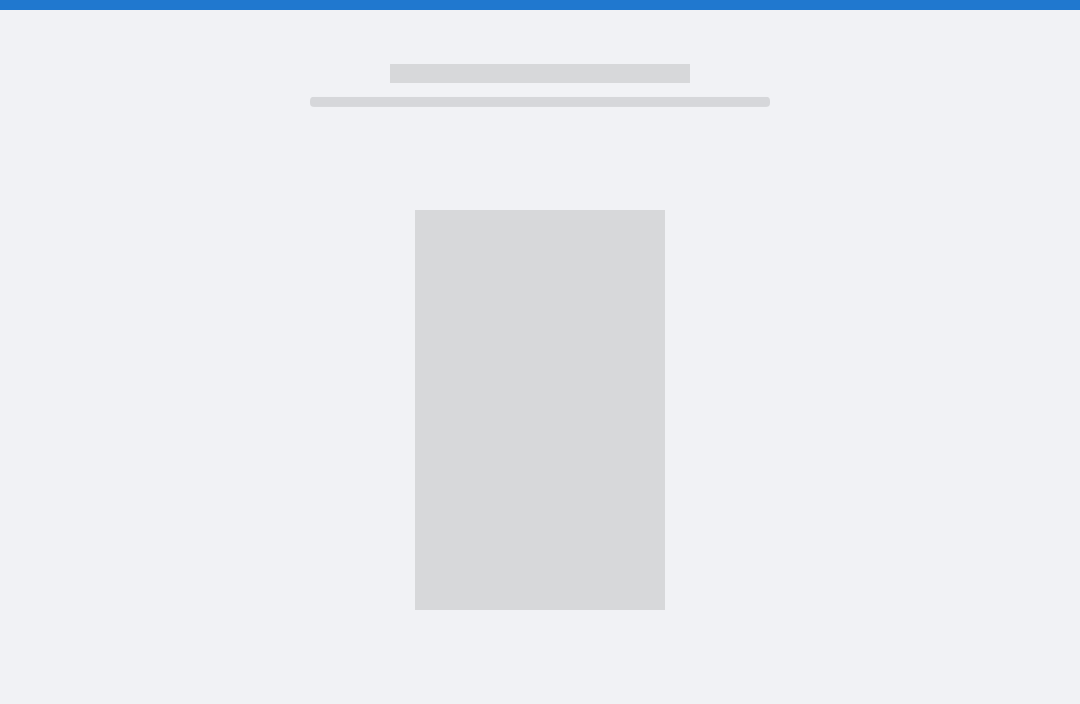 scroll, scrollTop: 66, scrollLeft: 0, axis: vertical 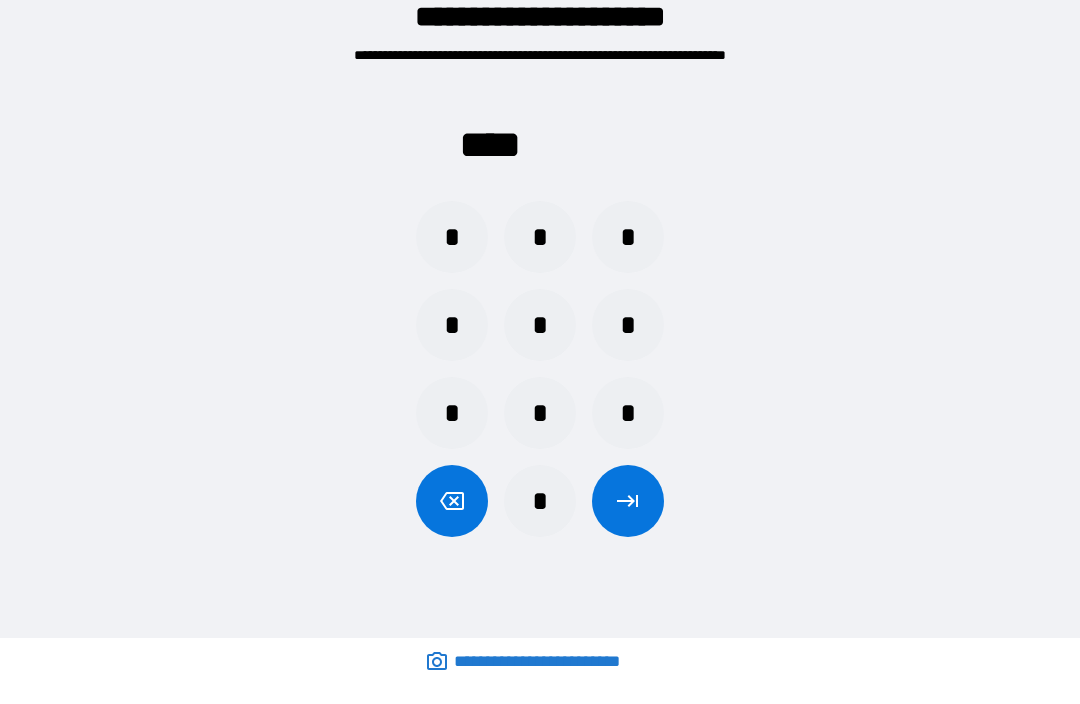 click on "*" at bounding box center (452, 325) 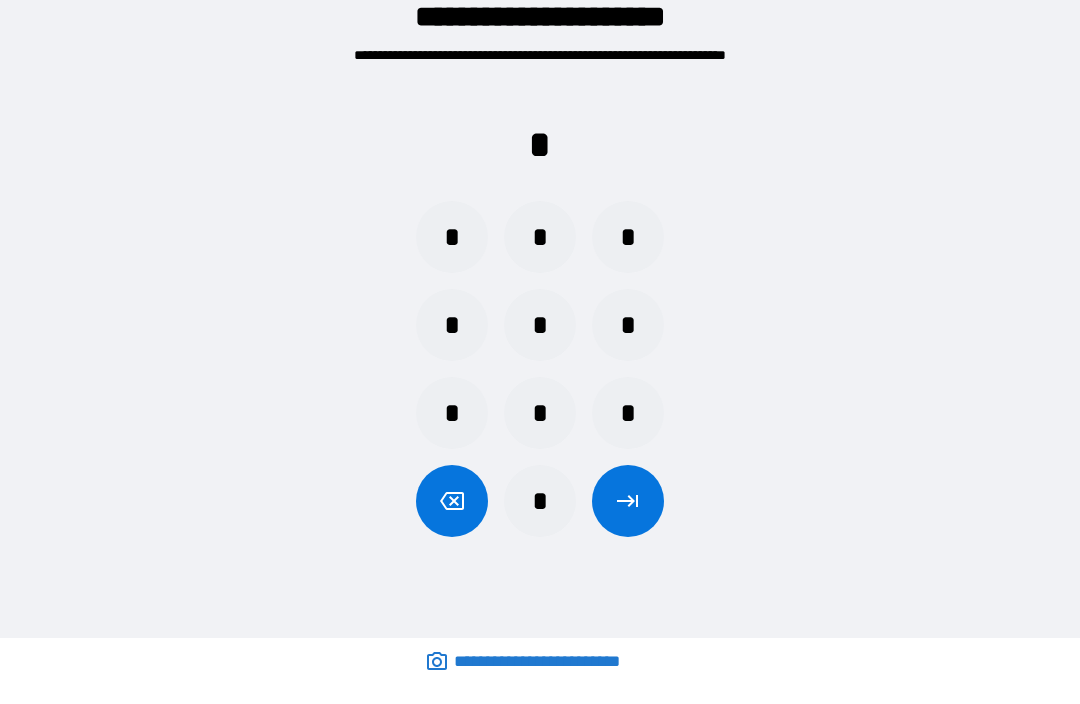 click on "*" at bounding box center (452, 237) 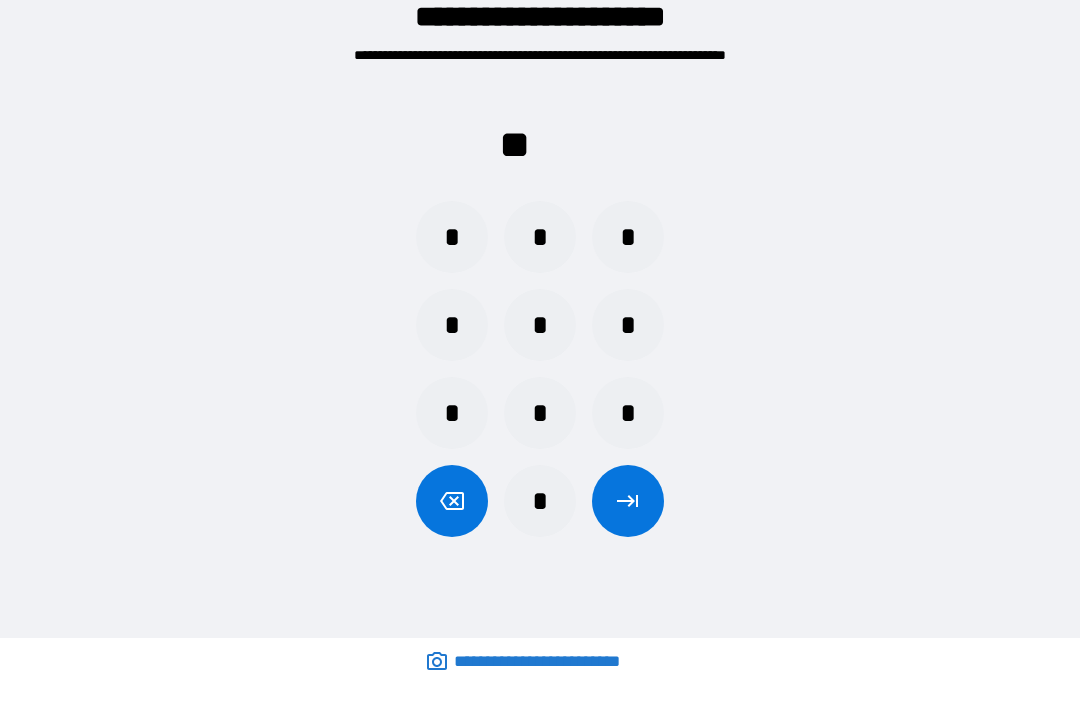 click on "*" at bounding box center (452, 325) 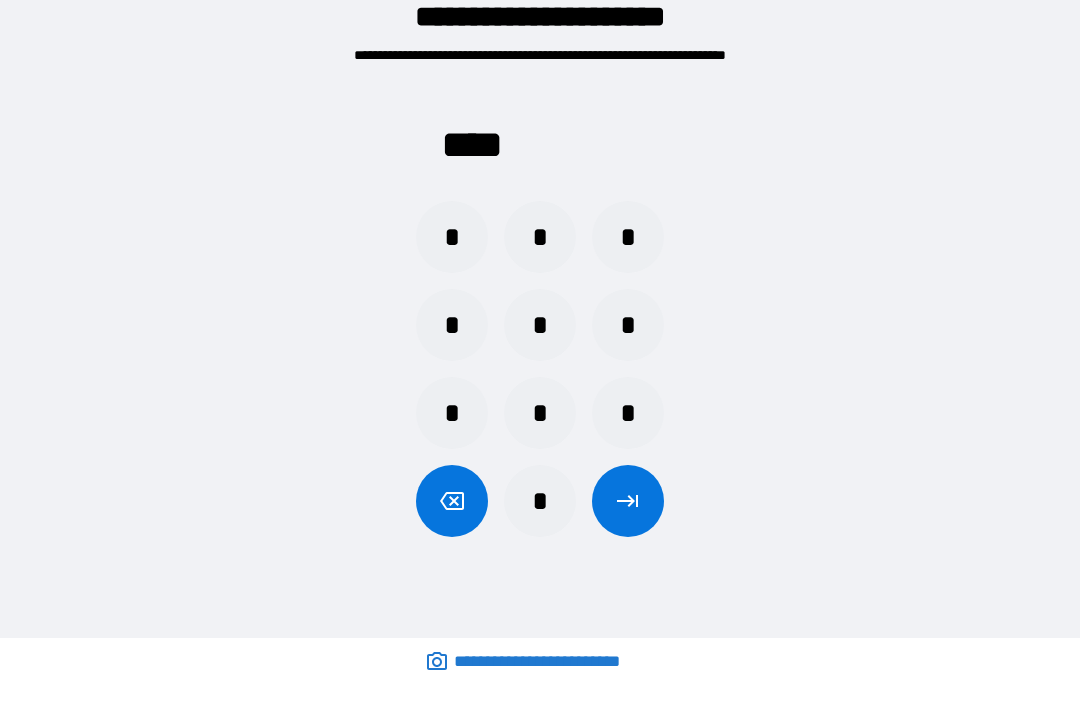 click at bounding box center (628, 501) 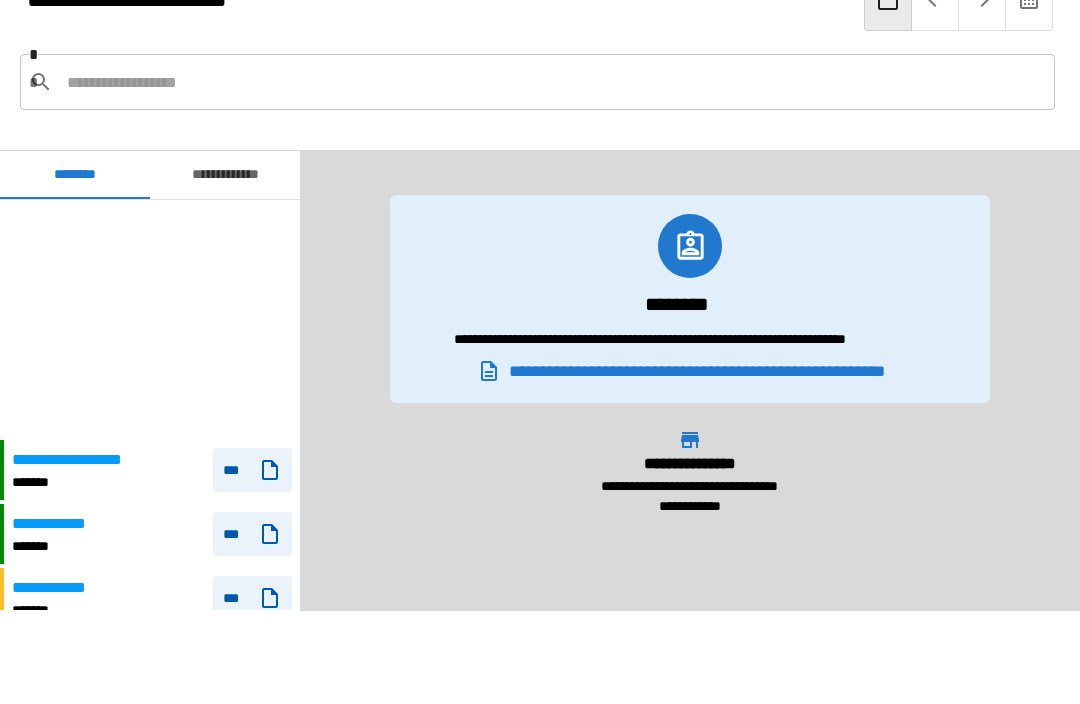 scroll, scrollTop: 240, scrollLeft: 0, axis: vertical 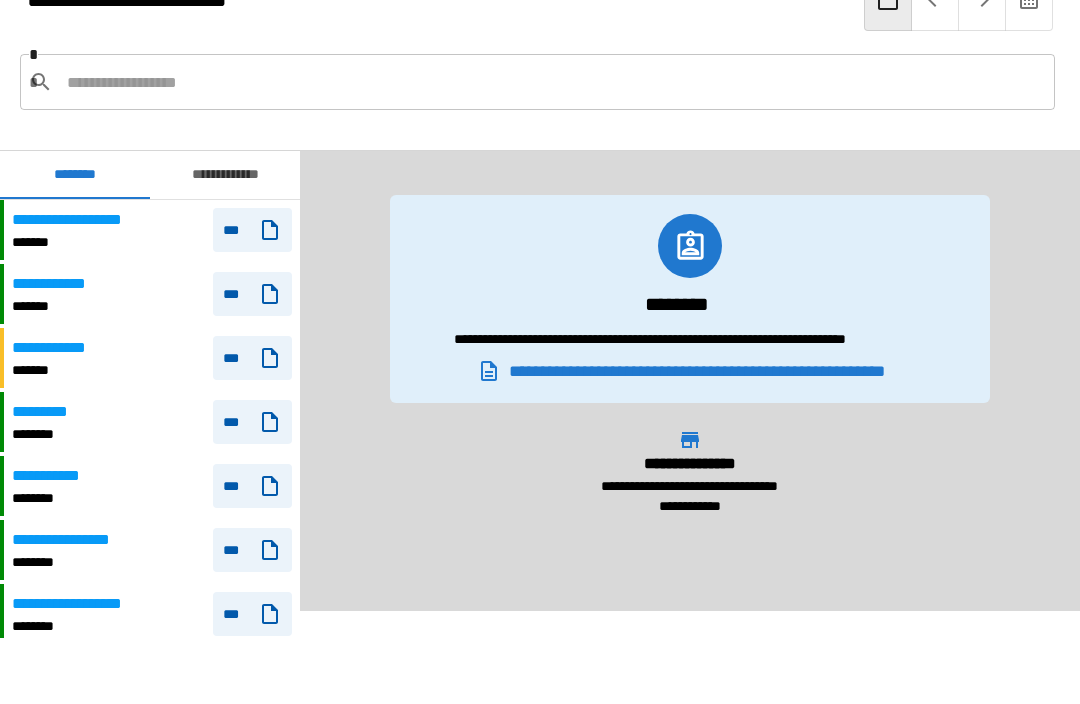 click on "*******" at bounding box center [79, 242] 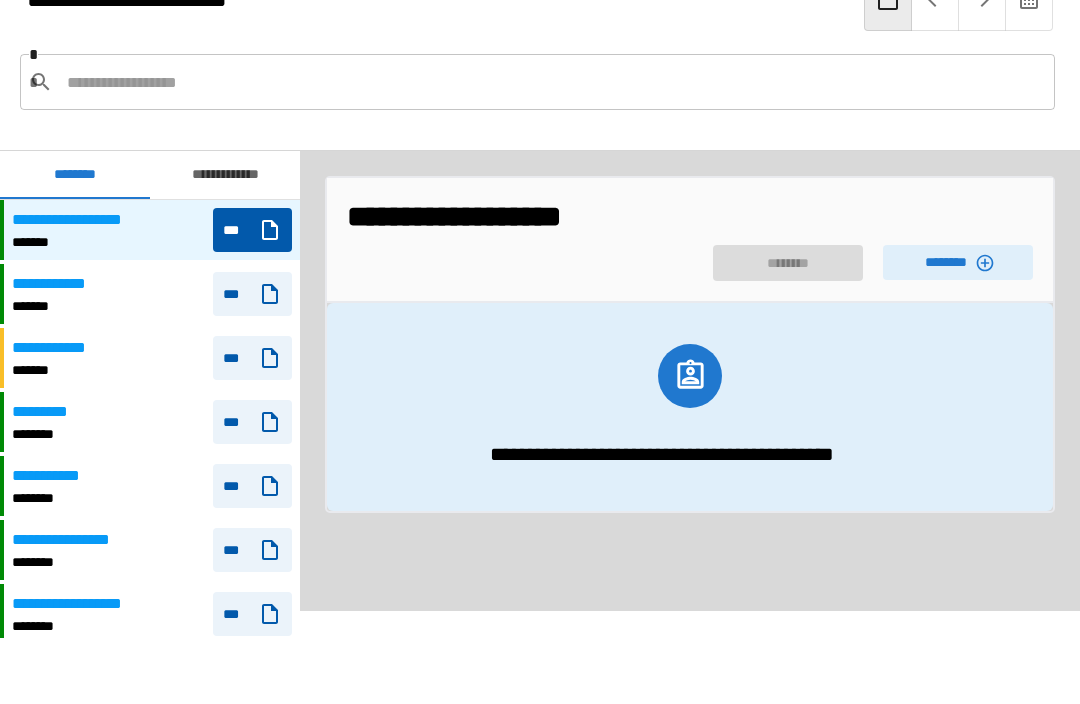 click on "********" at bounding box center [958, 262] 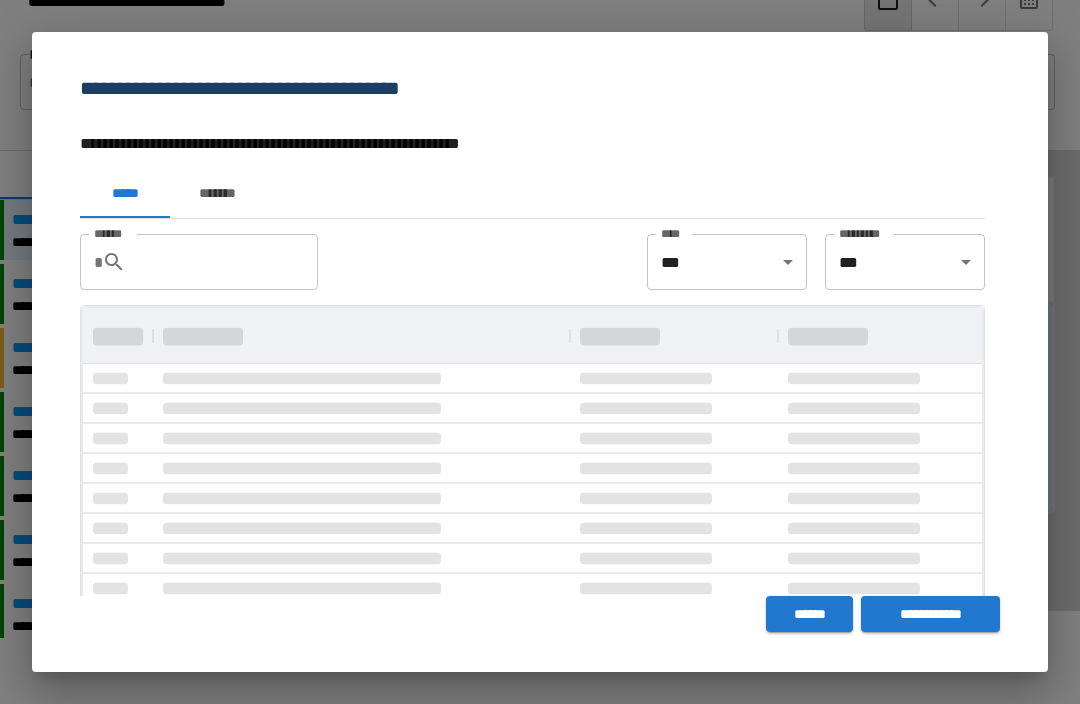 scroll, scrollTop: 1, scrollLeft: 1, axis: both 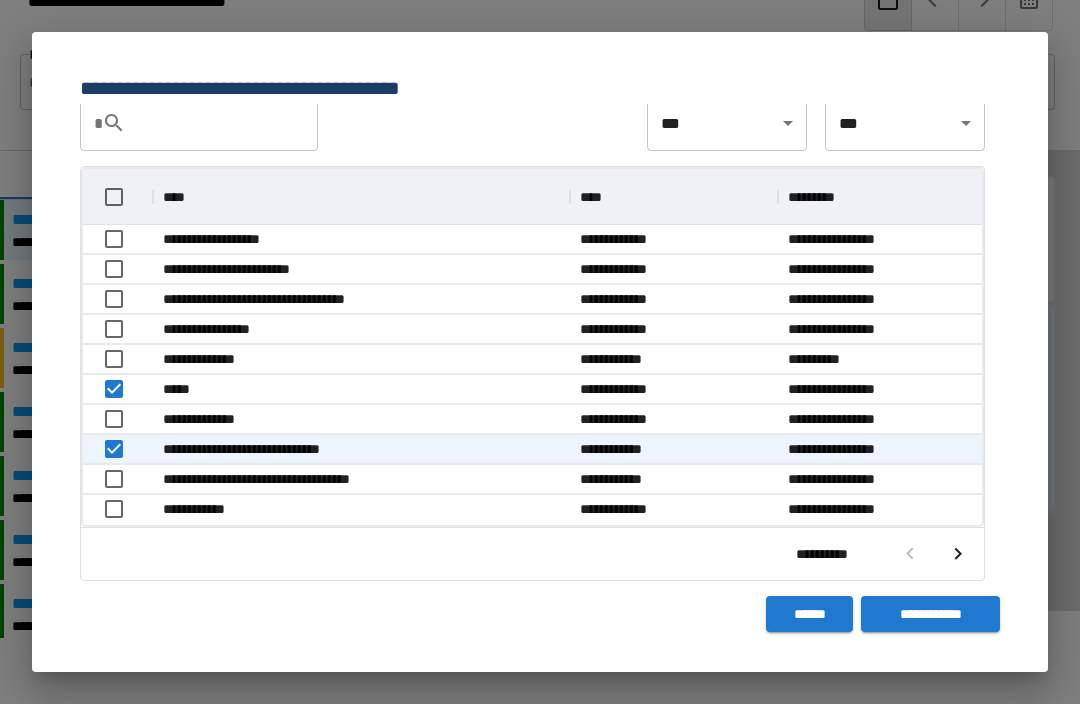click on "**********" at bounding box center [930, 614] 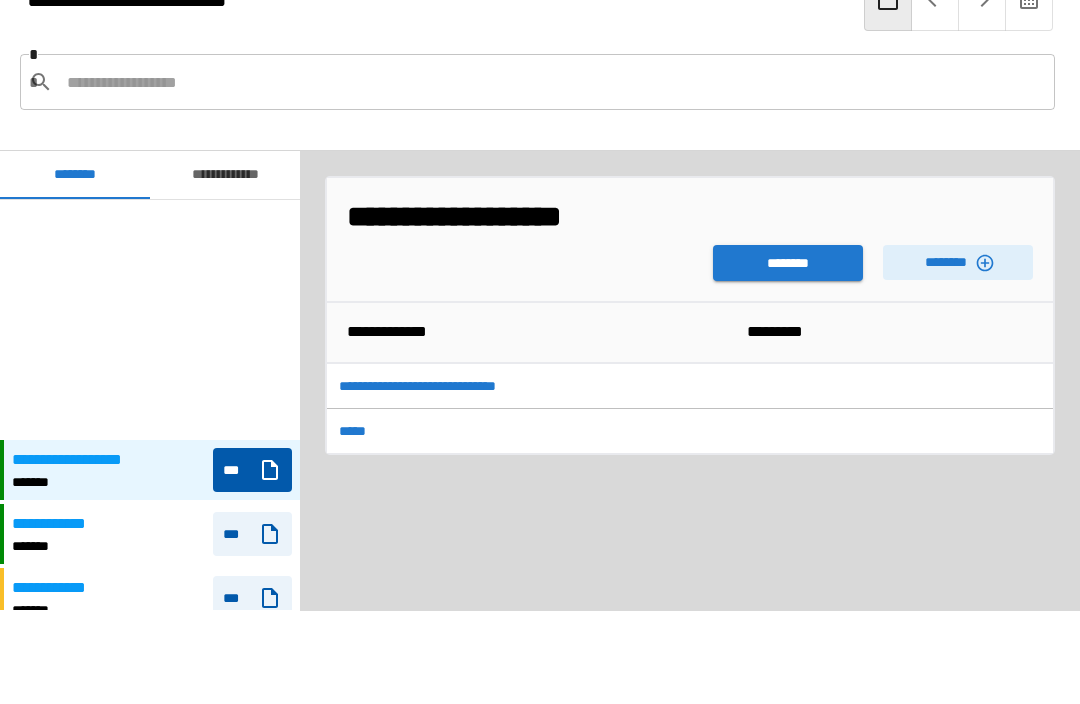 scroll, scrollTop: 240, scrollLeft: 0, axis: vertical 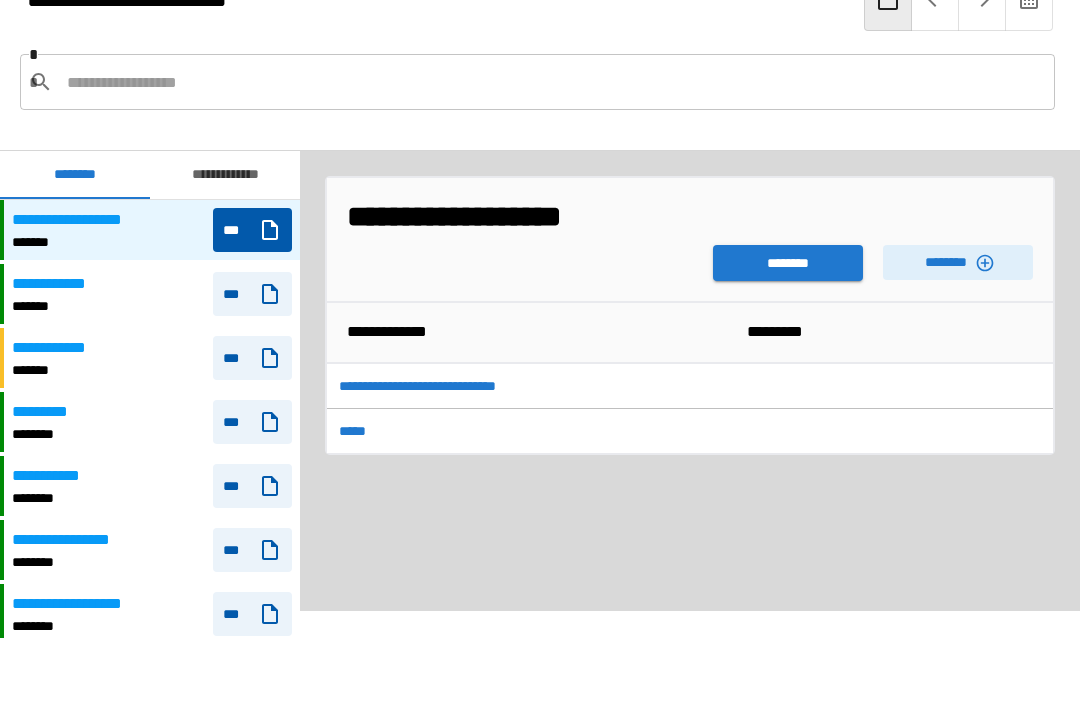 click on "********" at bounding box center [788, 263] 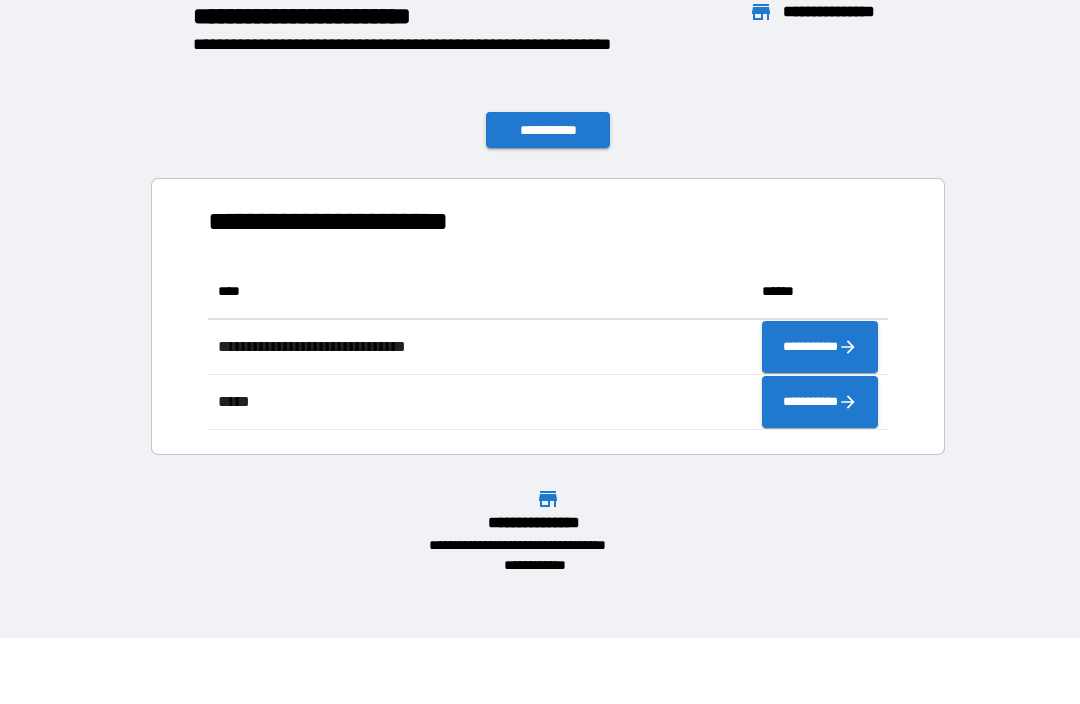 scroll, scrollTop: 1, scrollLeft: 1, axis: both 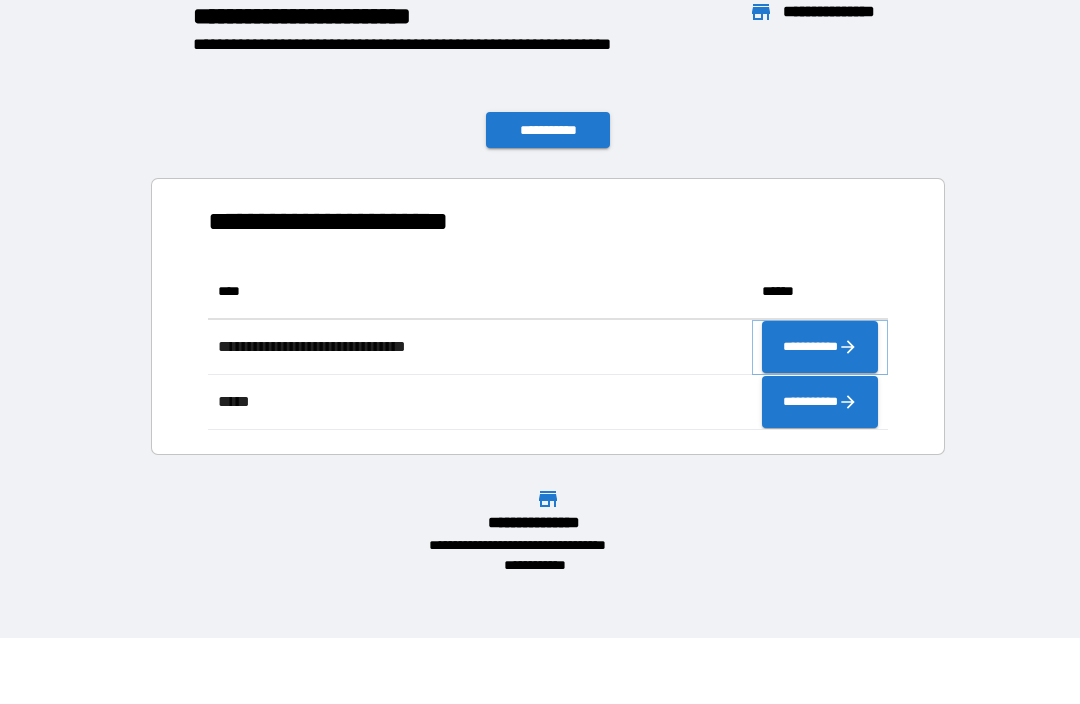 click on "**********" at bounding box center [820, 347] 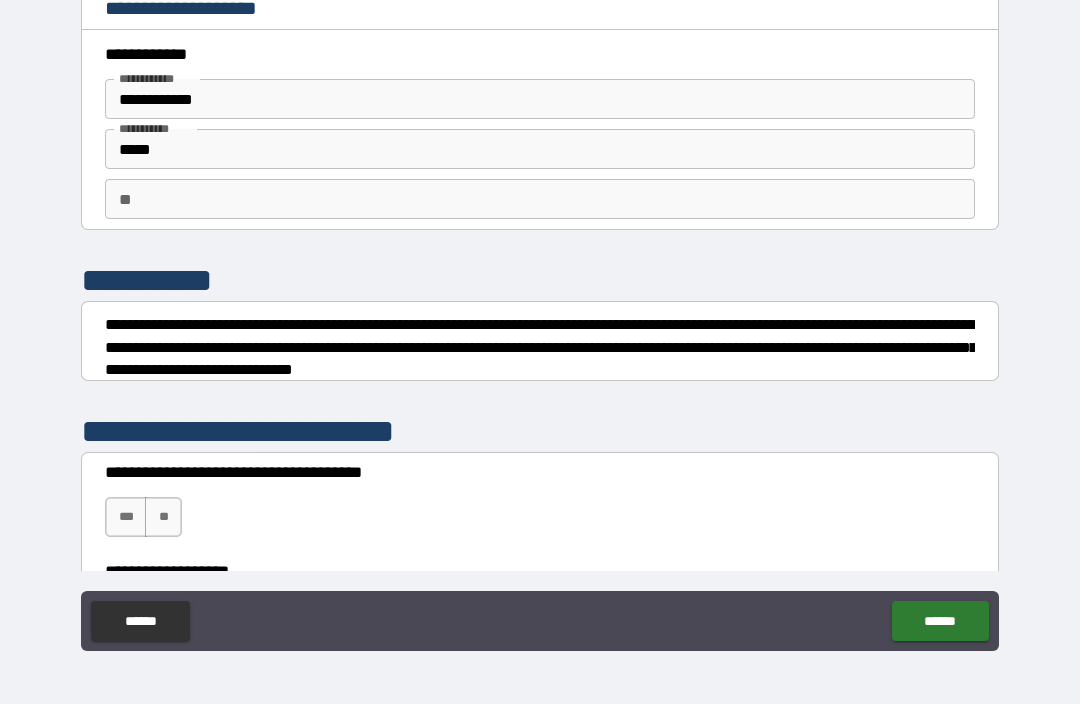 click on "**" at bounding box center [163, 517] 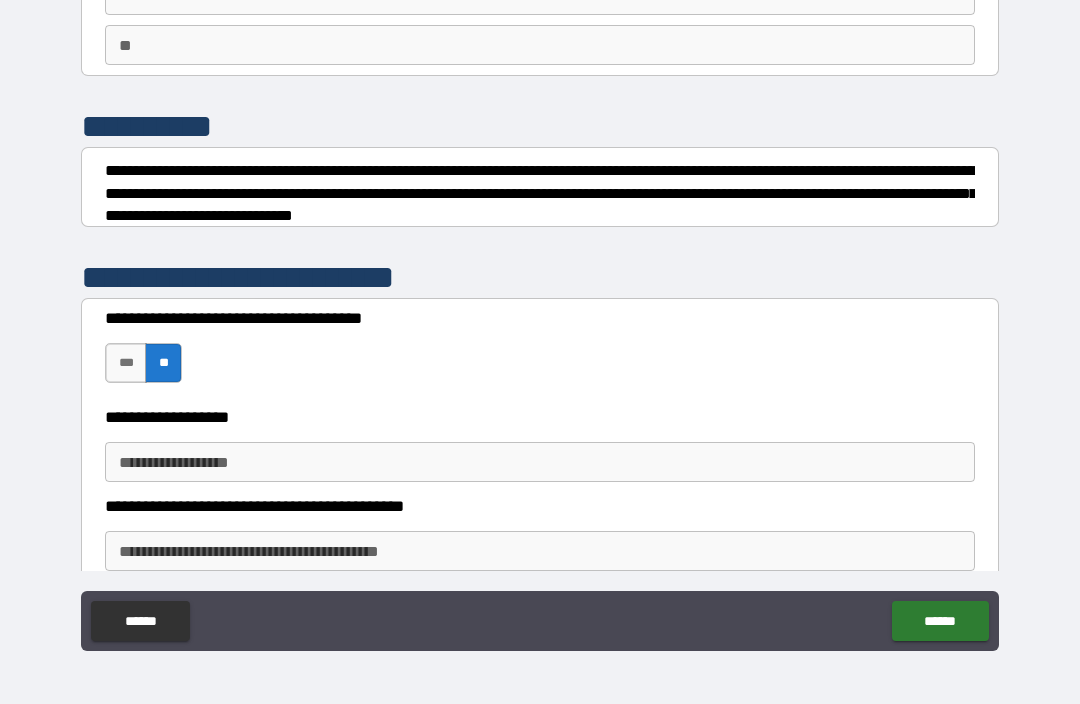 scroll, scrollTop: 231, scrollLeft: 0, axis: vertical 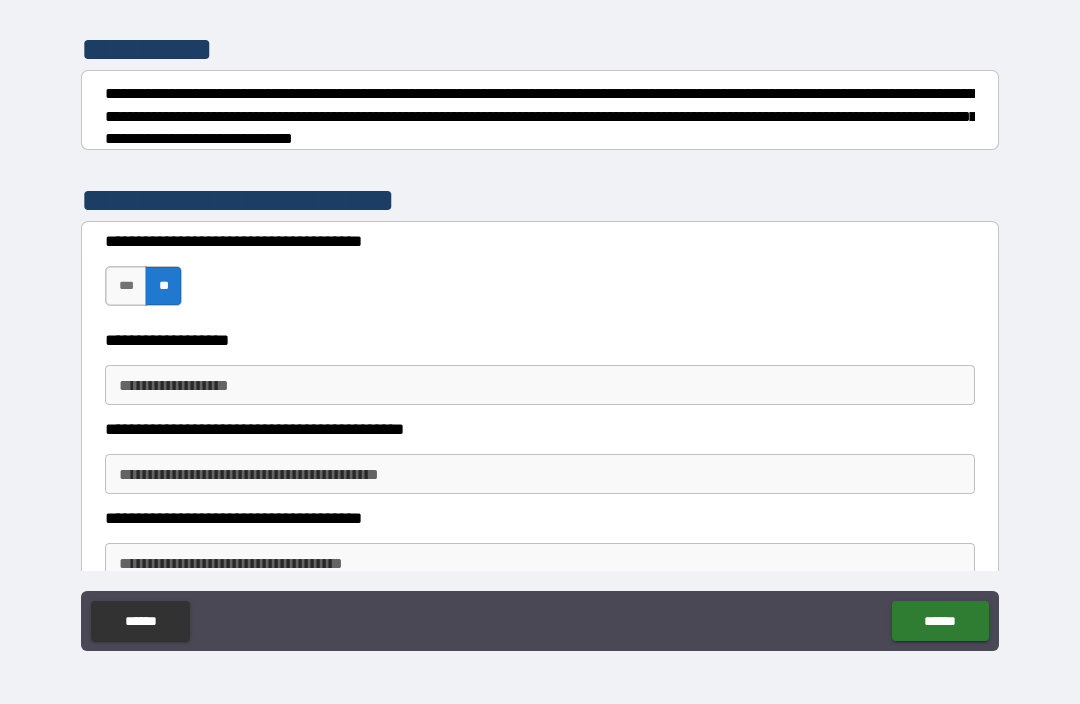 click on "**********" at bounding box center (540, 385) 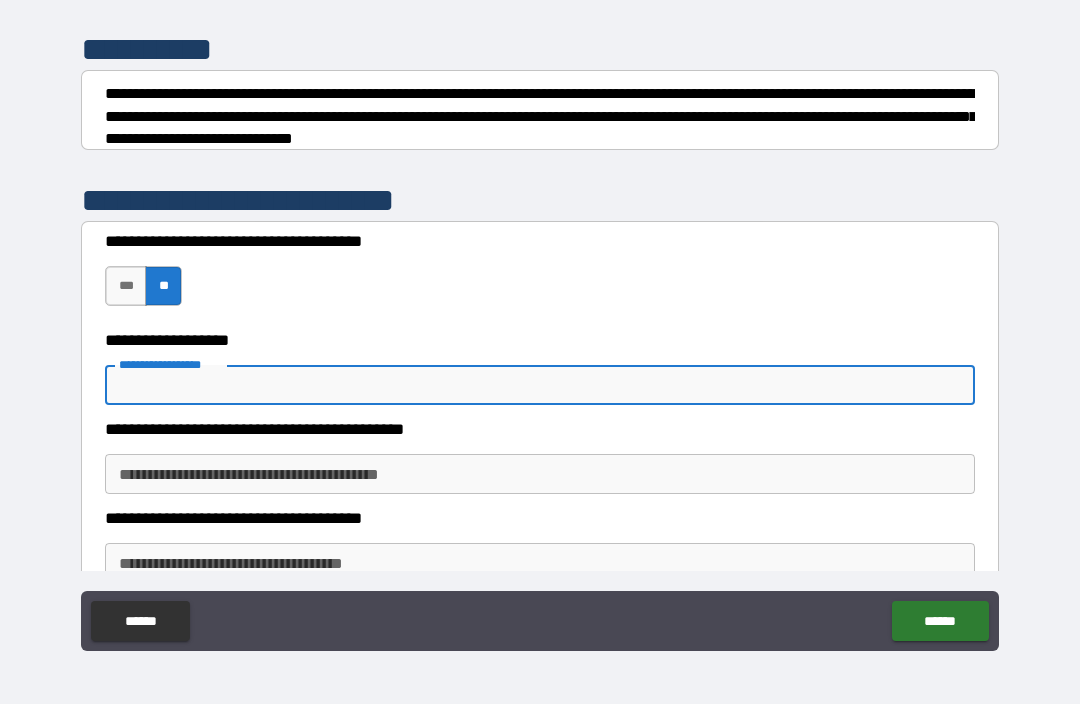 scroll, scrollTop: 65, scrollLeft: 0, axis: vertical 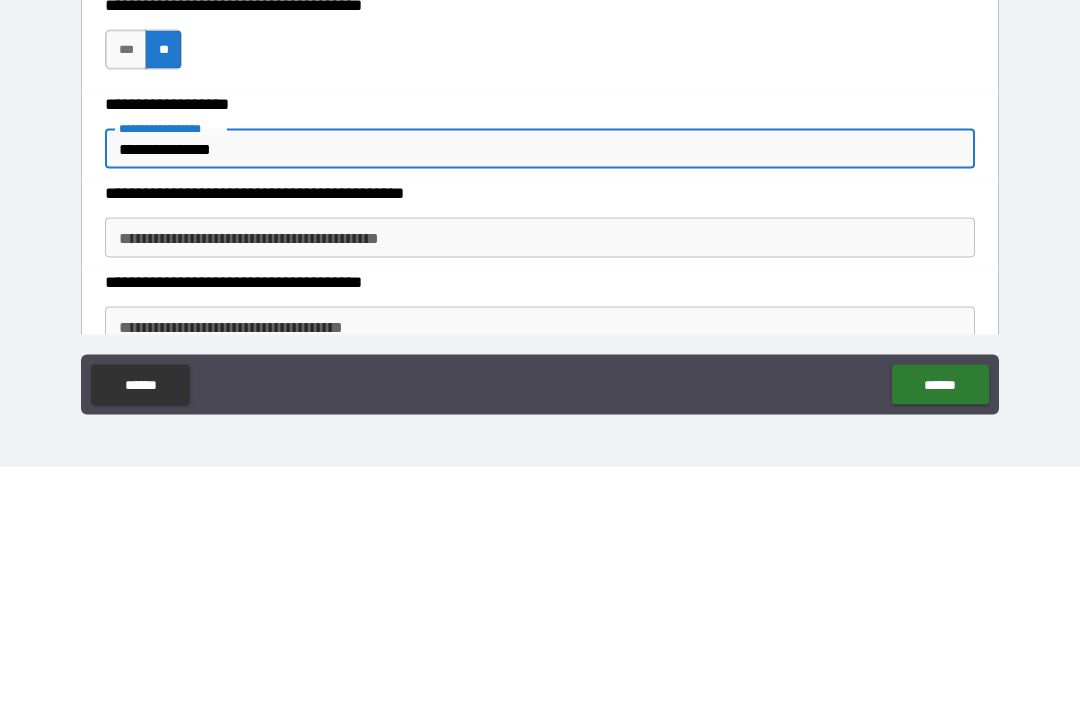type on "**********" 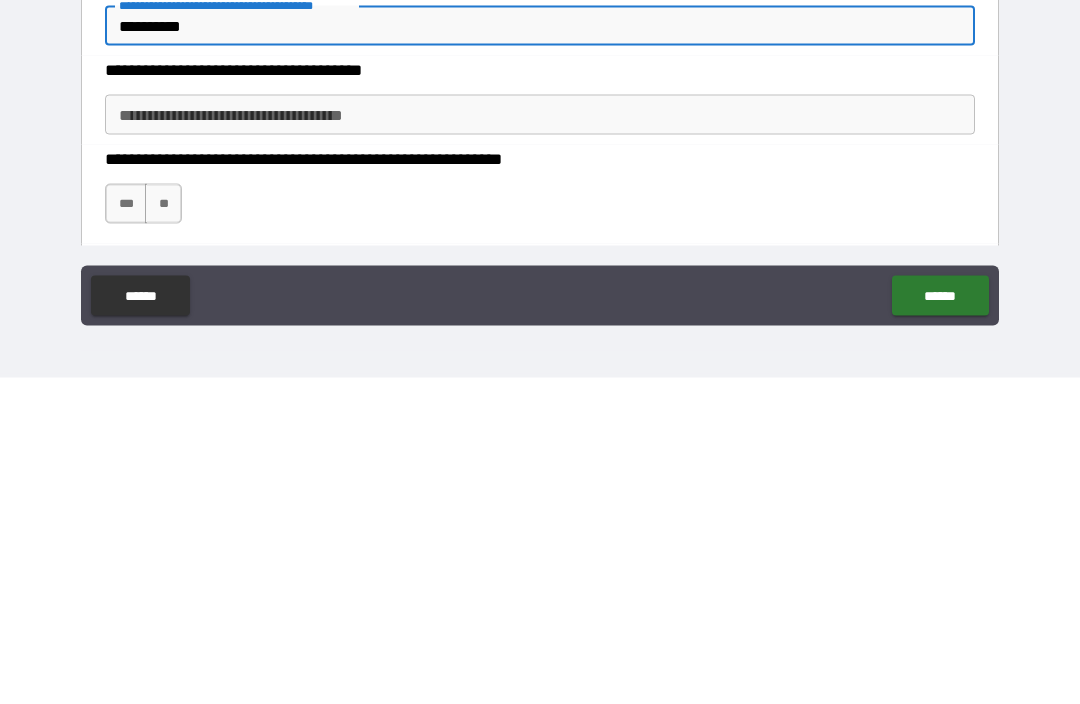 scroll, scrollTop: 359, scrollLeft: 0, axis: vertical 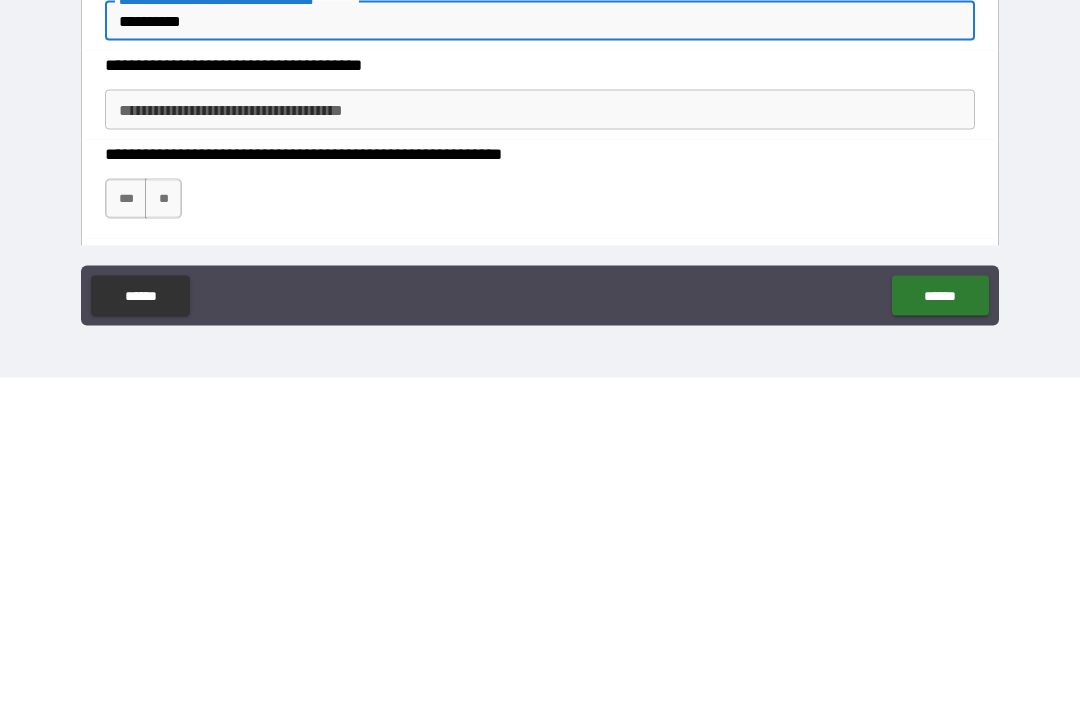 type on "**********" 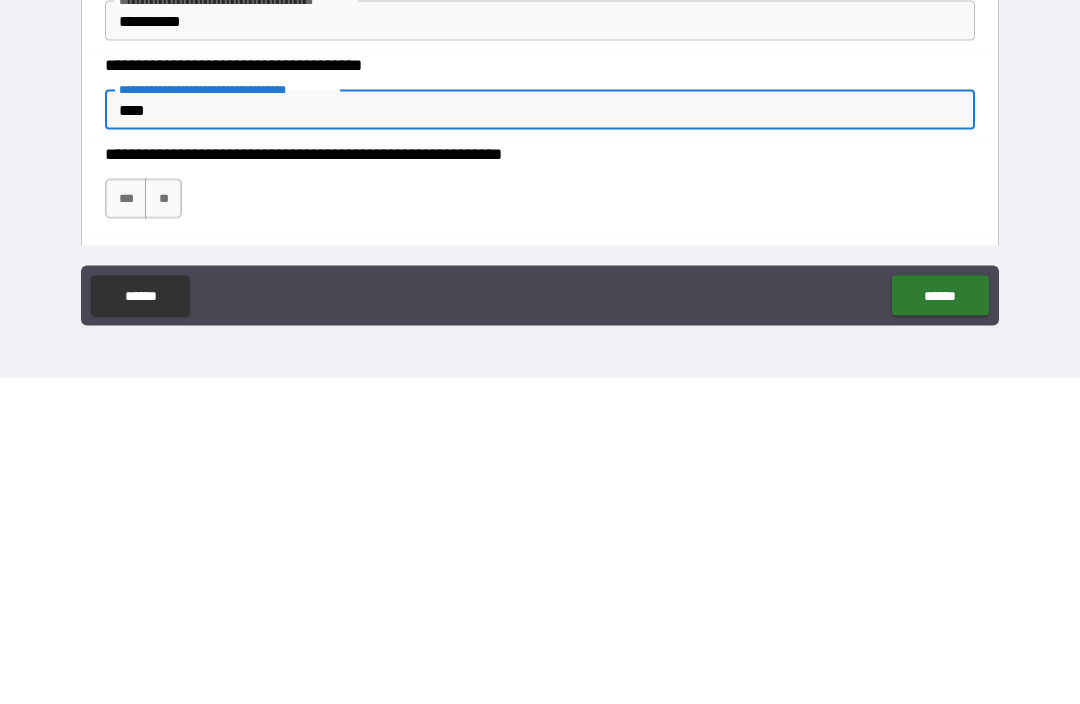 type on "****" 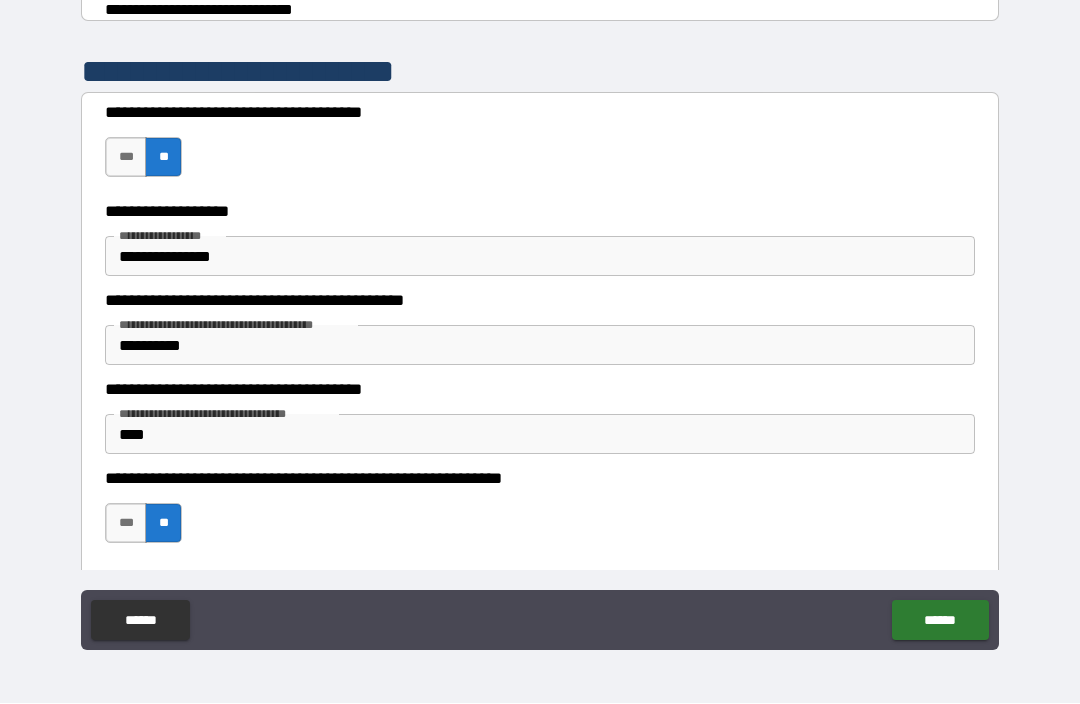 click on "******" at bounding box center [940, 621] 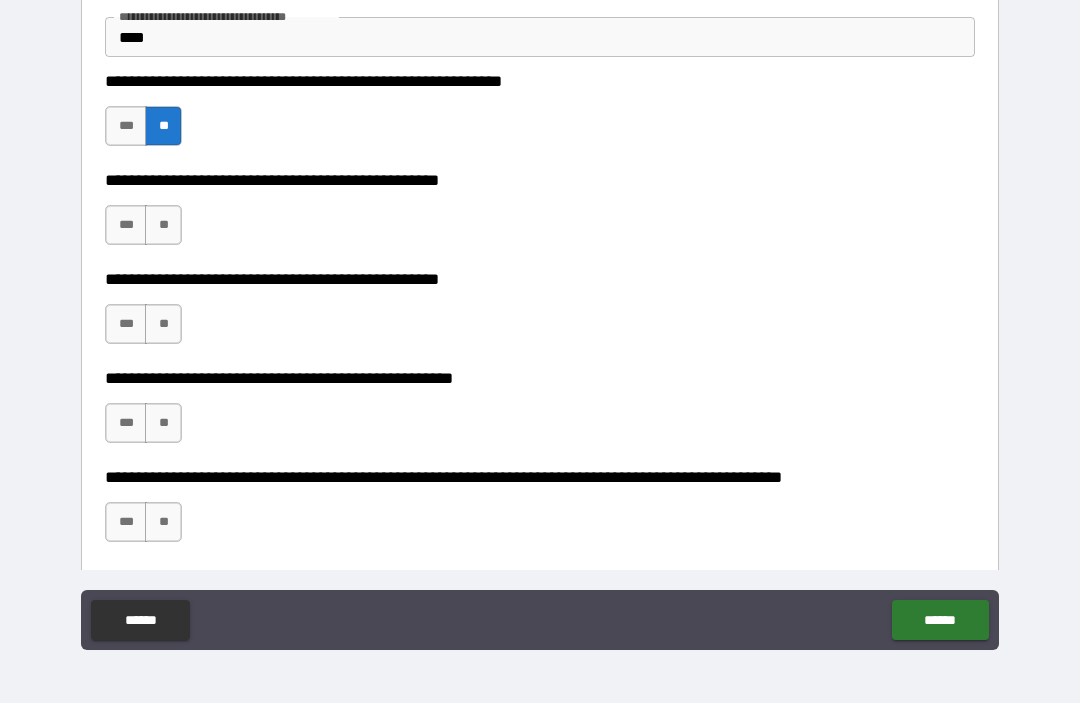 scroll, scrollTop: 802, scrollLeft: 0, axis: vertical 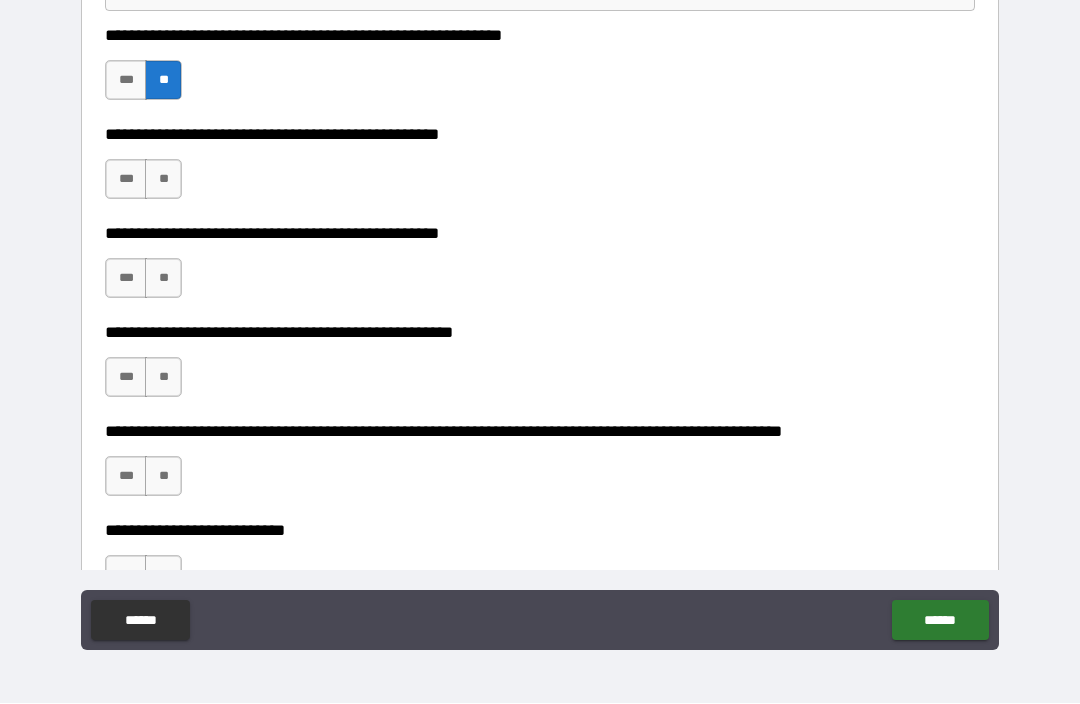 click on "**" at bounding box center [163, 180] 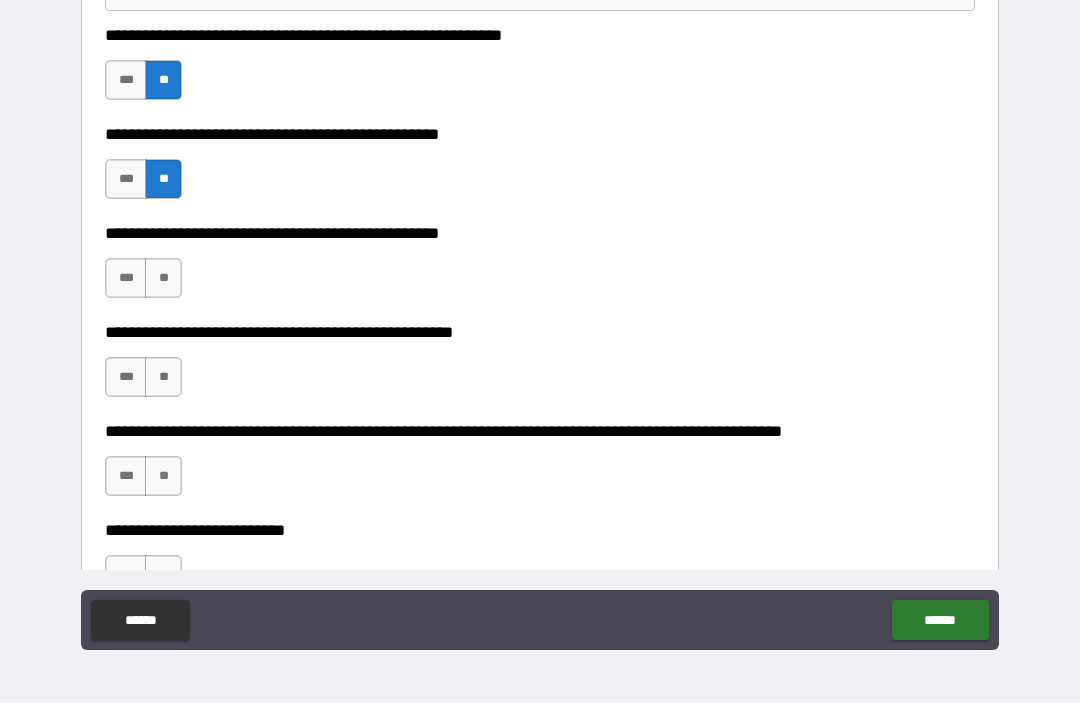 click on "**" at bounding box center (163, 279) 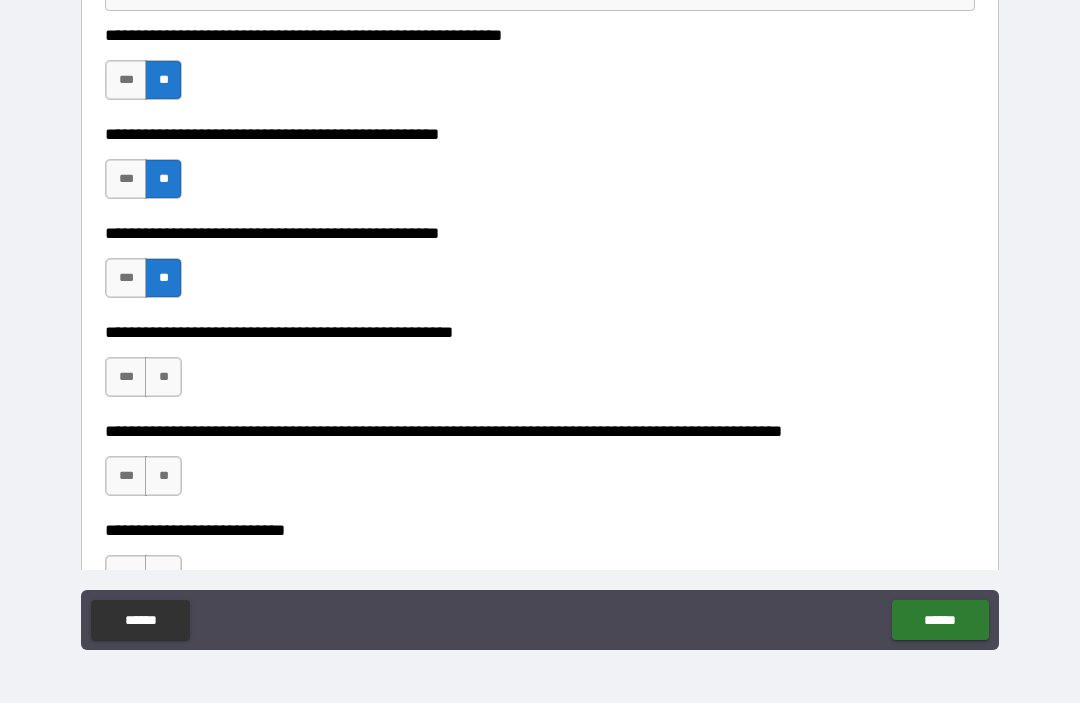 click on "**" at bounding box center (163, 378) 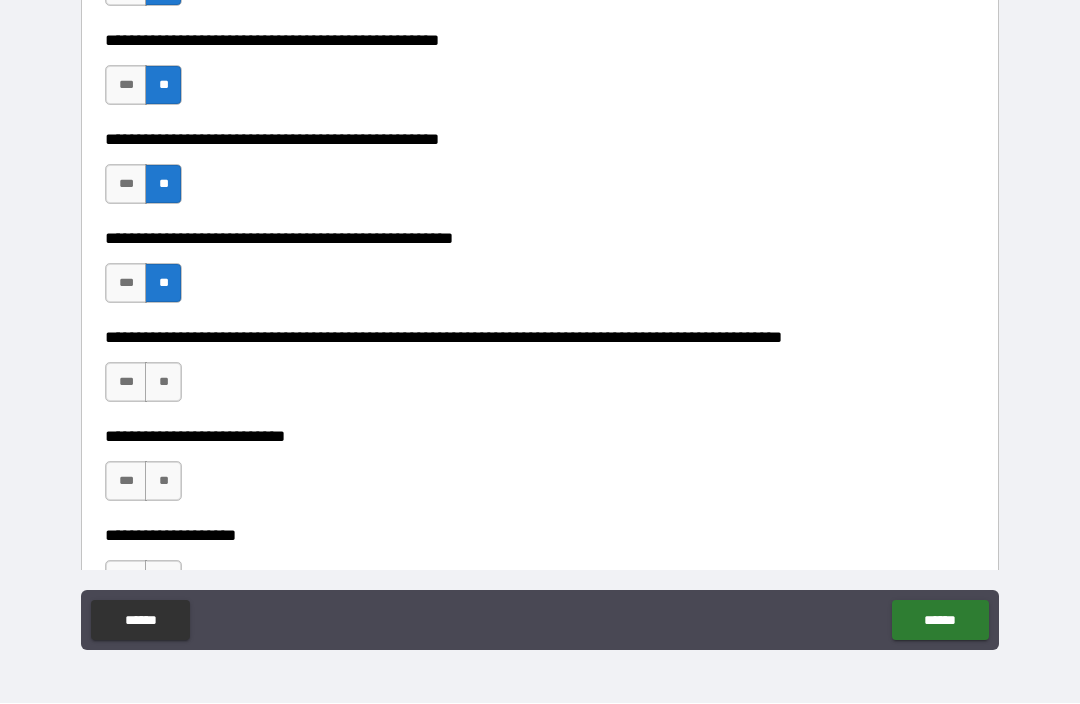 scroll, scrollTop: 975, scrollLeft: 0, axis: vertical 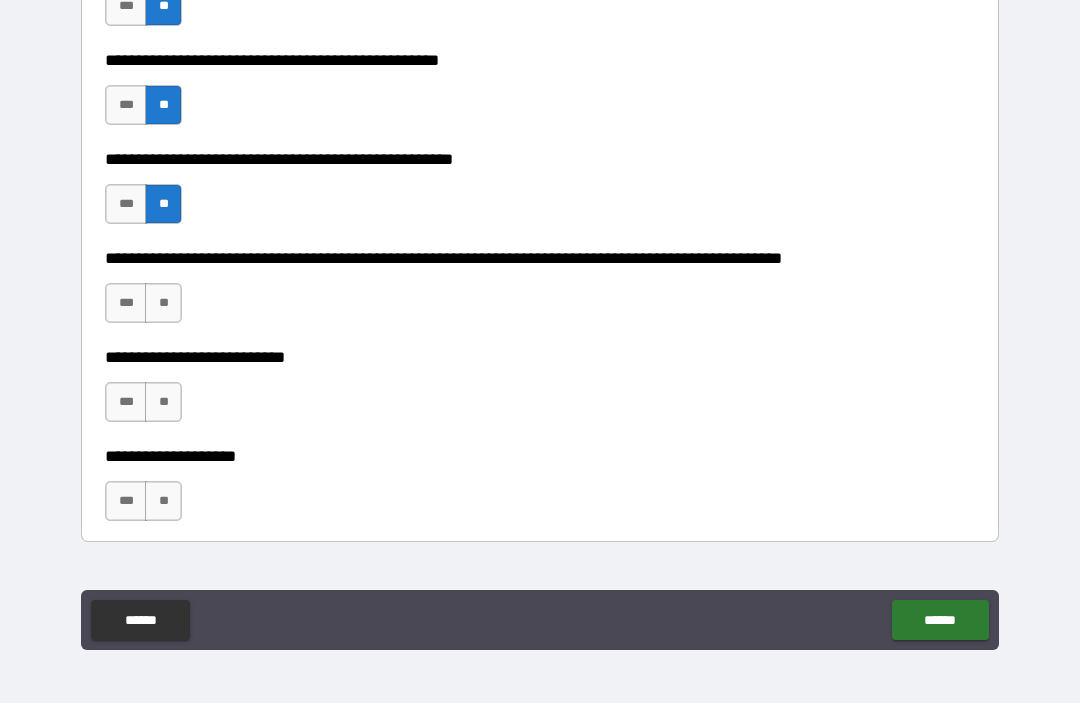click on "**" at bounding box center [163, 304] 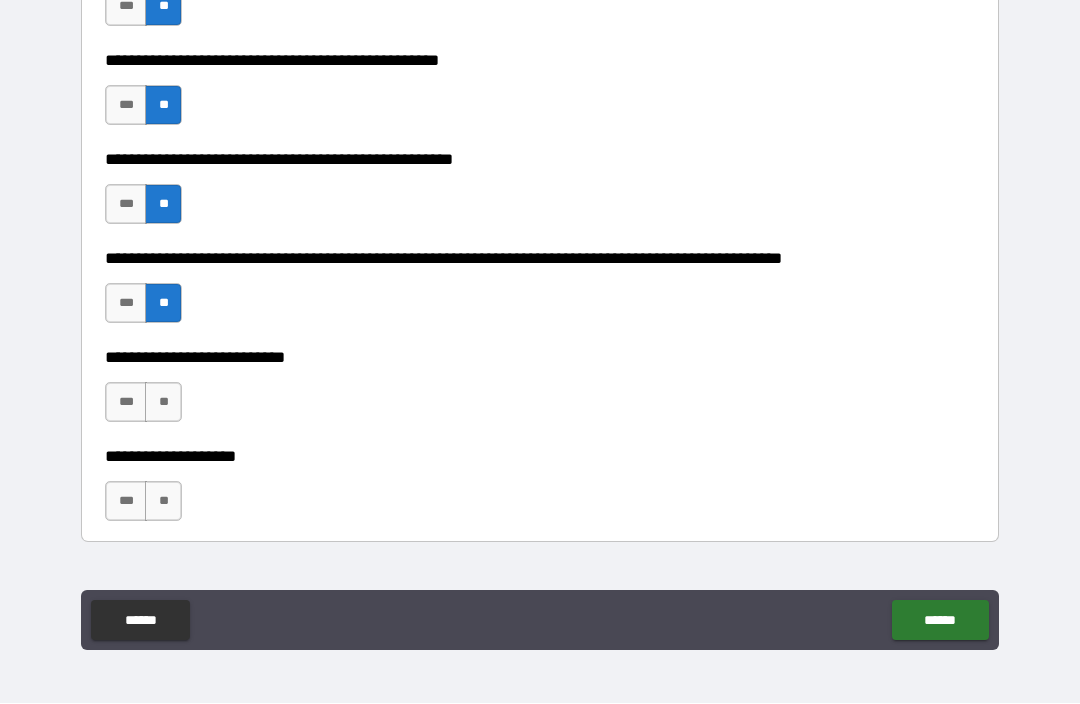 click on "**" at bounding box center [163, 403] 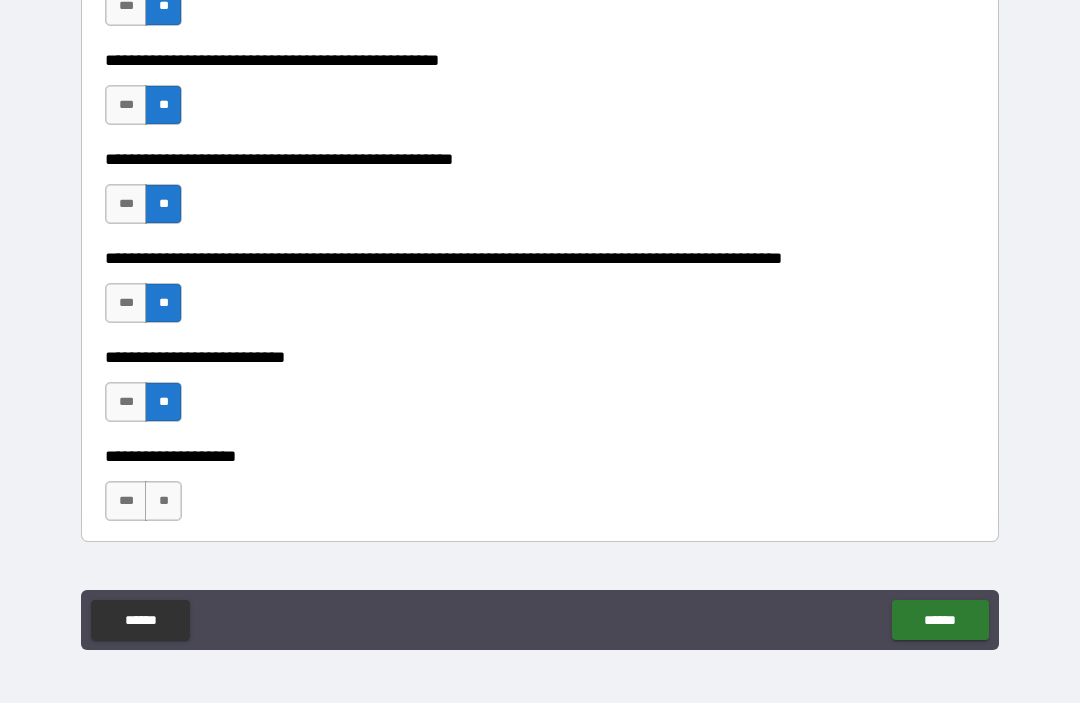 click on "**" at bounding box center [163, 502] 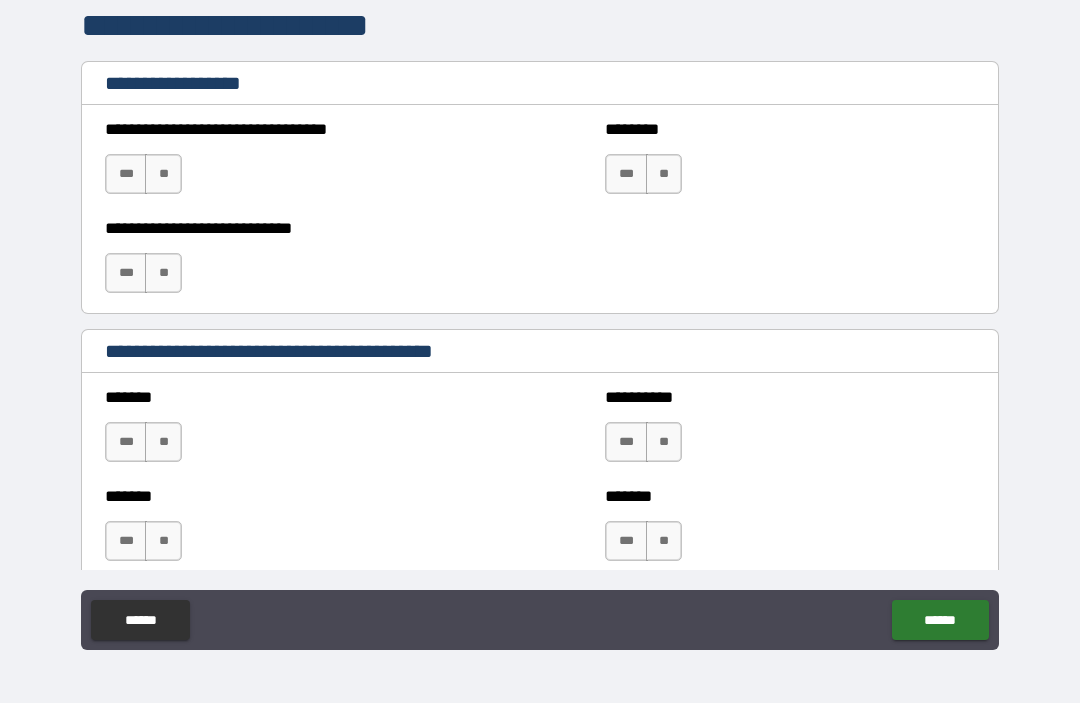 scroll, scrollTop: 1562, scrollLeft: 0, axis: vertical 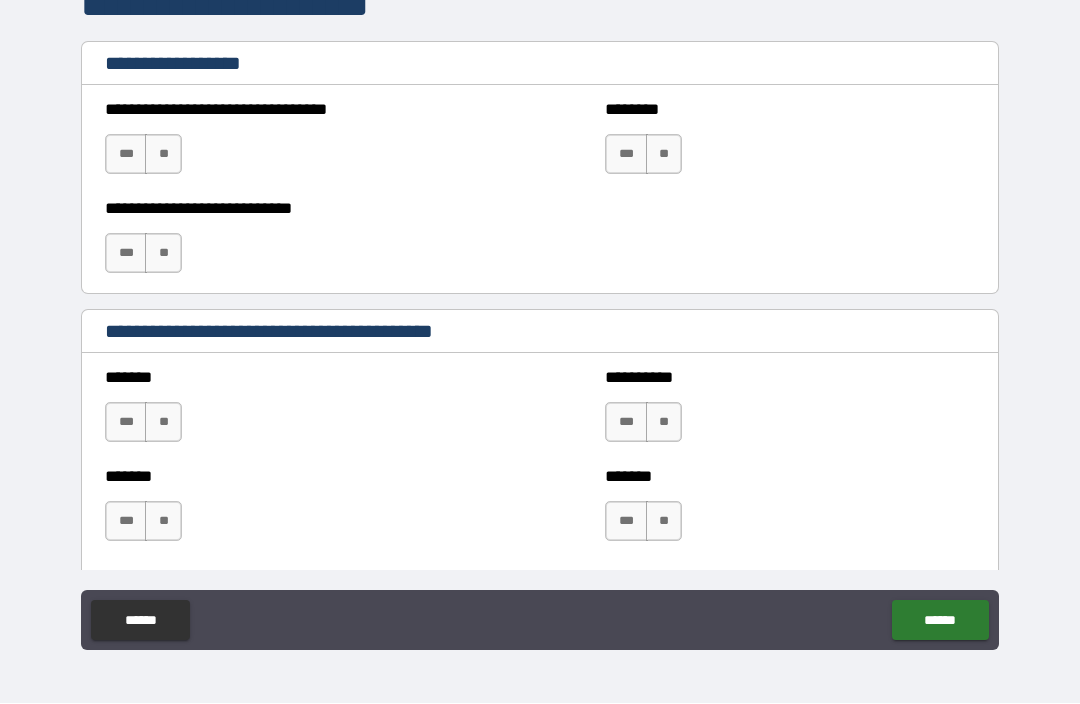 click on "**" at bounding box center (163, 155) 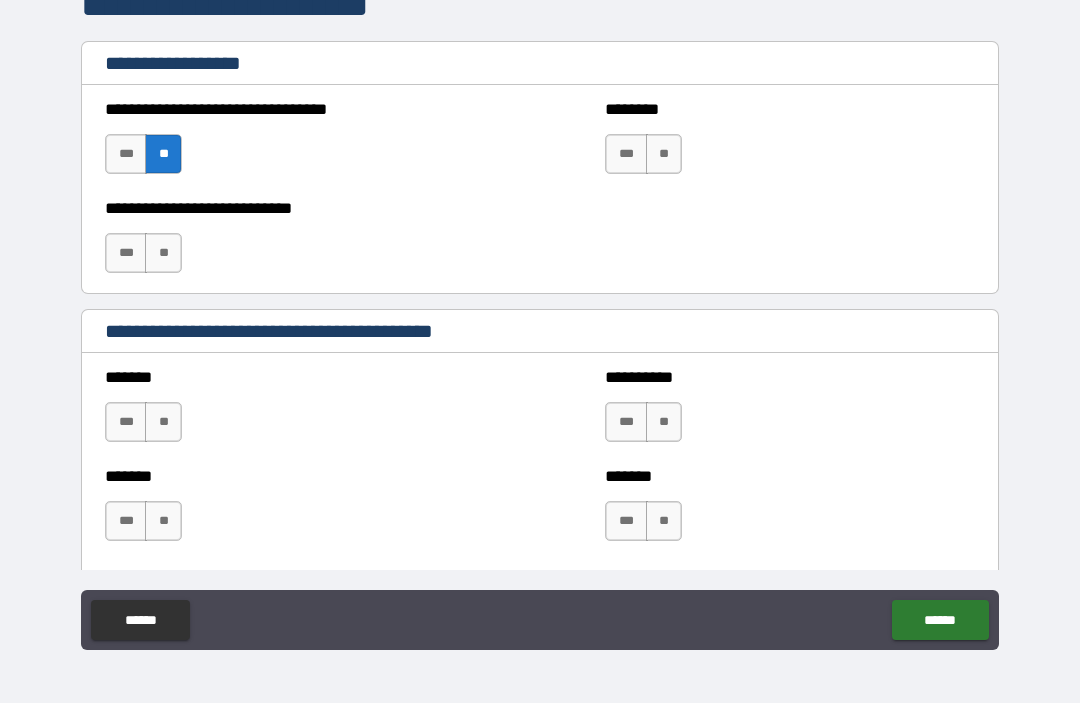 click on "**" at bounding box center (163, 254) 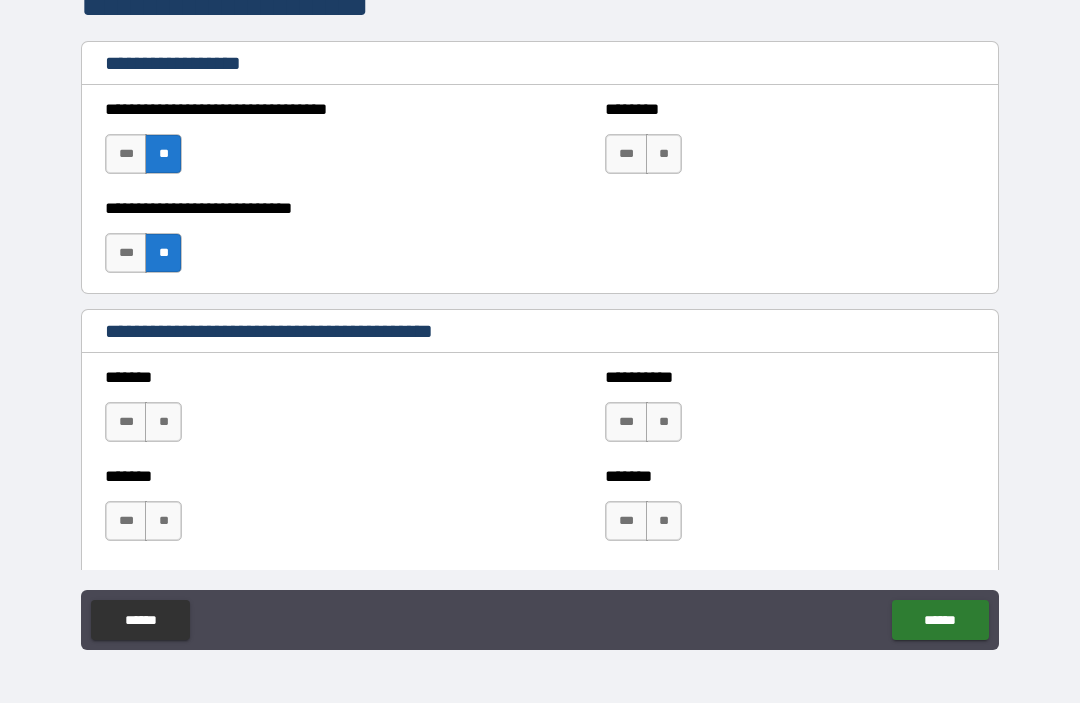 click on "**" at bounding box center (664, 155) 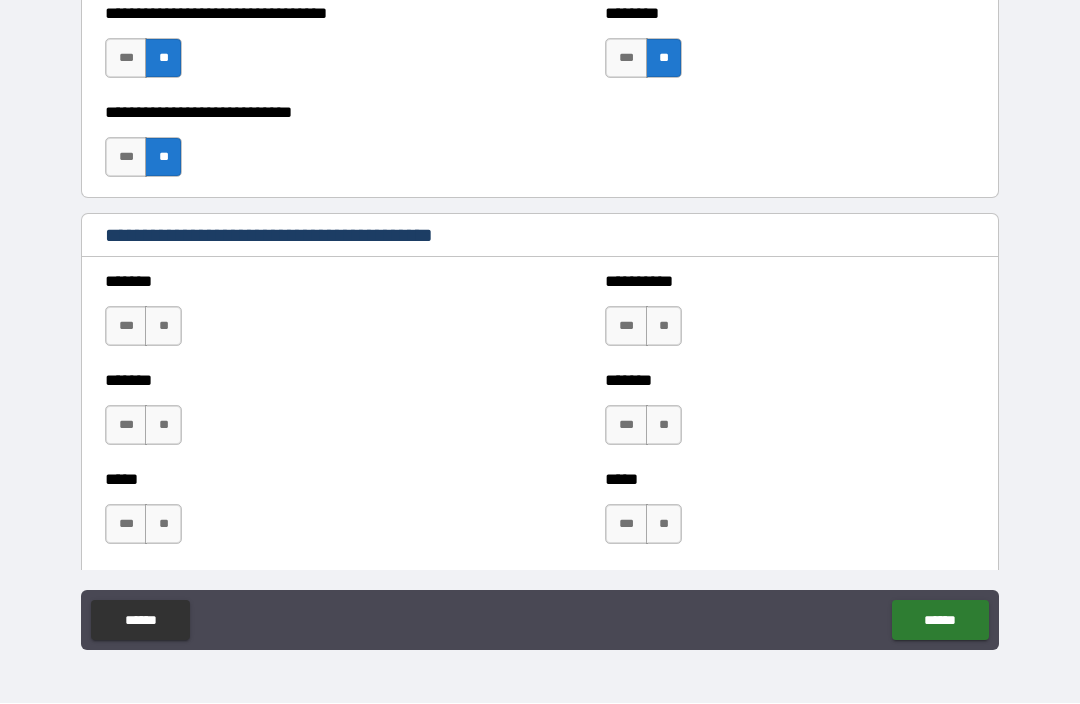 scroll, scrollTop: 1732, scrollLeft: 0, axis: vertical 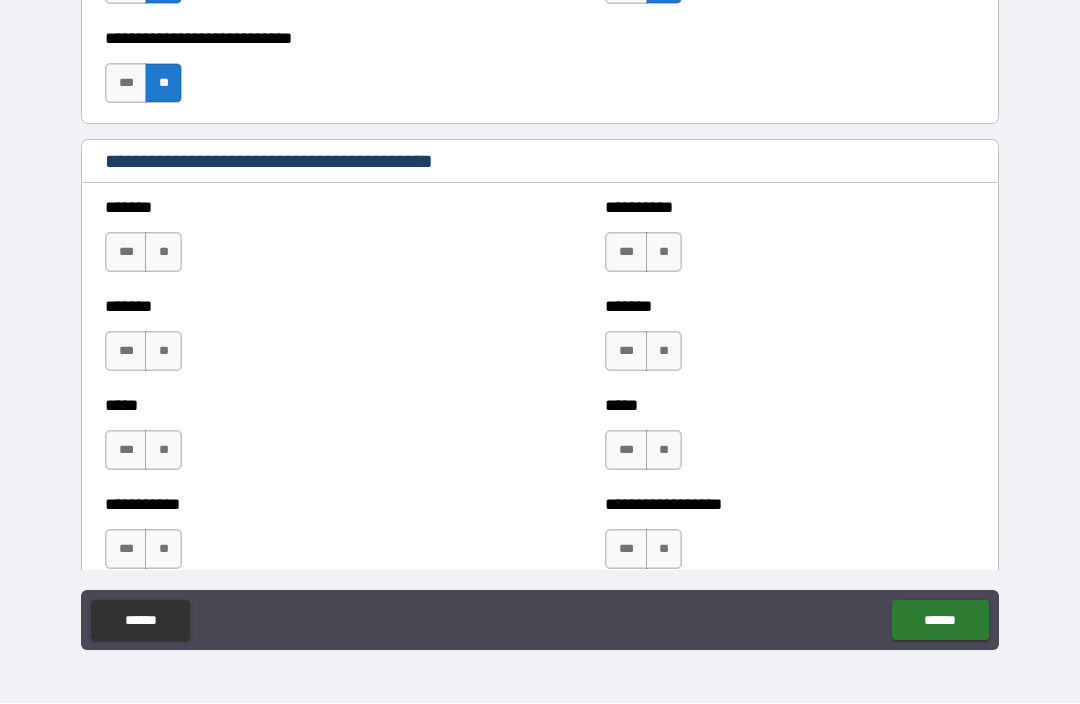 click on "**" at bounding box center [163, 253] 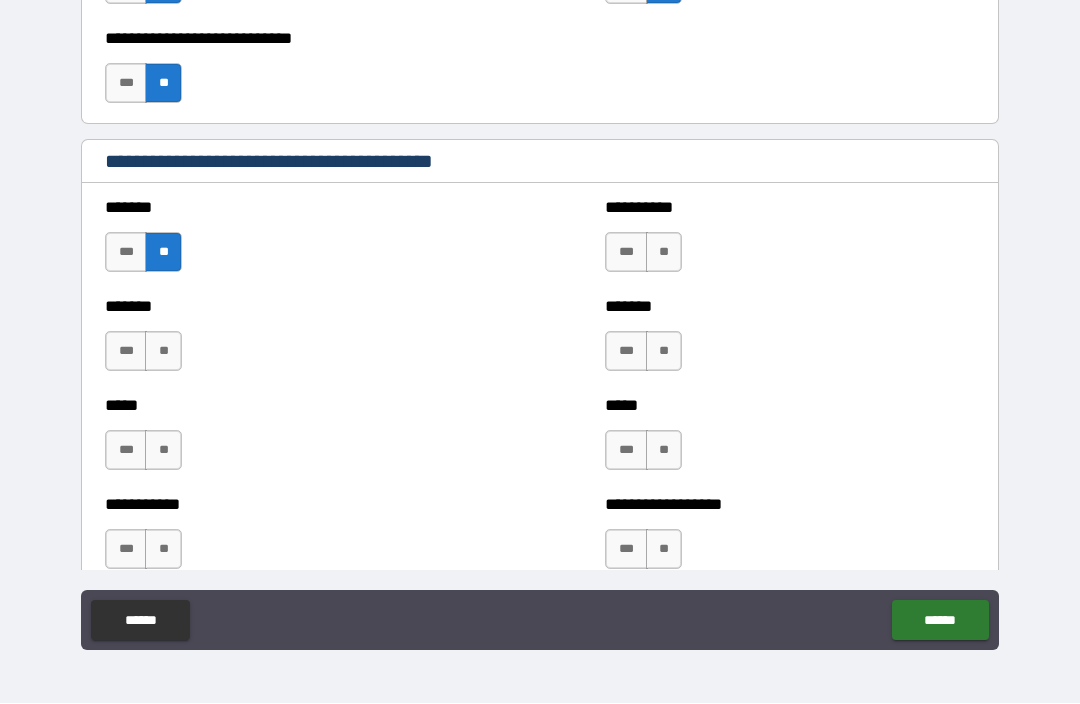 click on "**" at bounding box center (163, 352) 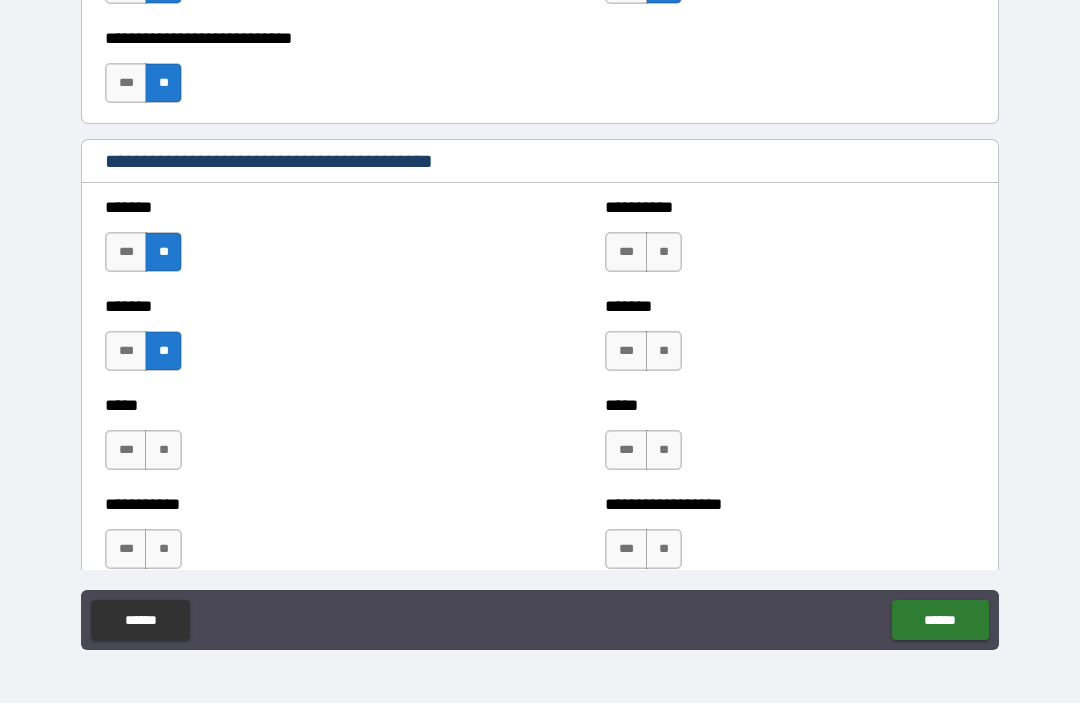 click on "**" at bounding box center [163, 451] 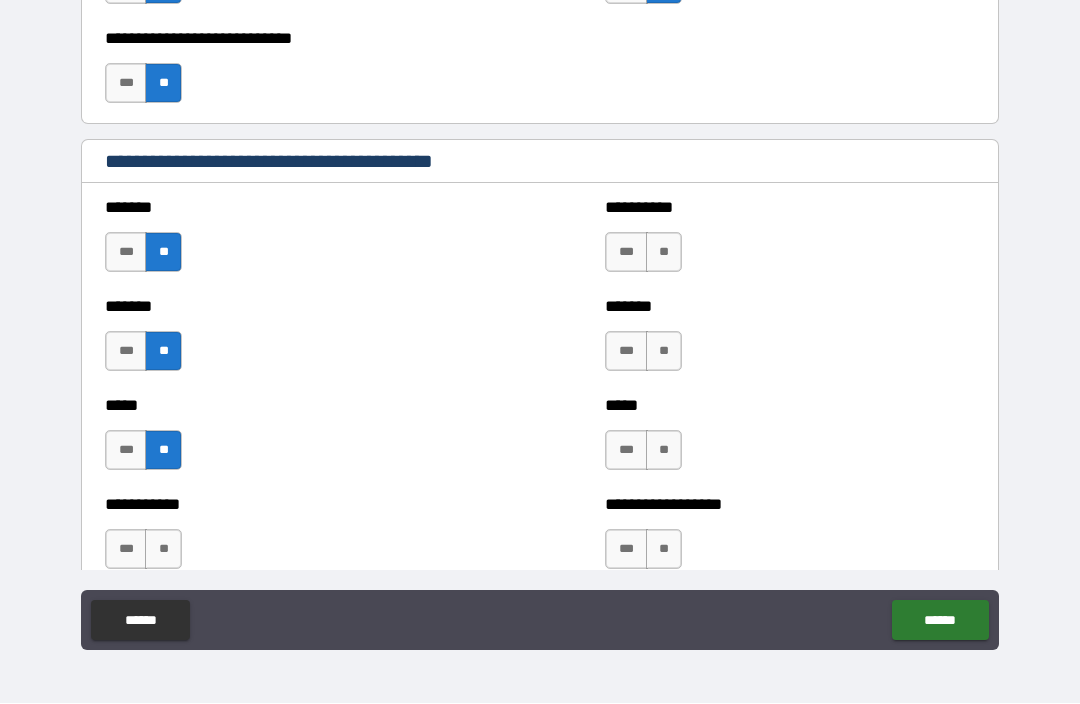 click on "**" at bounding box center [664, 253] 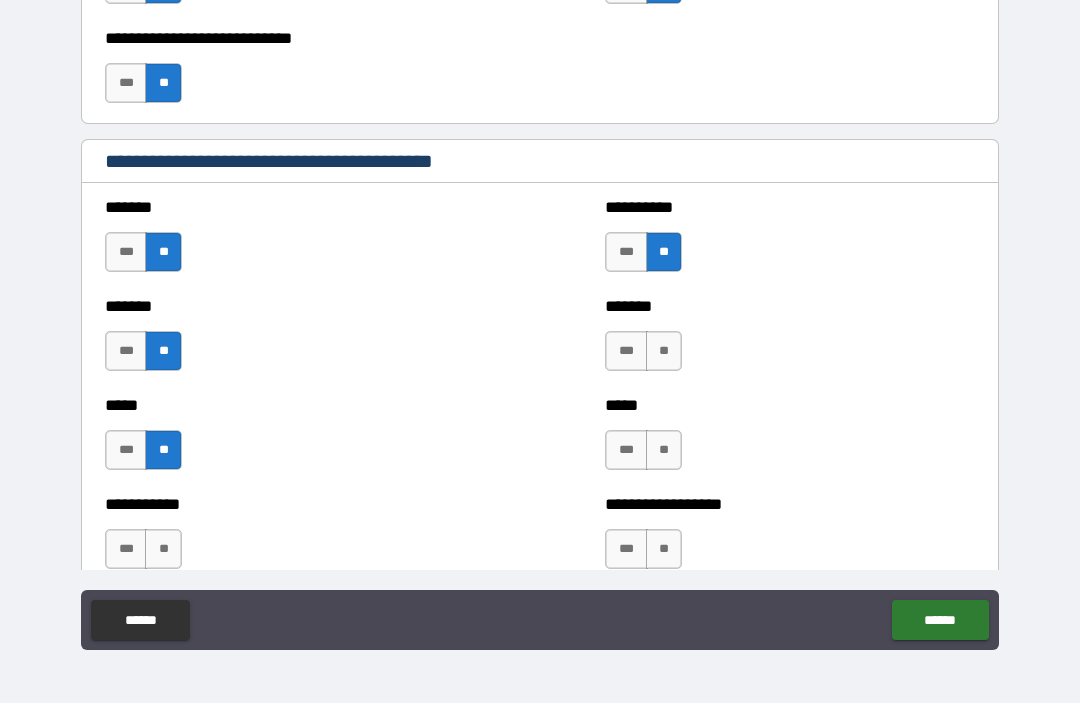 click on "**" at bounding box center [664, 352] 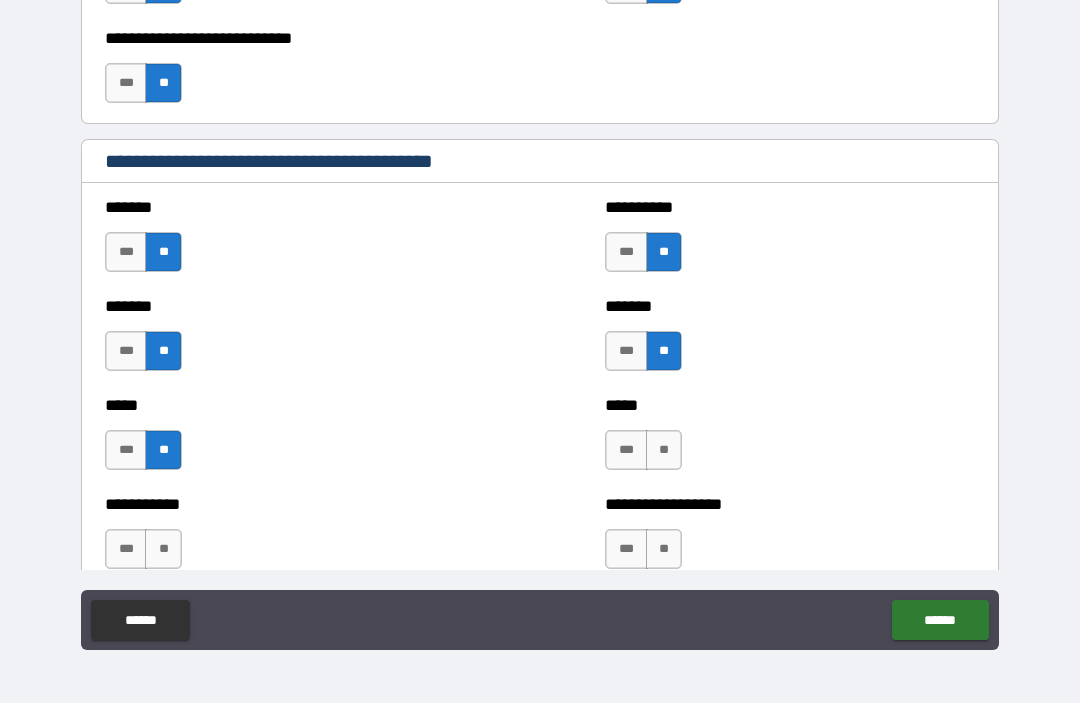 click on "**" at bounding box center [664, 451] 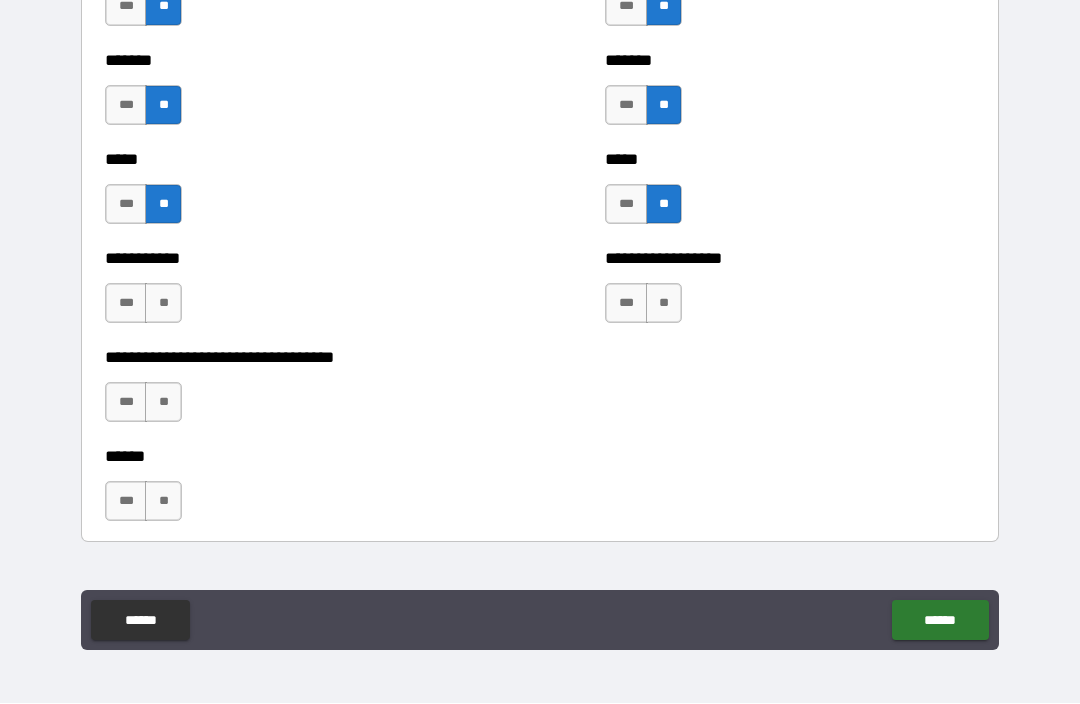 scroll, scrollTop: 1987, scrollLeft: 0, axis: vertical 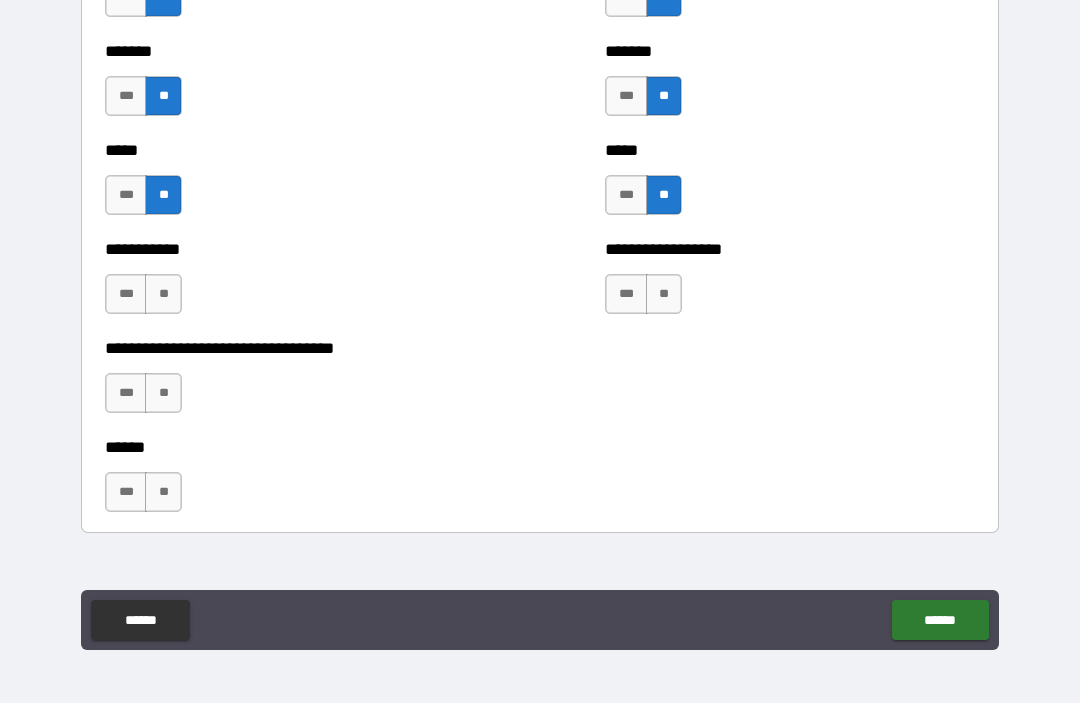 click on "**" at bounding box center (163, 295) 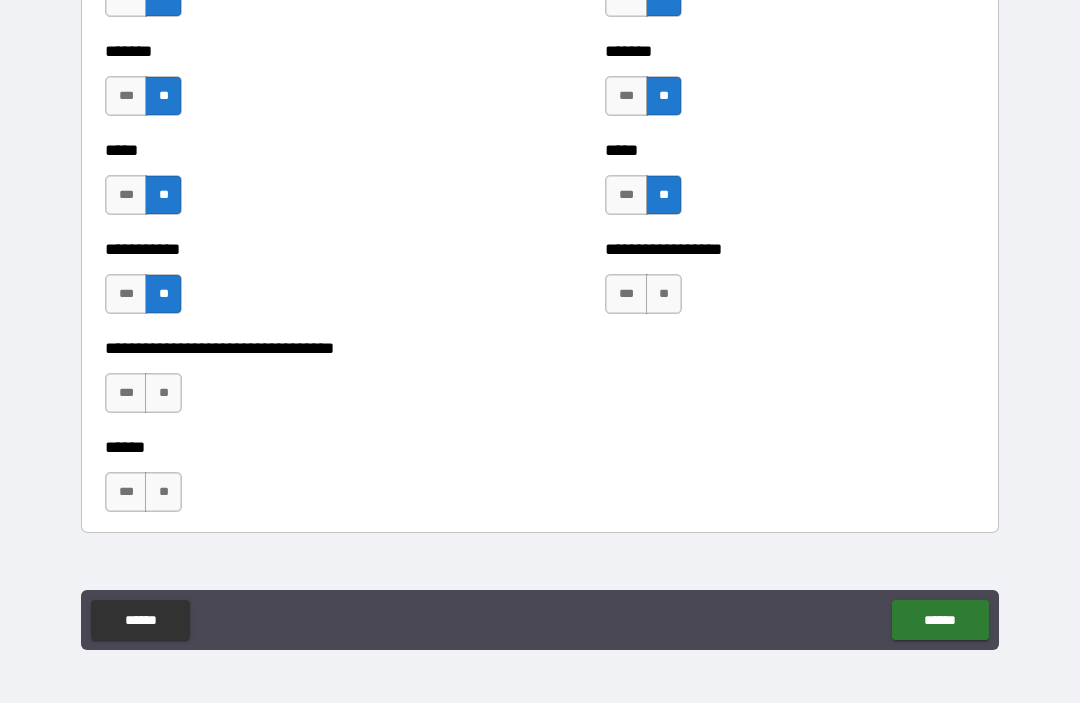 click on "**" at bounding box center [163, 394] 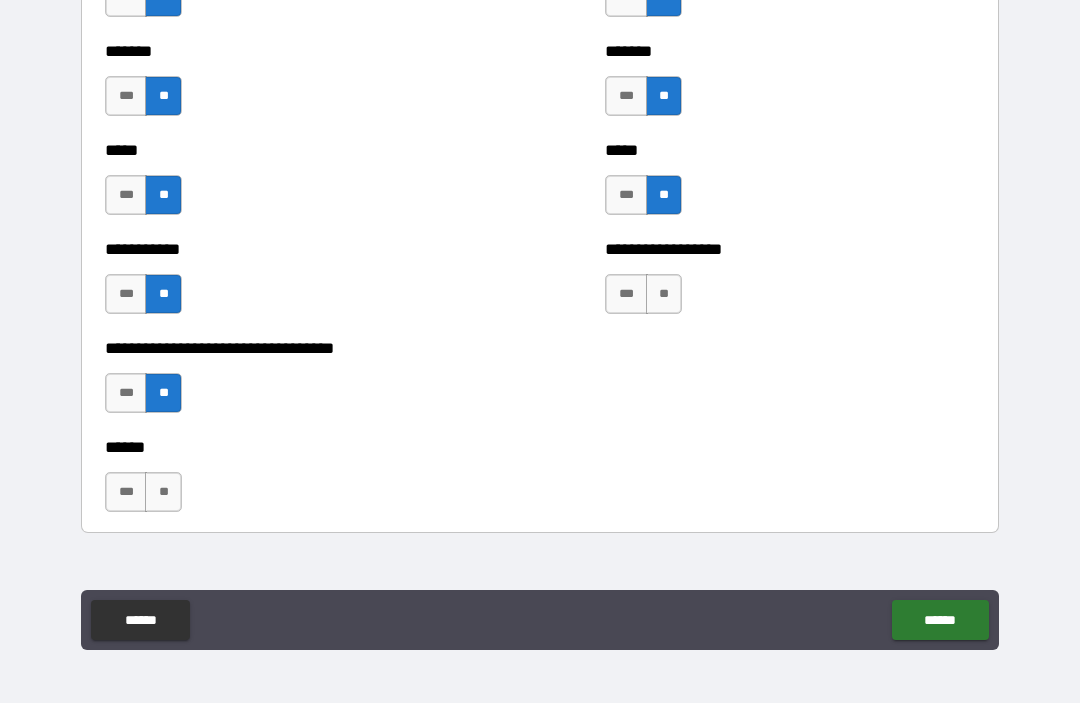click on "**" at bounding box center [163, 493] 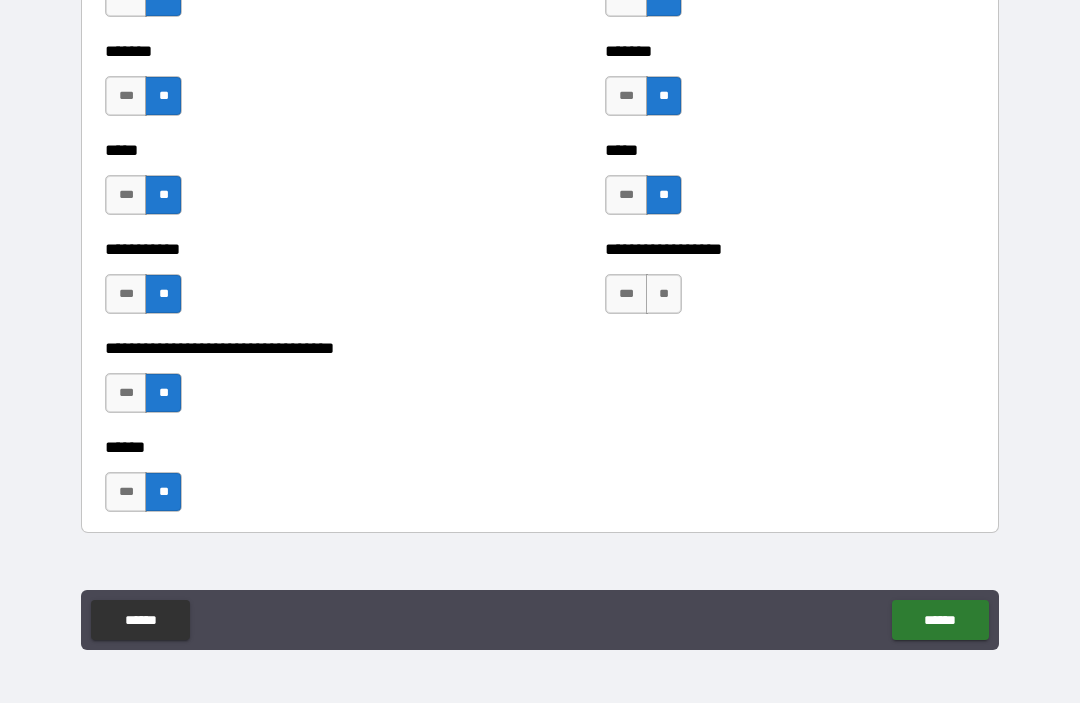 click on "**" at bounding box center (664, 295) 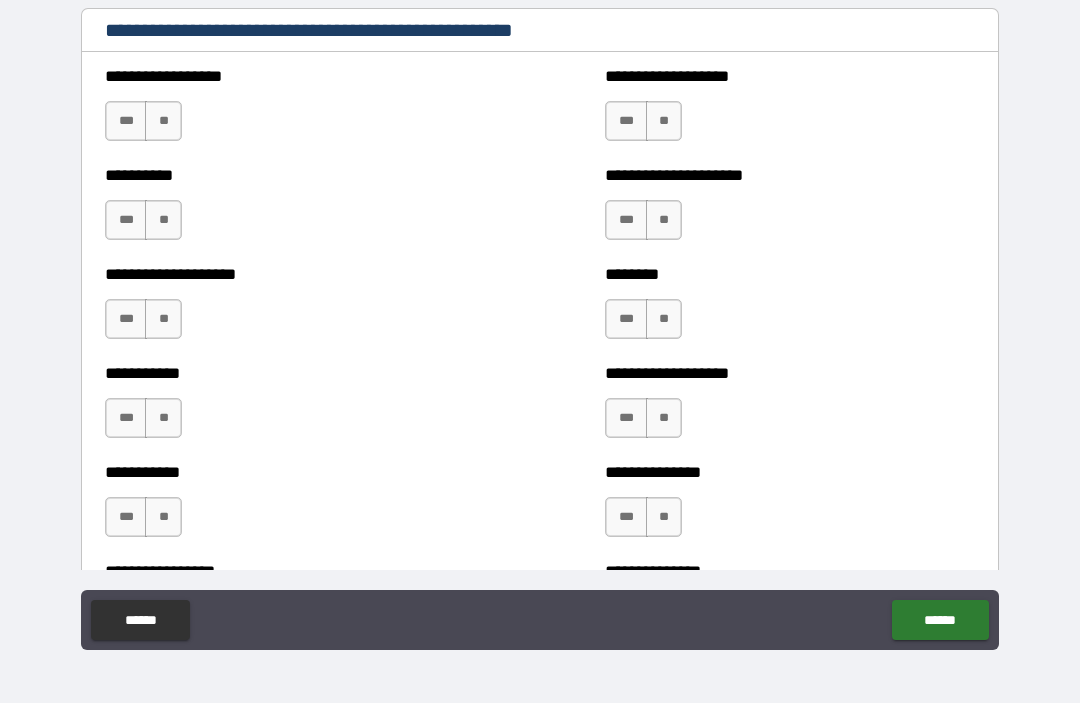 scroll, scrollTop: 2602, scrollLeft: 0, axis: vertical 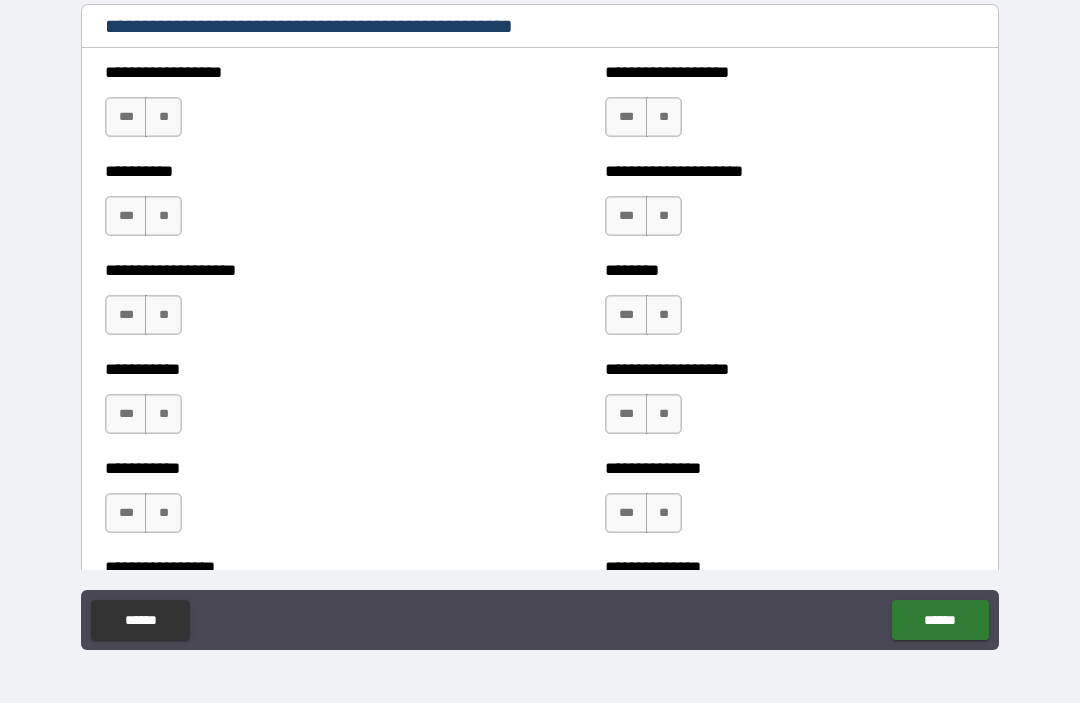 click on "**" at bounding box center (163, 118) 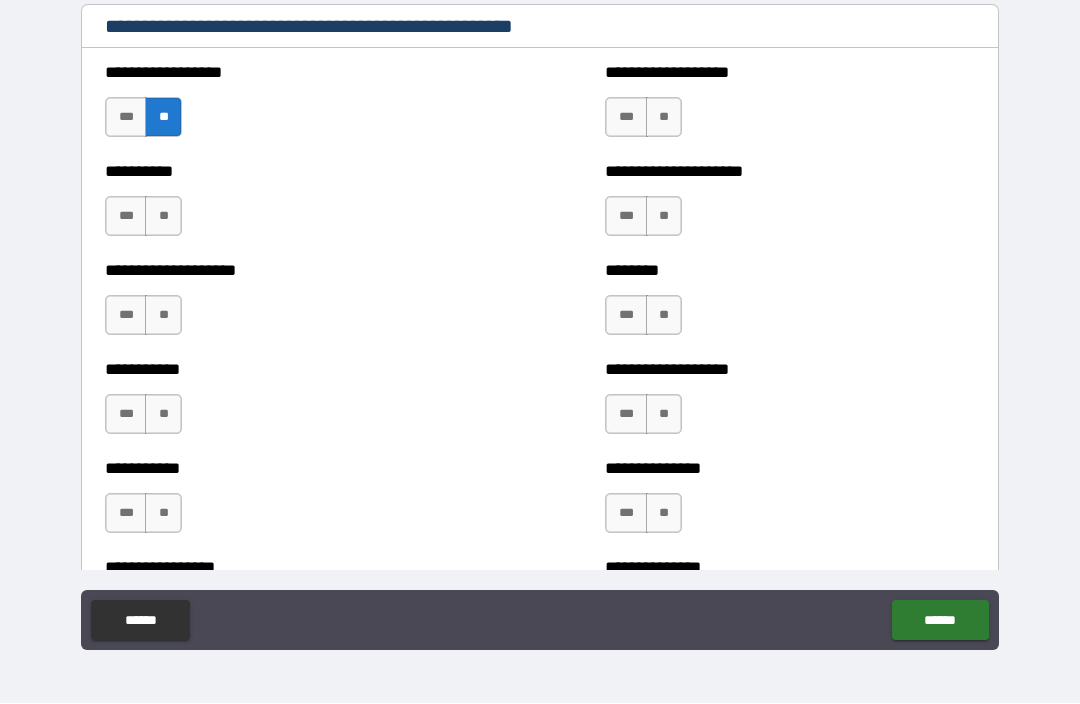 click on "**" at bounding box center (163, 217) 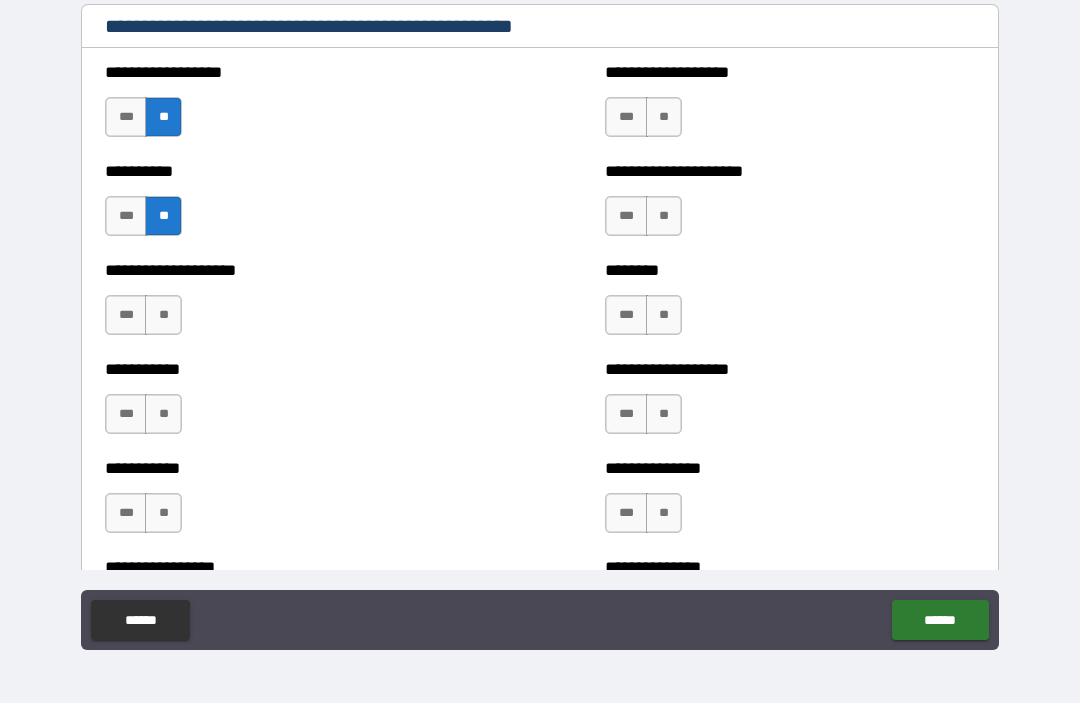 click on "**" at bounding box center [163, 316] 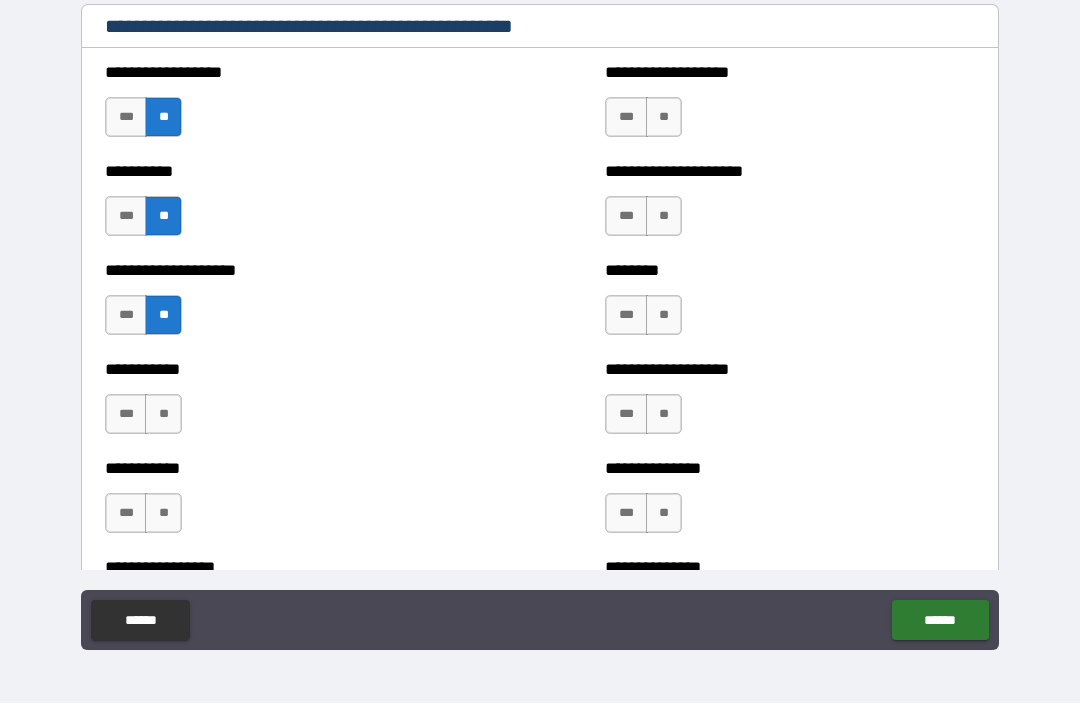 click on "**" at bounding box center [163, 415] 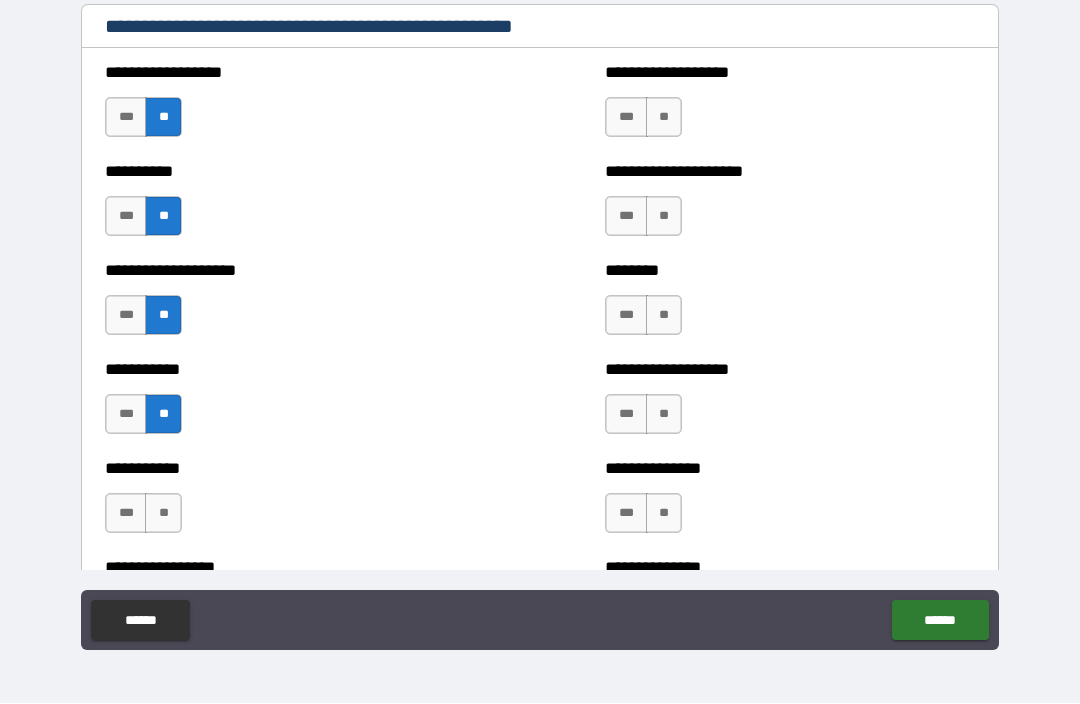 click on "**" at bounding box center (163, 514) 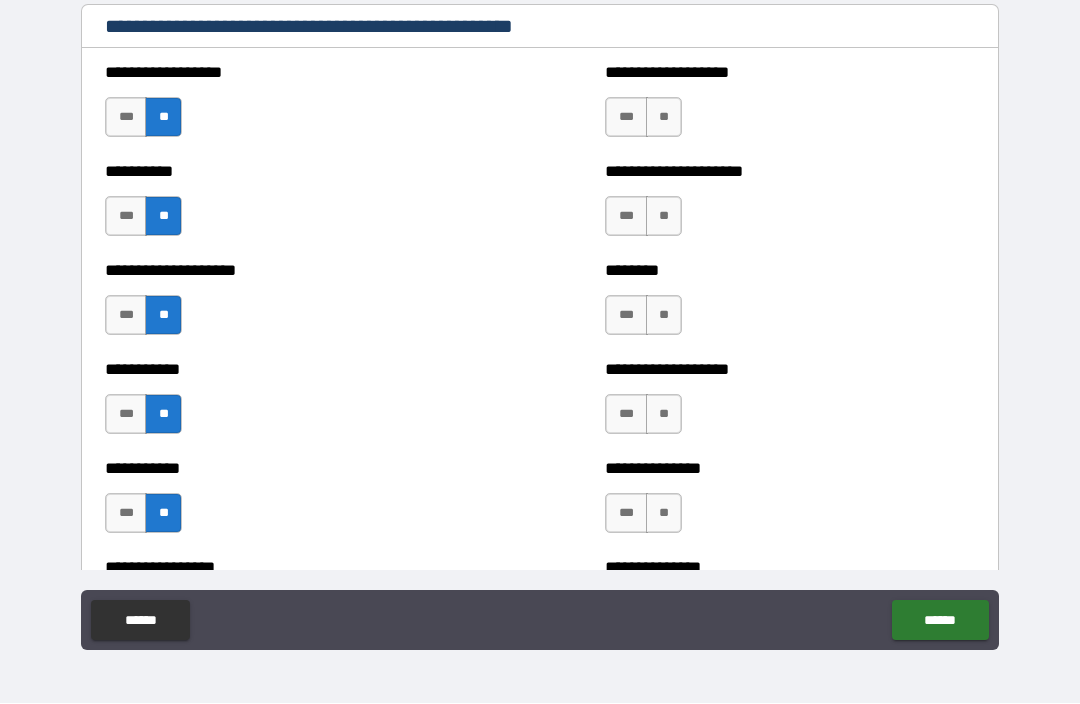 click on "**" at bounding box center [664, 118] 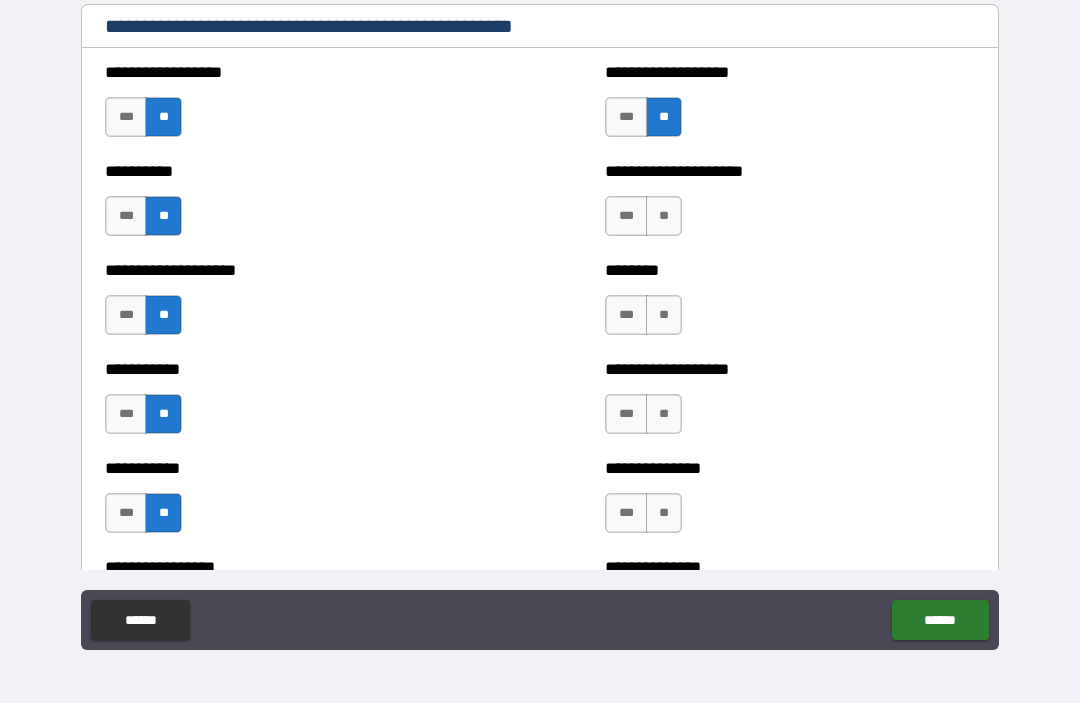 click on "**" at bounding box center [664, 217] 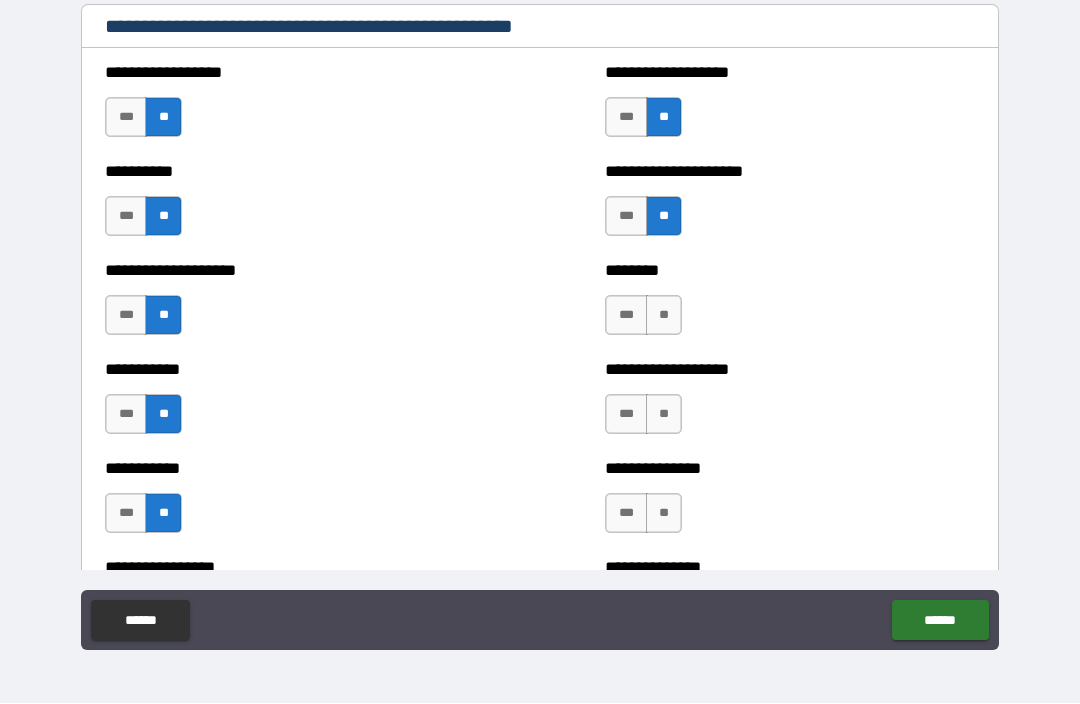 click on "**" at bounding box center (664, 316) 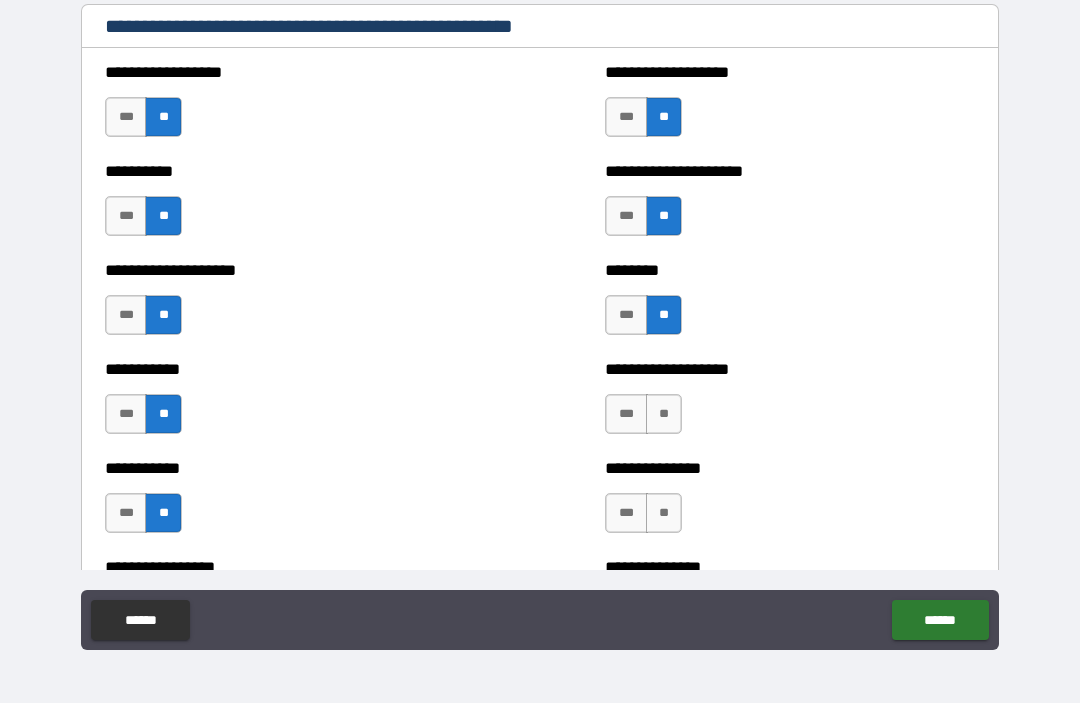 click on "**" at bounding box center [664, 415] 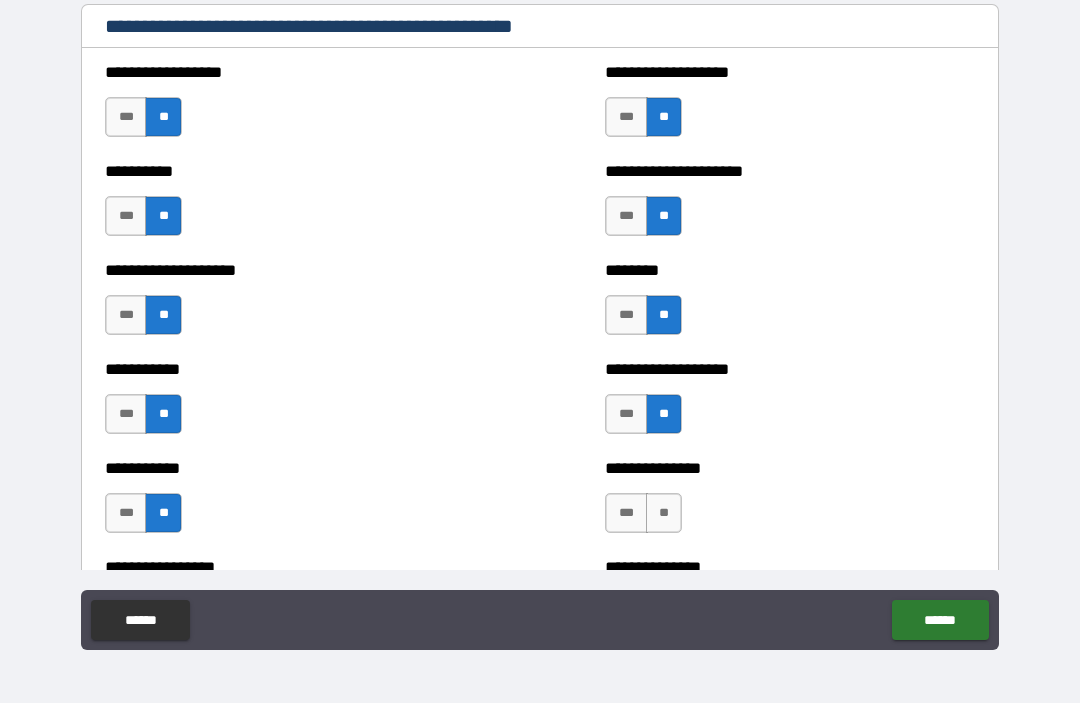 click on "**" at bounding box center [664, 514] 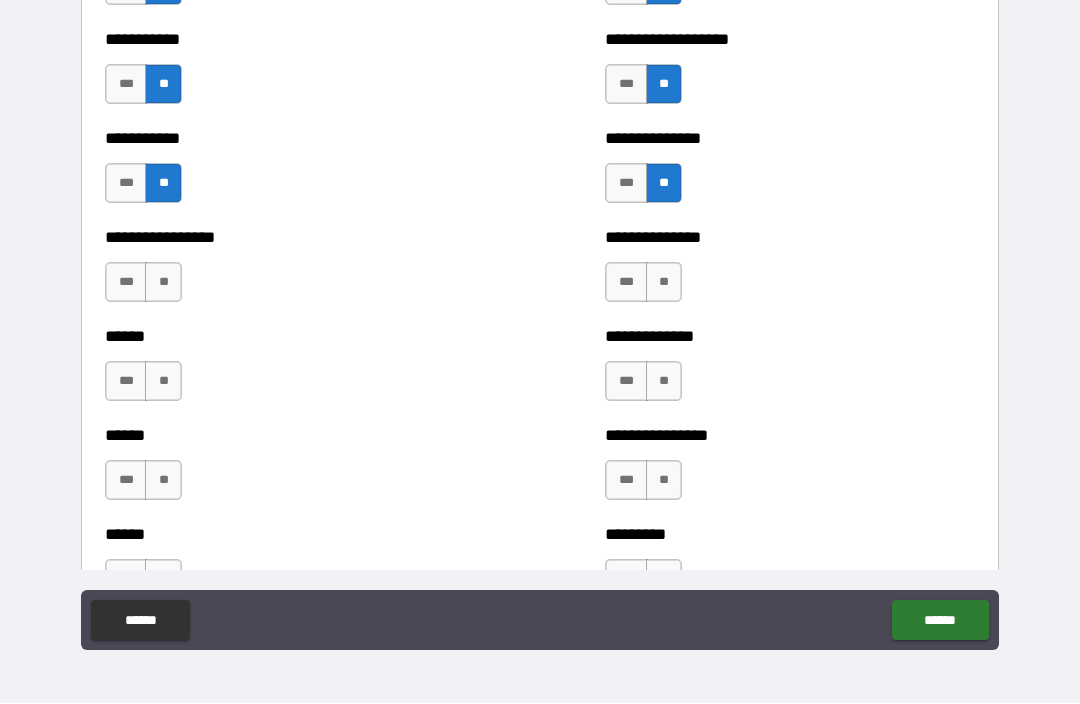 scroll, scrollTop: 2952, scrollLeft: 0, axis: vertical 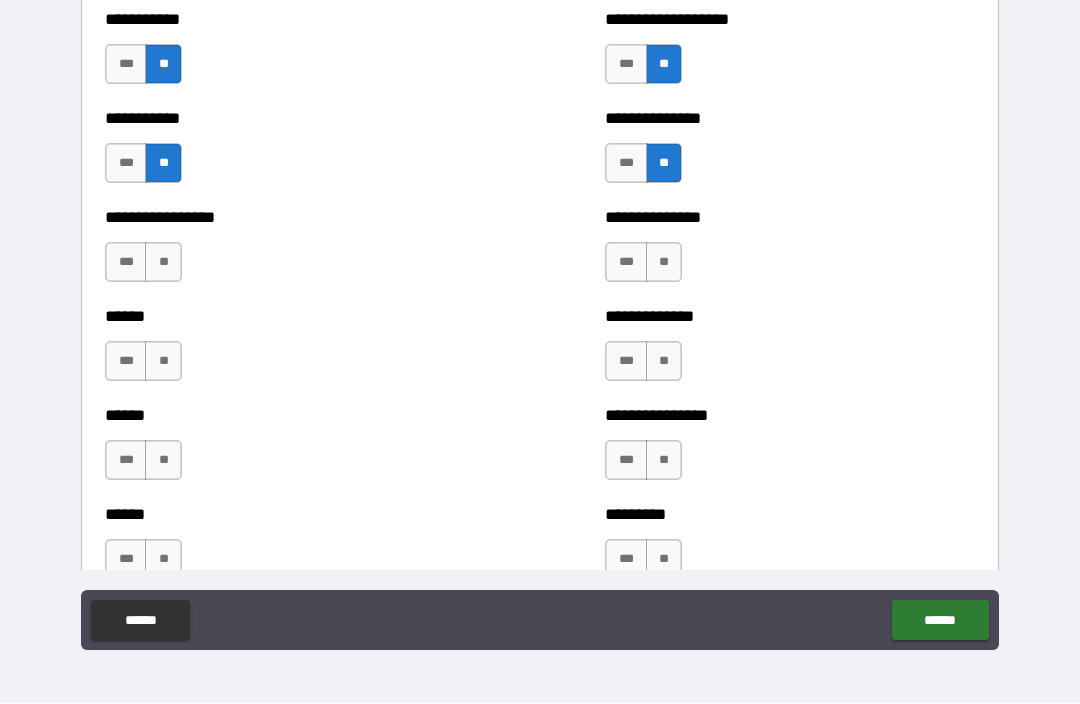 click on "**" at bounding box center [664, 263] 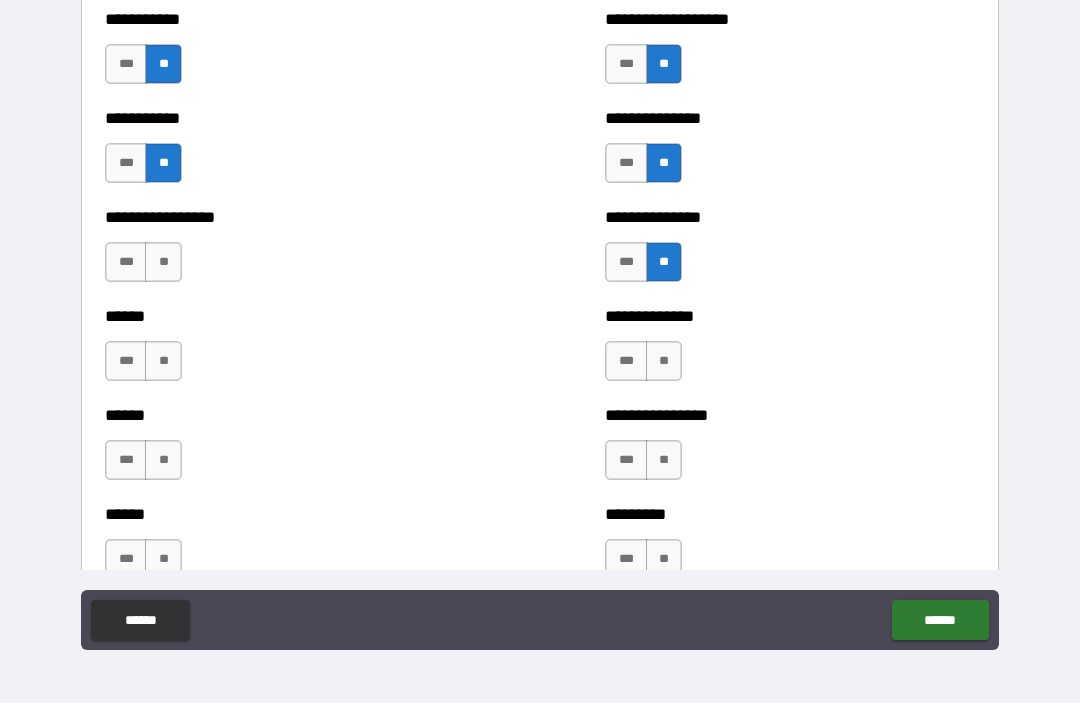 click on "**" at bounding box center (664, 362) 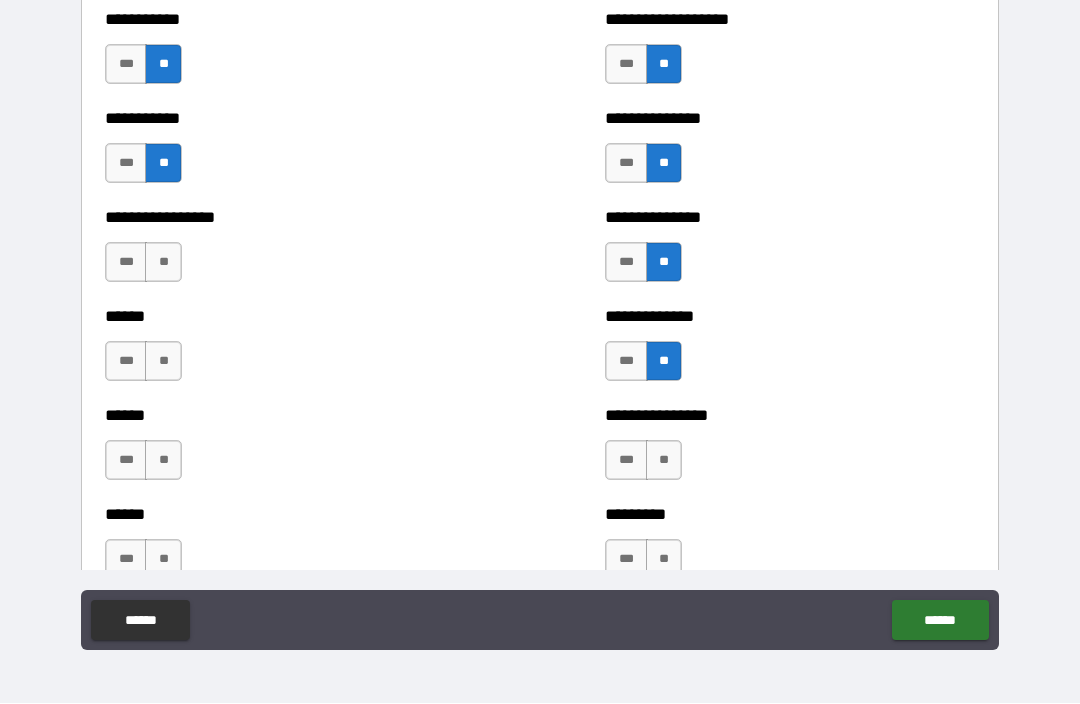 click on "**" at bounding box center (664, 461) 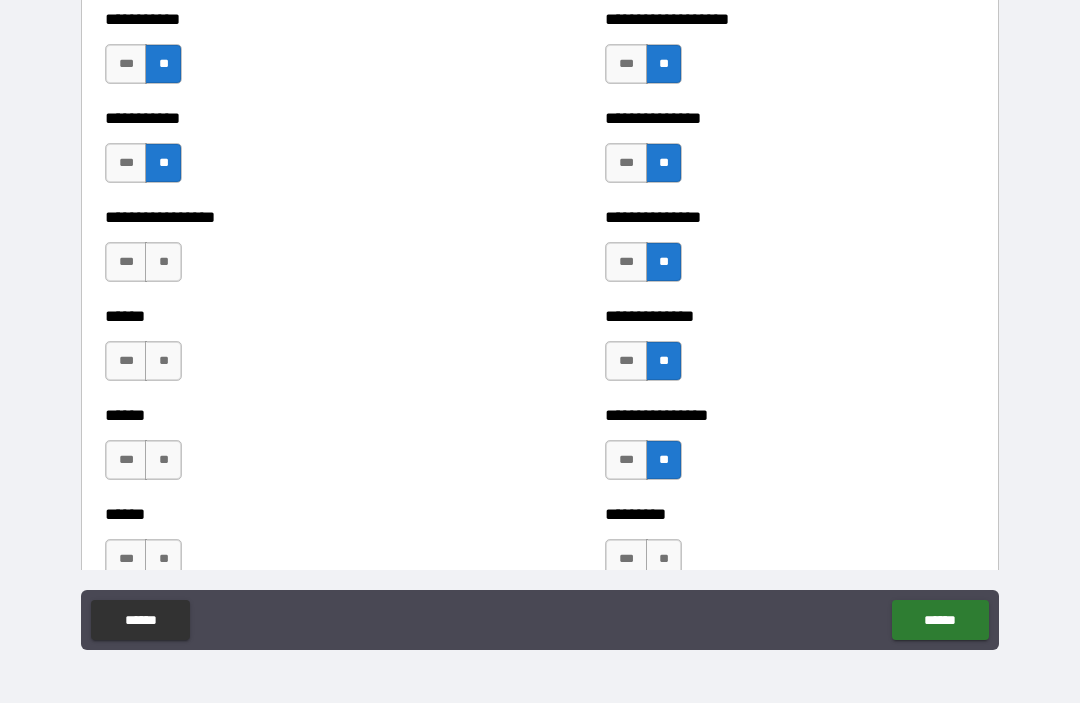 click on "**" at bounding box center (163, 263) 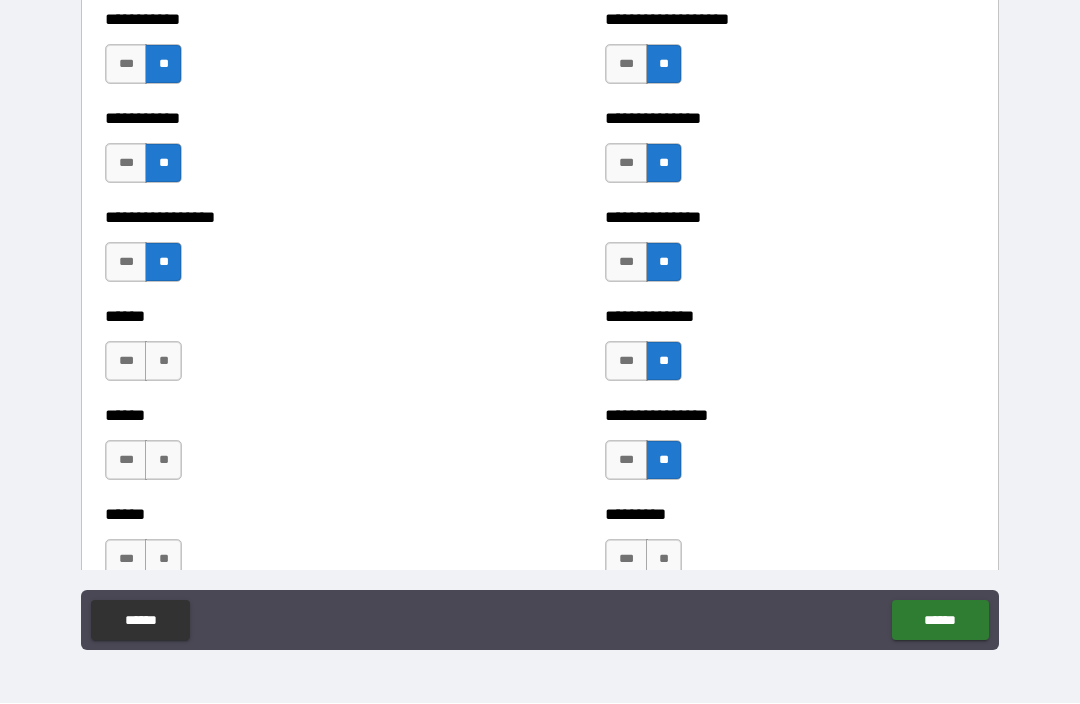 click on "**" at bounding box center [163, 362] 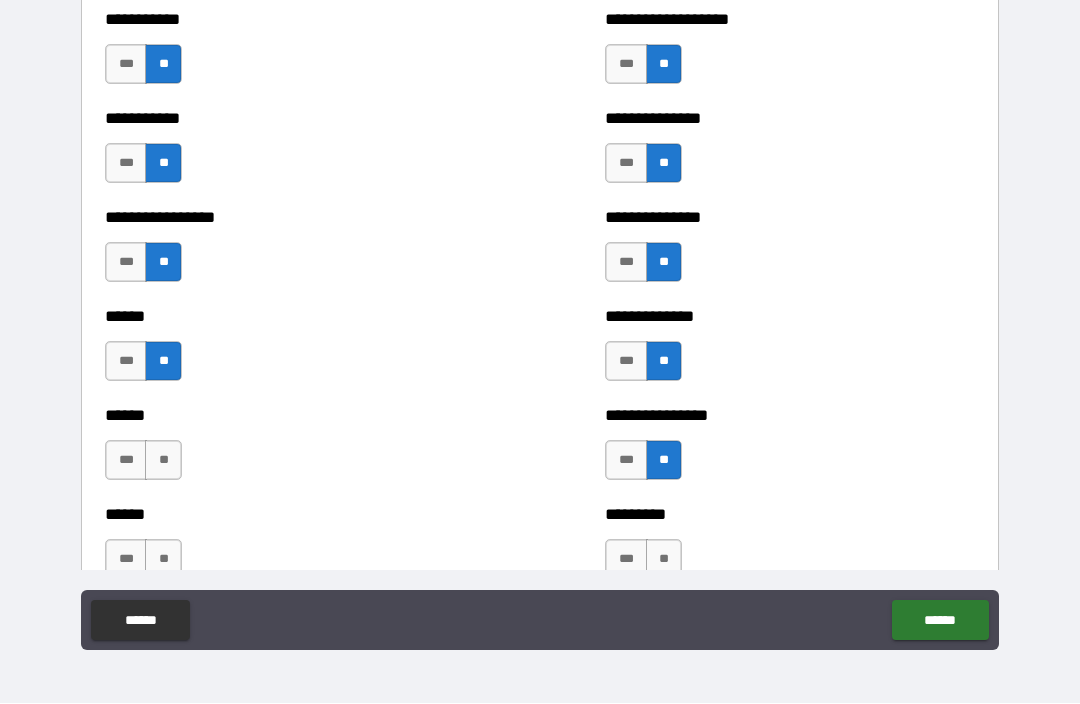 click on "**" at bounding box center (163, 461) 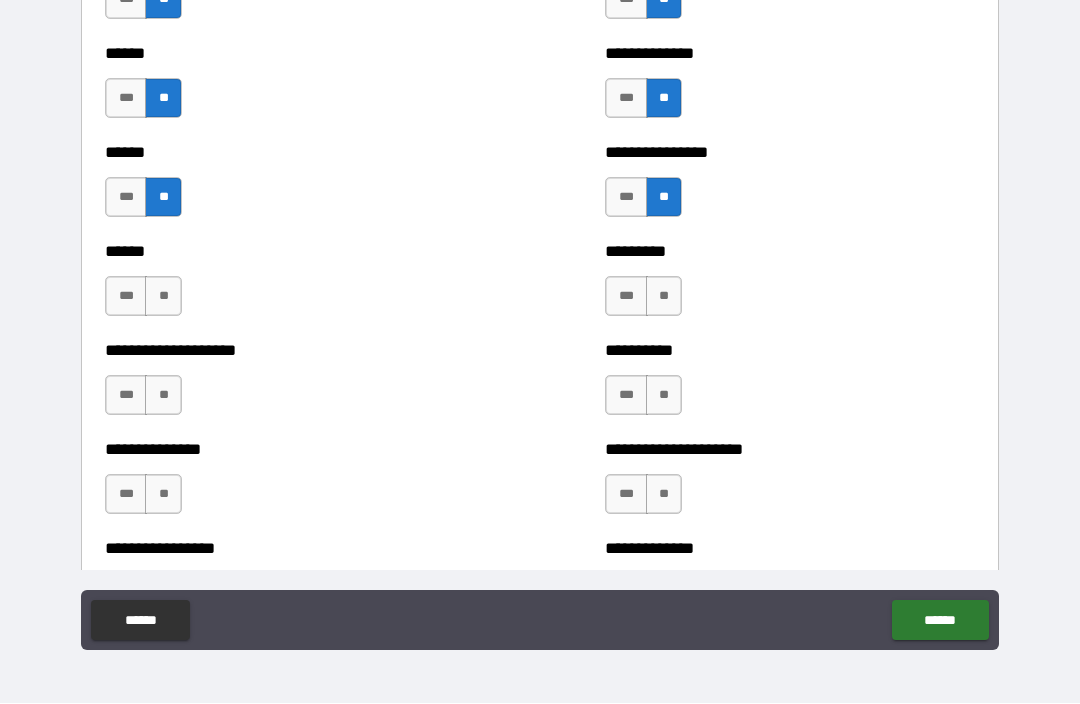 scroll, scrollTop: 3230, scrollLeft: 0, axis: vertical 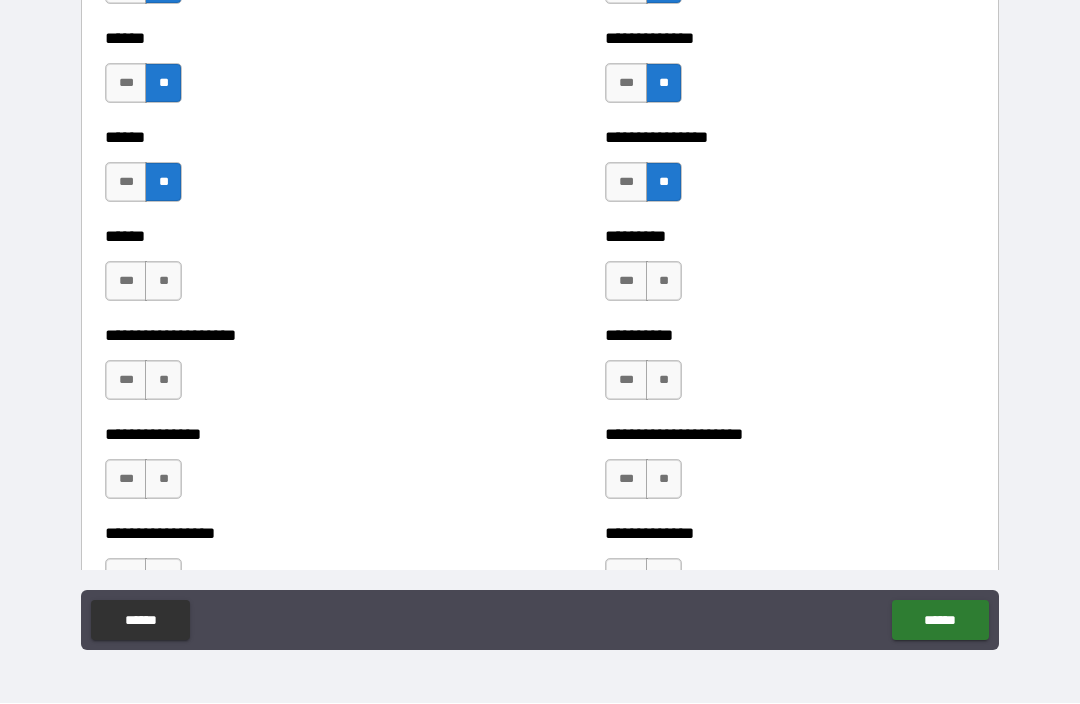 click on "**" at bounding box center (163, 282) 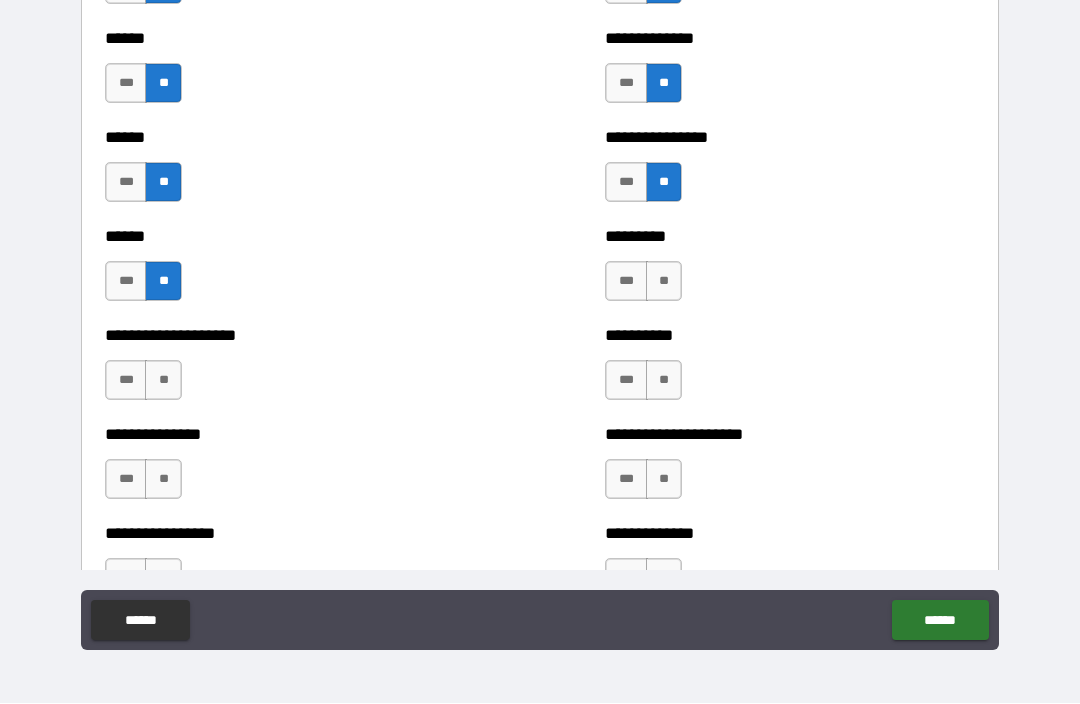 click on "**" at bounding box center (163, 381) 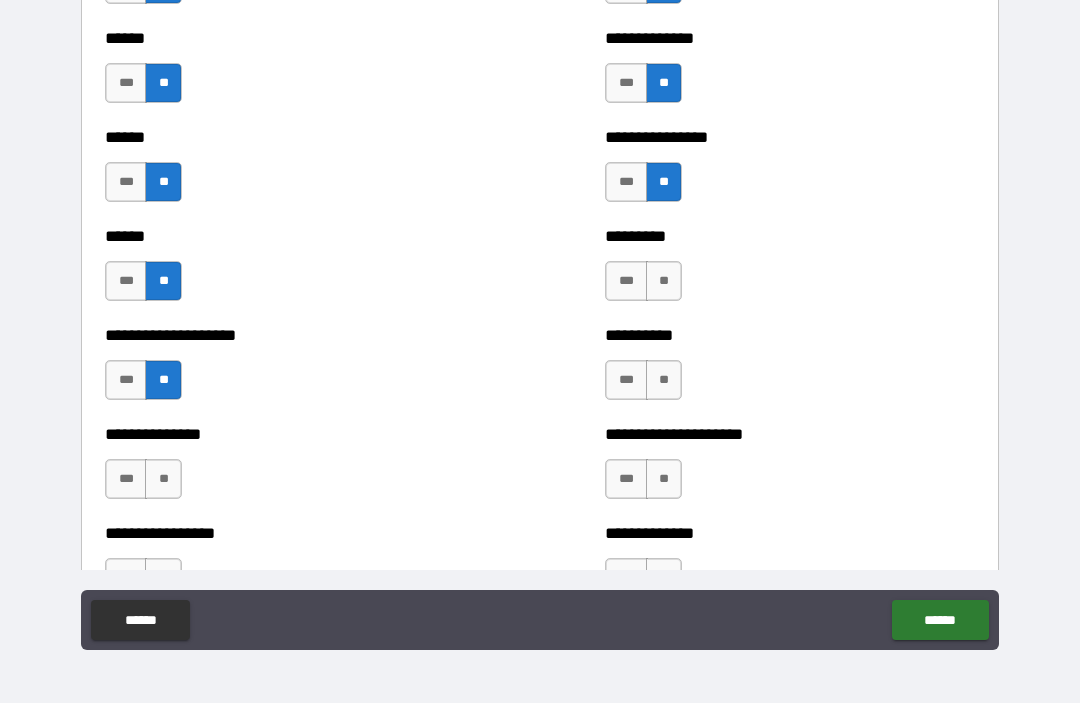 click on "**" at bounding box center (163, 480) 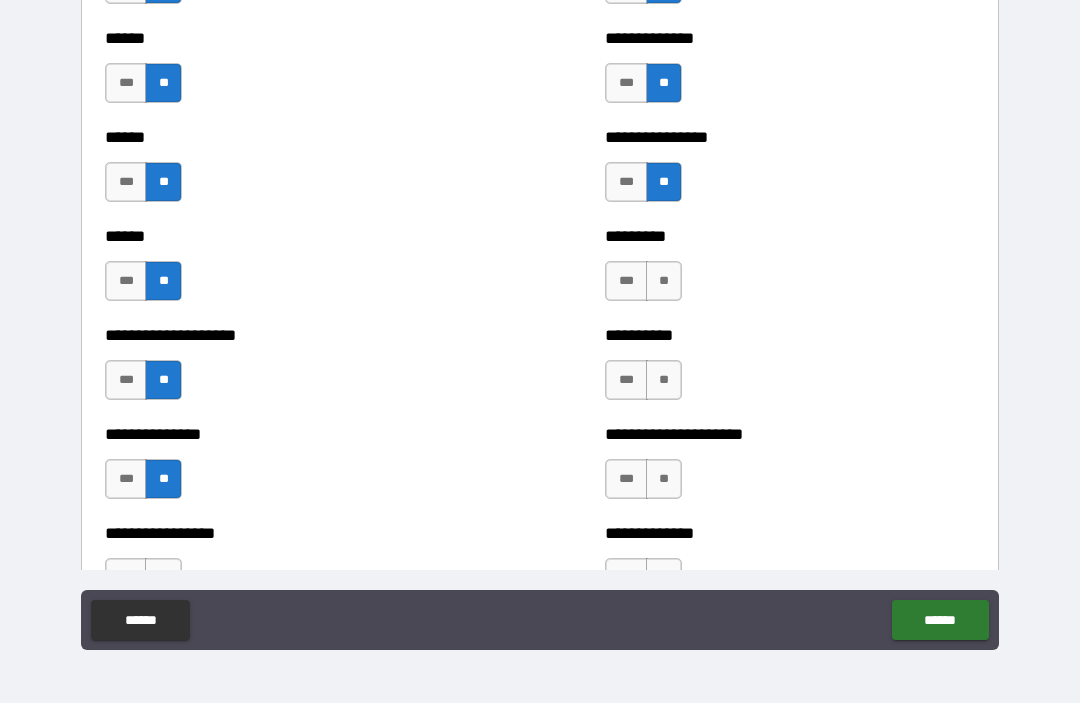 click on "**" at bounding box center [664, 282] 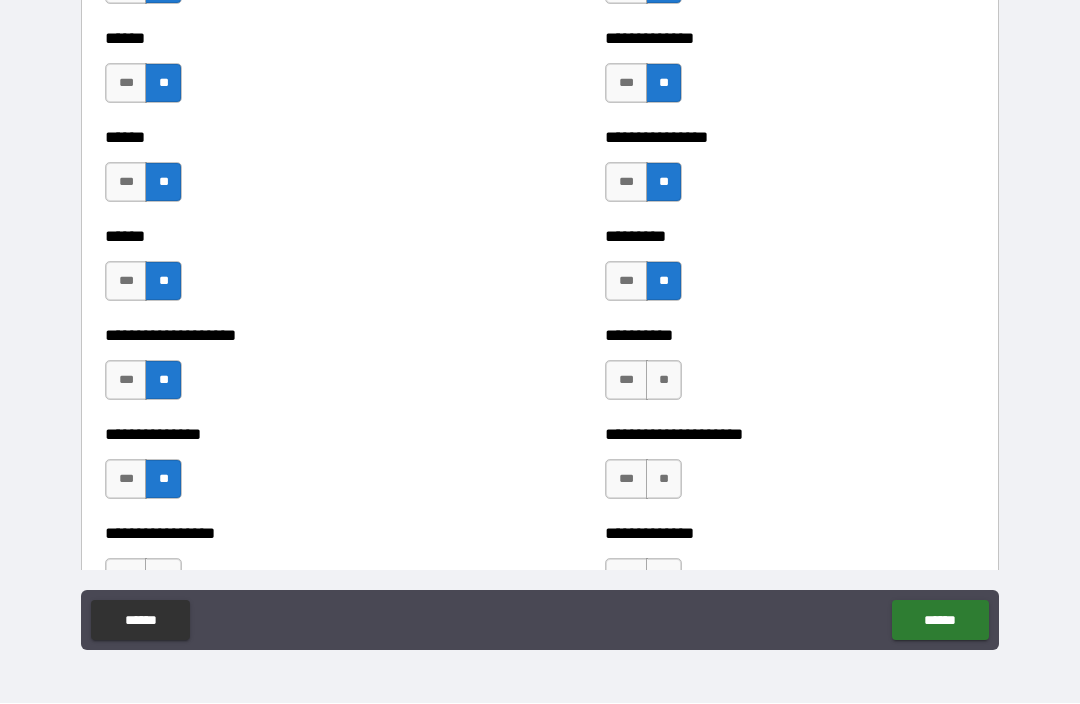 click on "**" at bounding box center (664, 381) 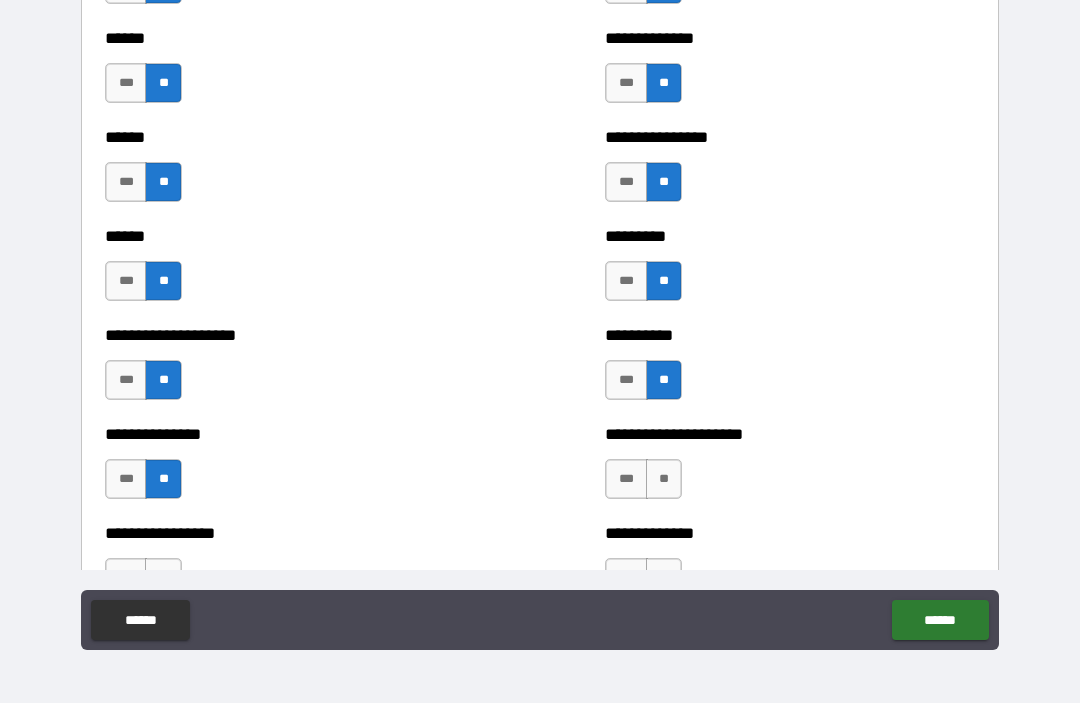 click on "**" at bounding box center (664, 480) 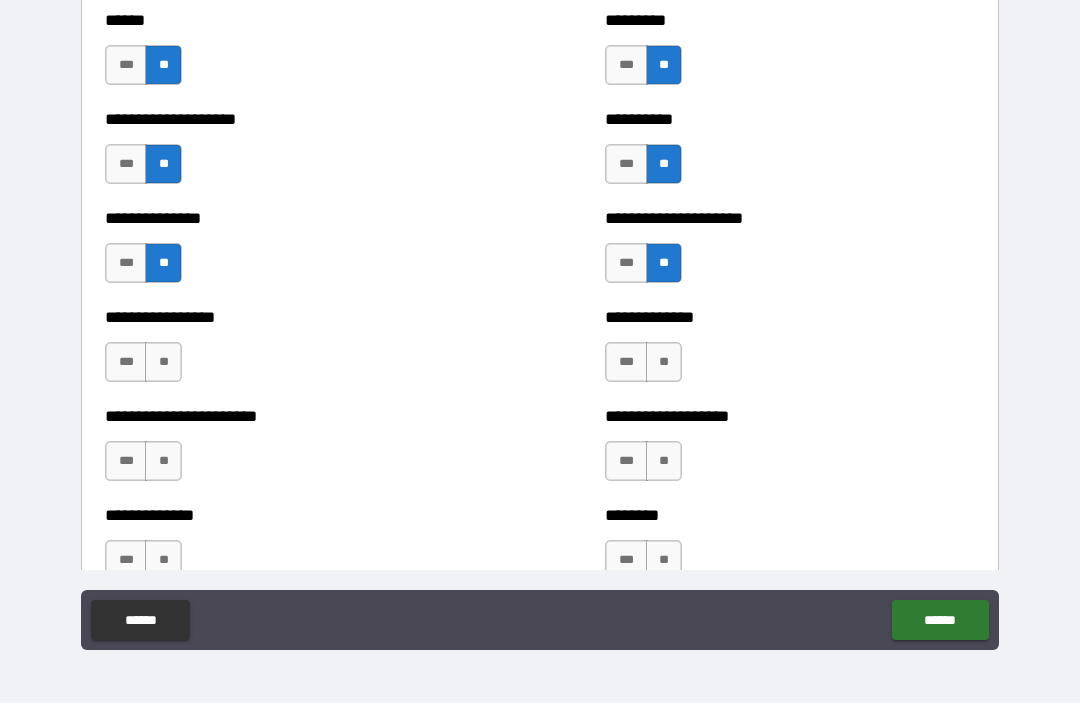 scroll, scrollTop: 3456, scrollLeft: 0, axis: vertical 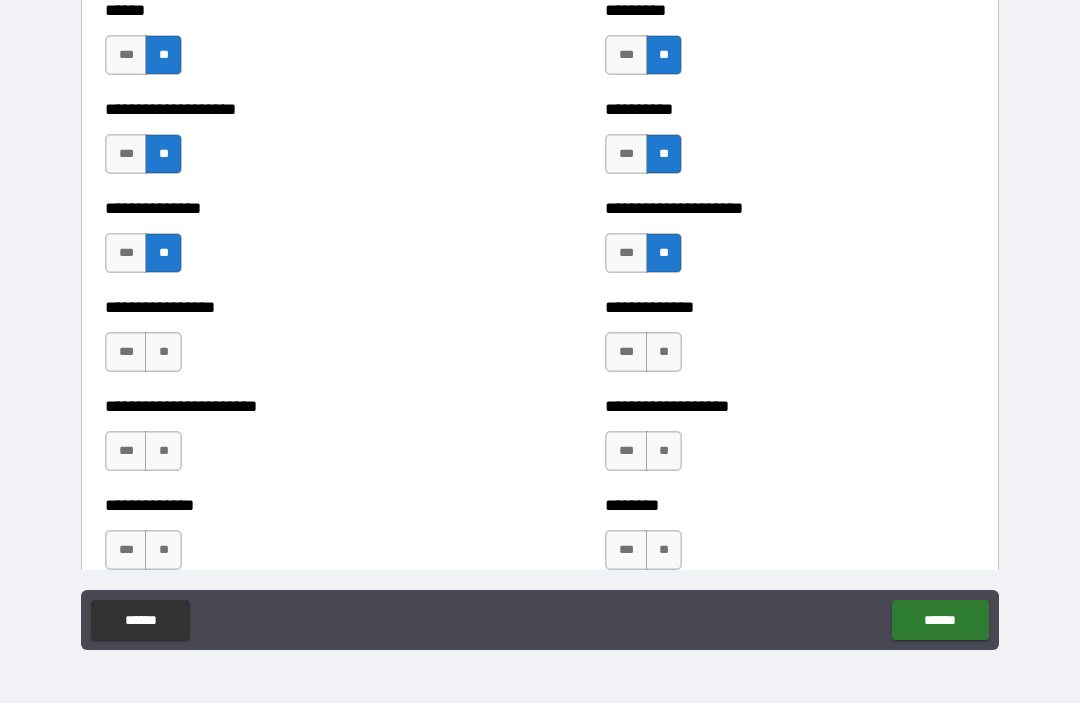 click on "**" at bounding box center [163, 353] 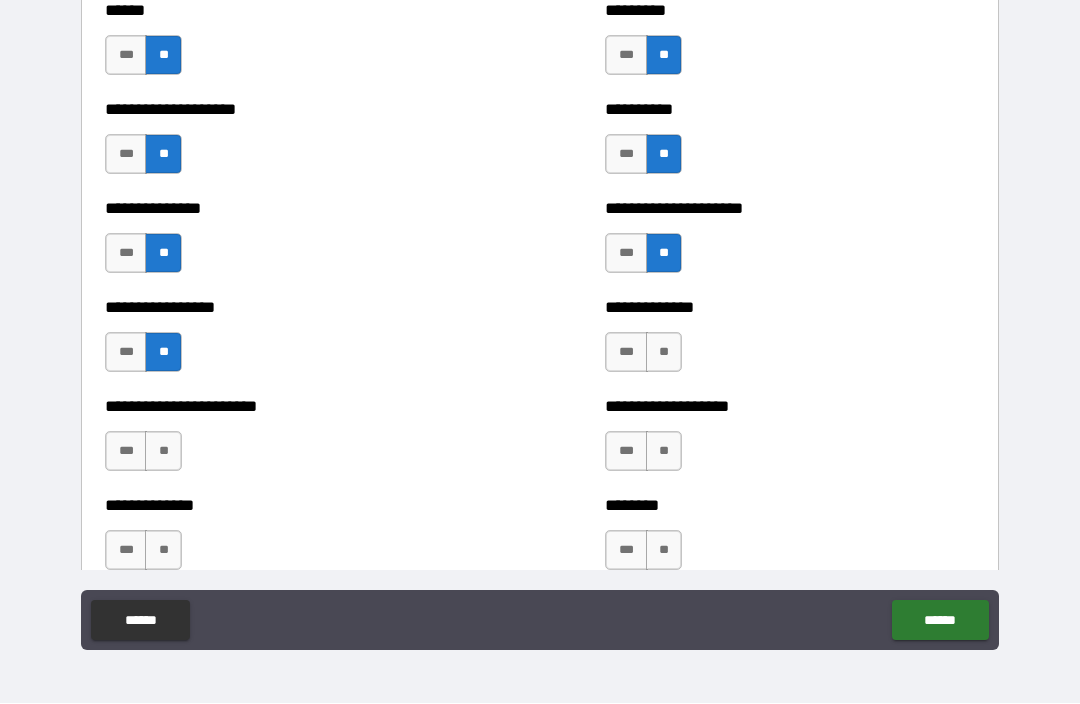 click on "**" at bounding box center (163, 452) 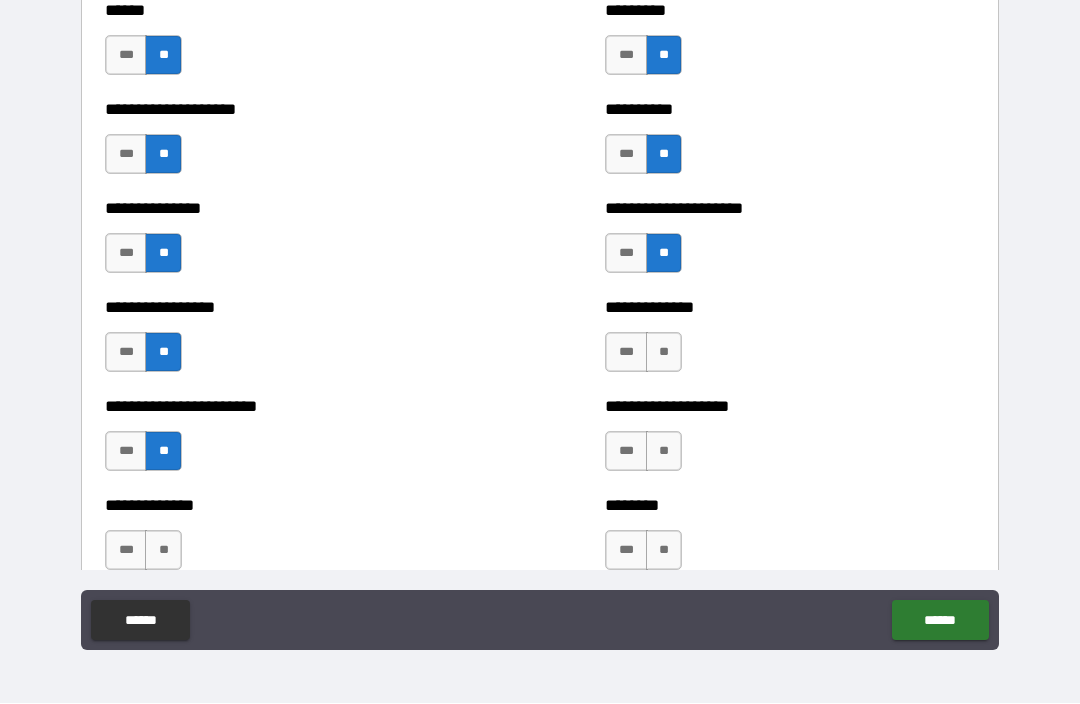 click on "**" at bounding box center (163, 551) 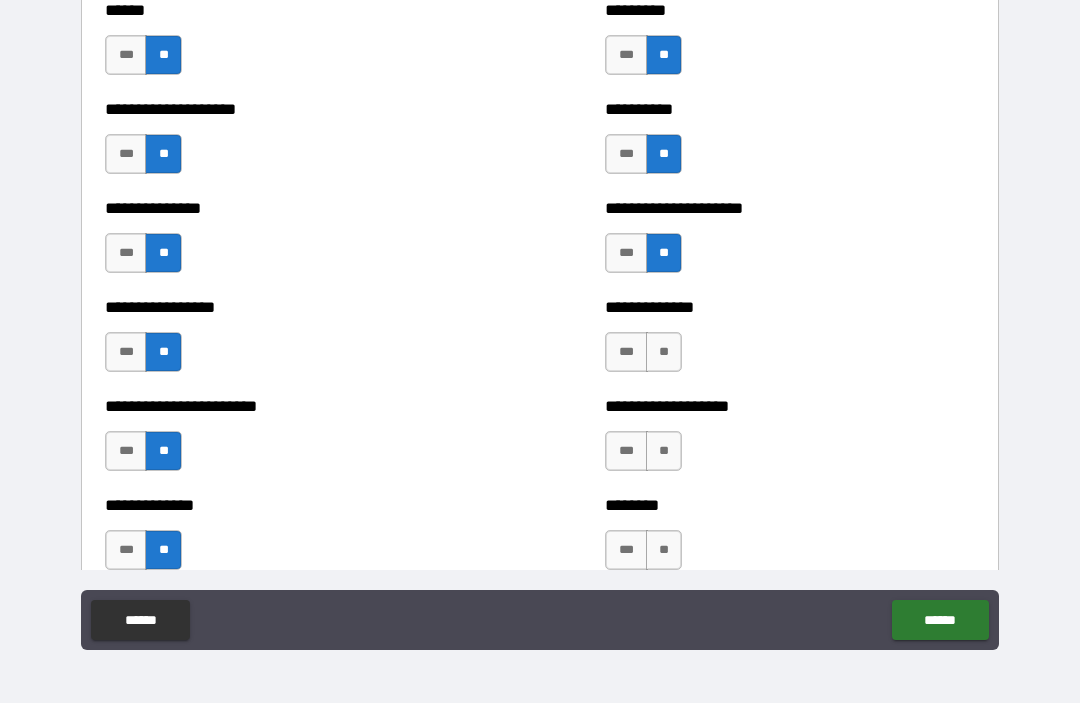 click on "**" at bounding box center (664, 353) 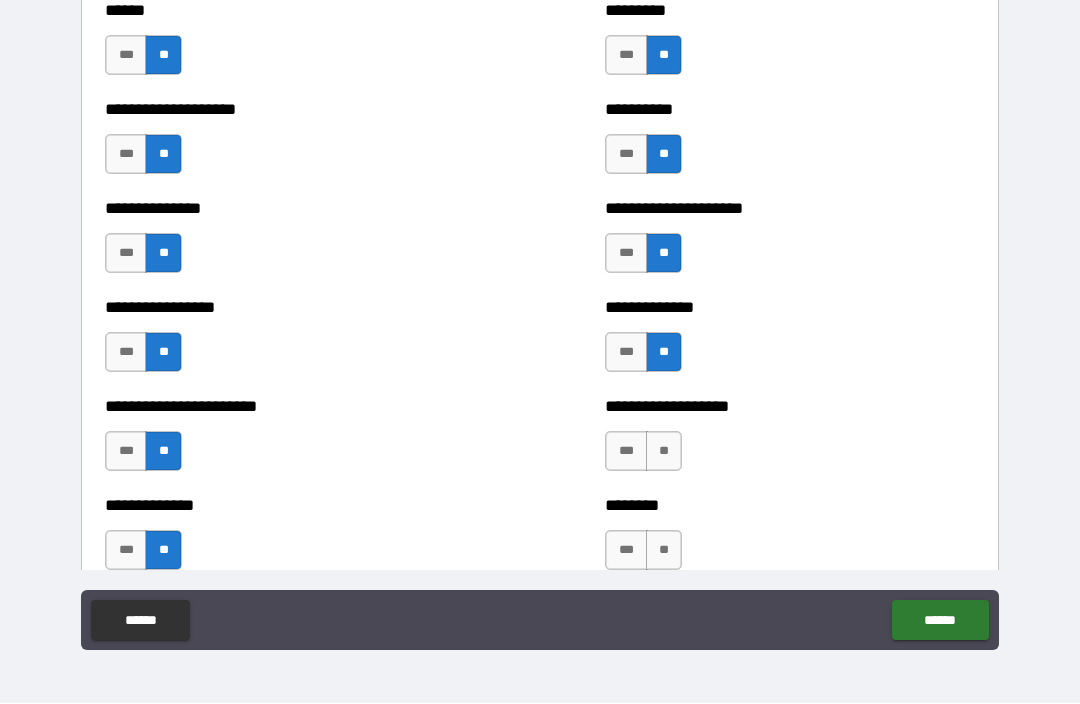 click on "**" at bounding box center (664, 452) 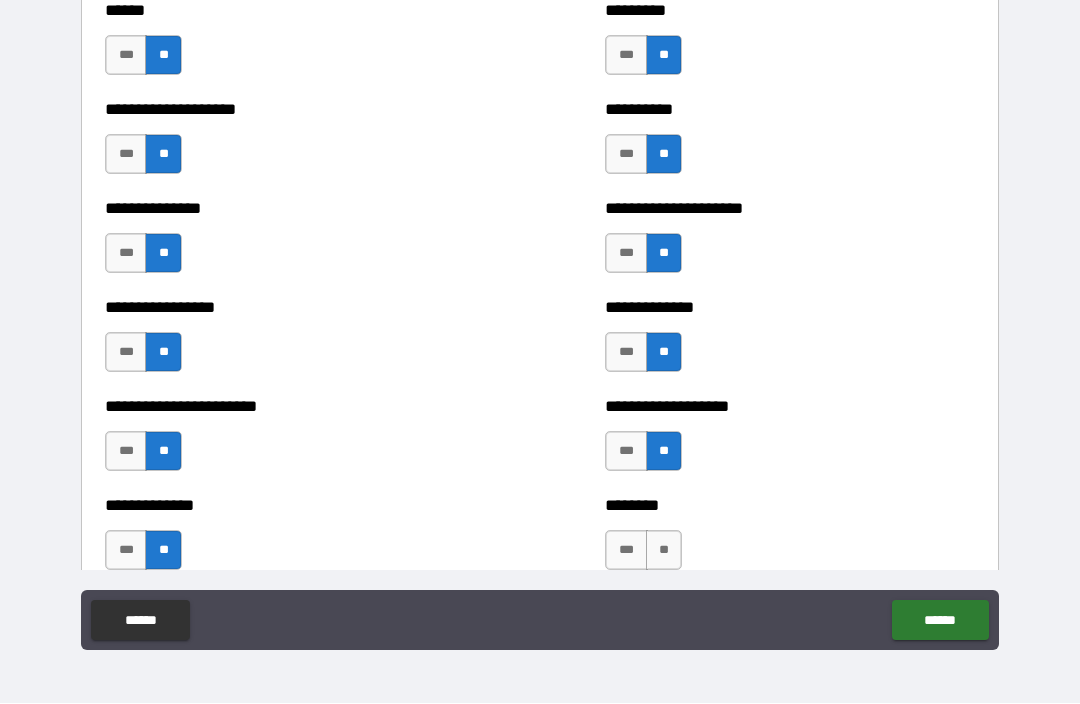 click on "**" at bounding box center [664, 551] 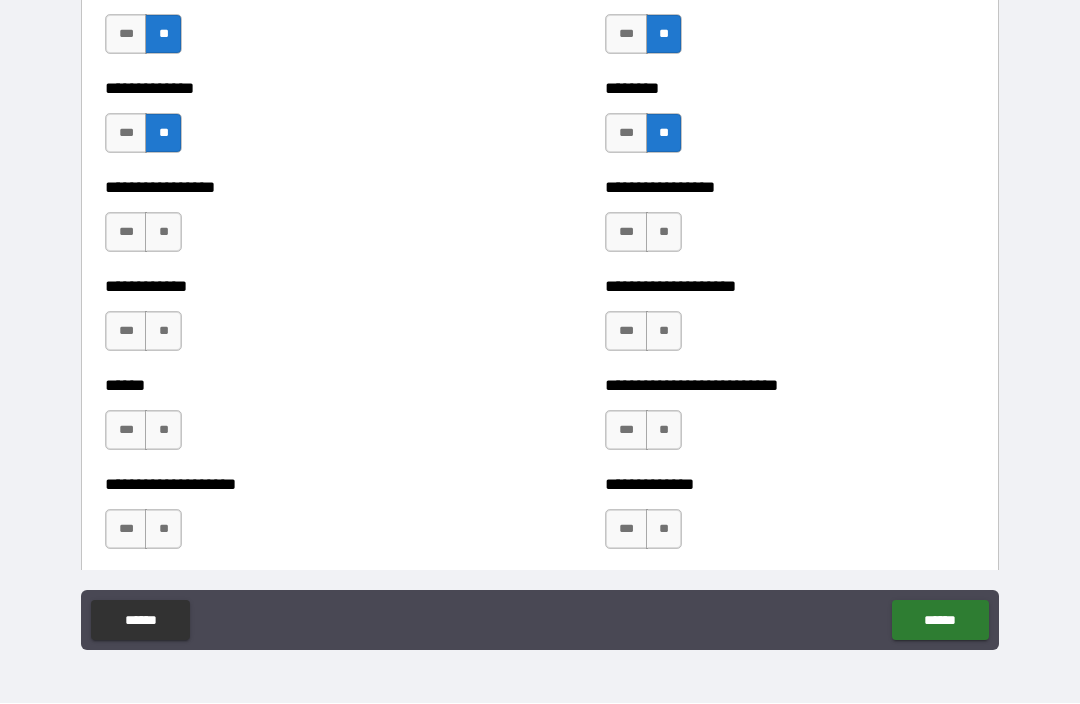 scroll, scrollTop: 3901, scrollLeft: 0, axis: vertical 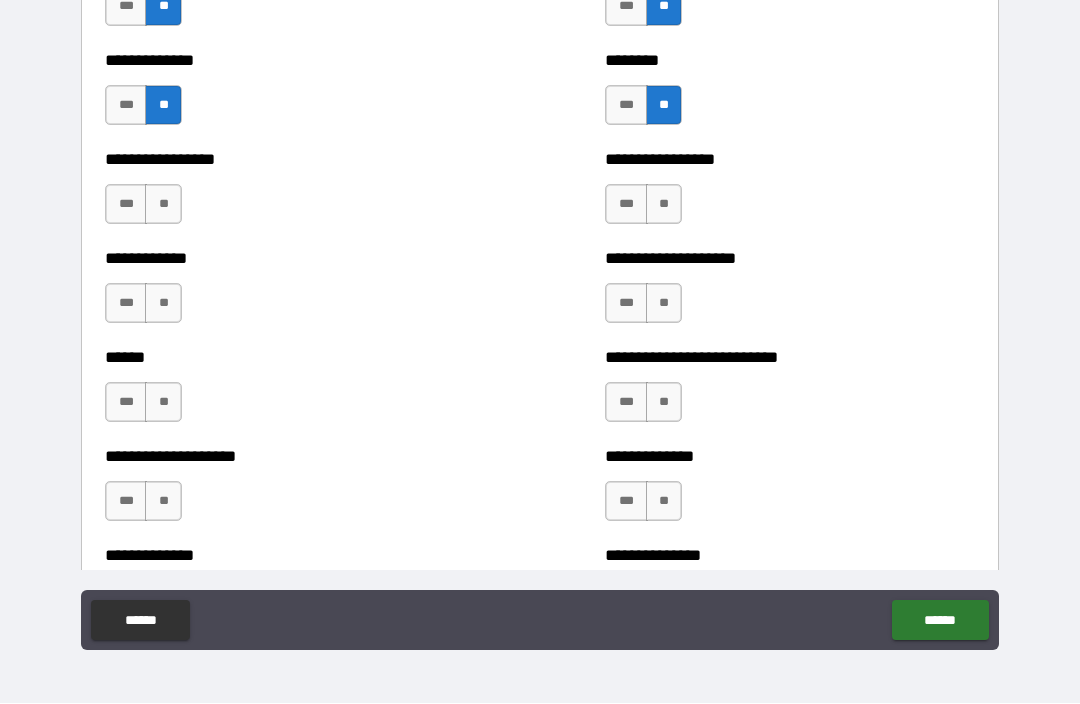 click on "**" at bounding box center (163, 205) 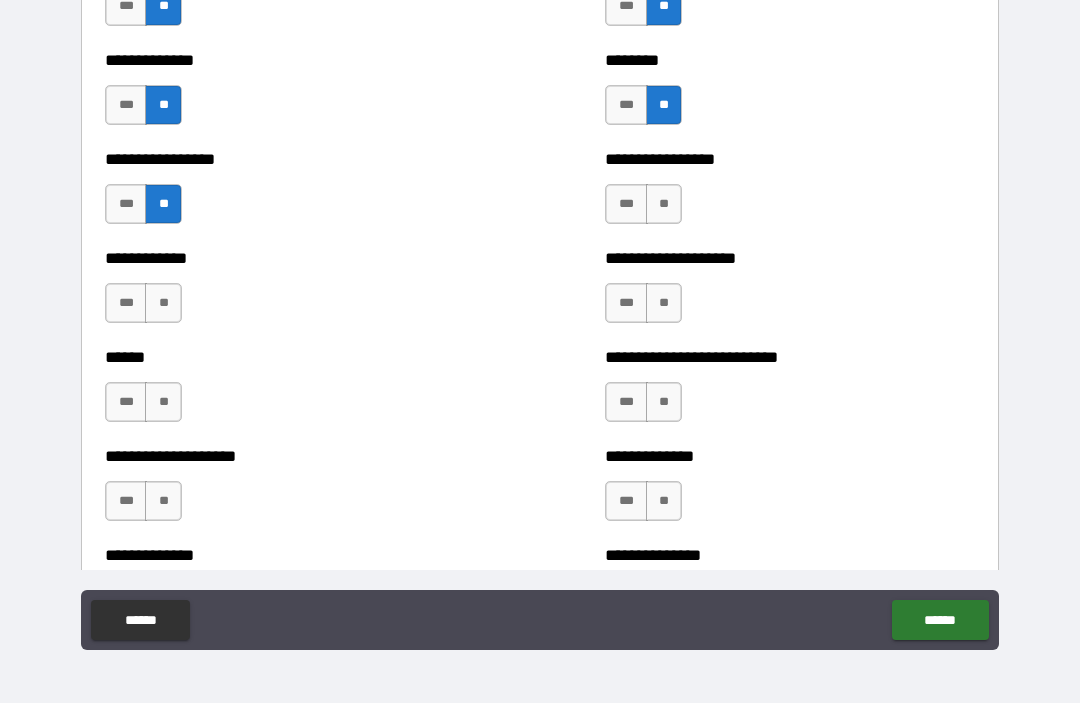 click on "**" at bounding box center [163, 304] 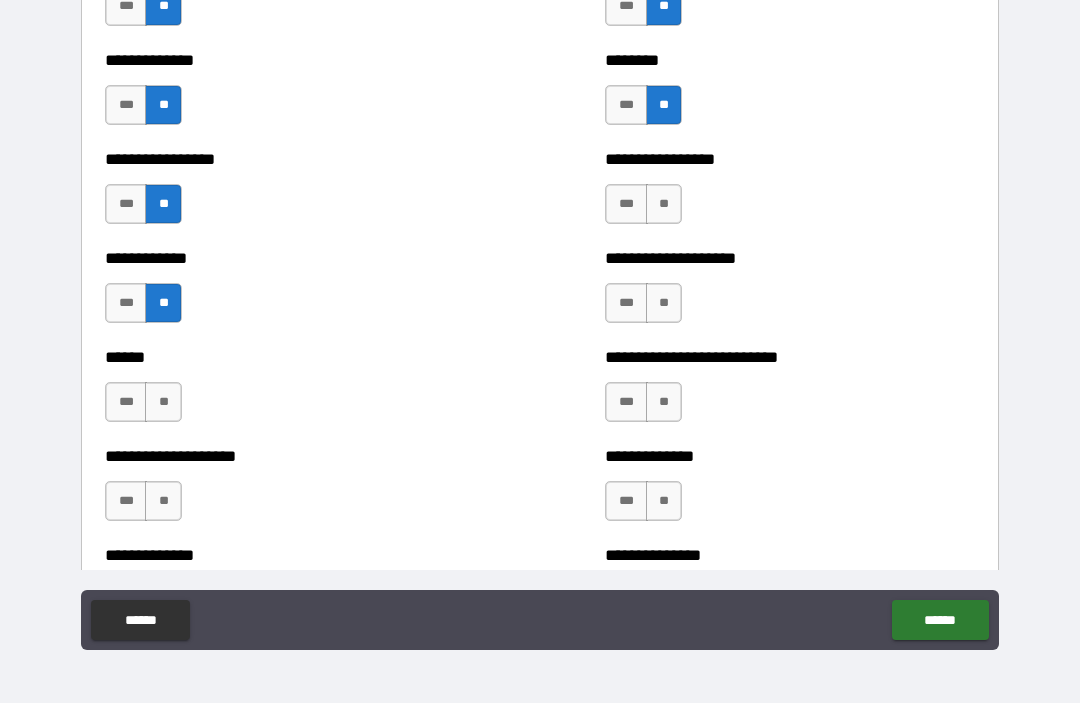 click on "**" at bounding box center [163, 403] 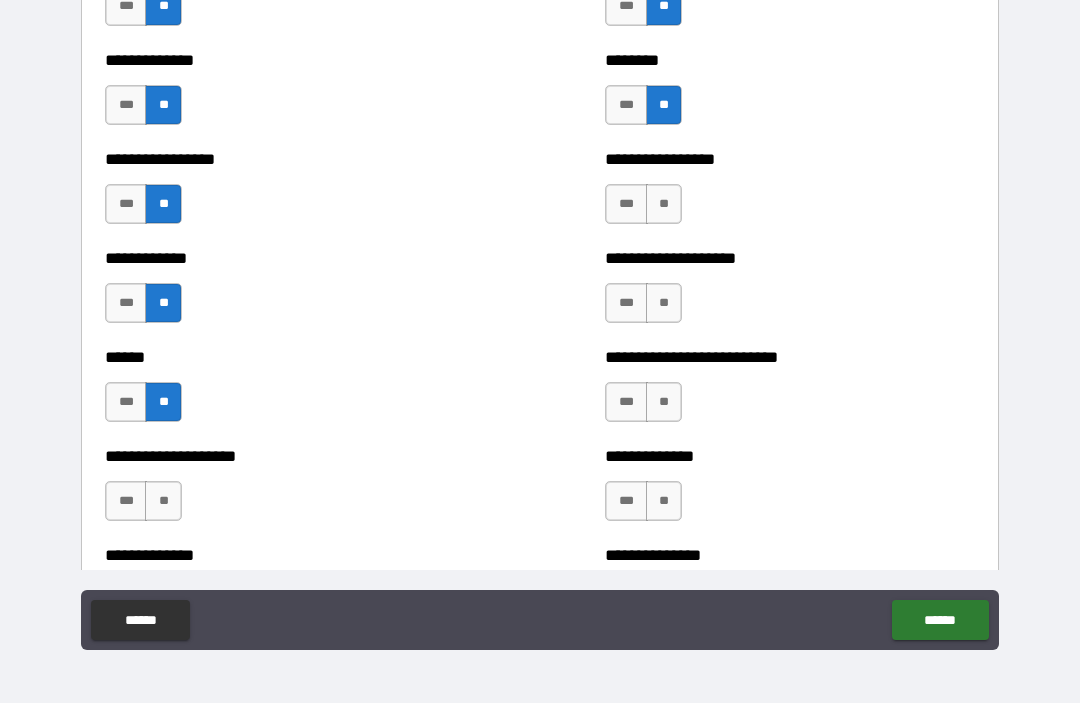 click on "**" at bounding box center (163, 502) 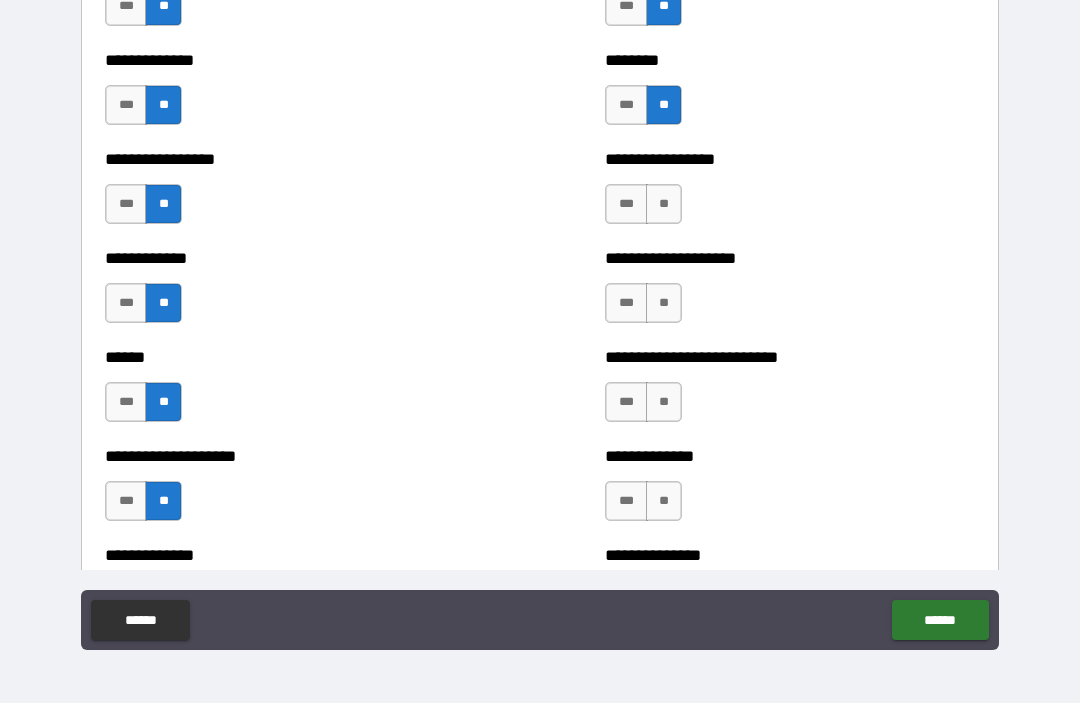 click on "**" at bounding box center [664, 205] 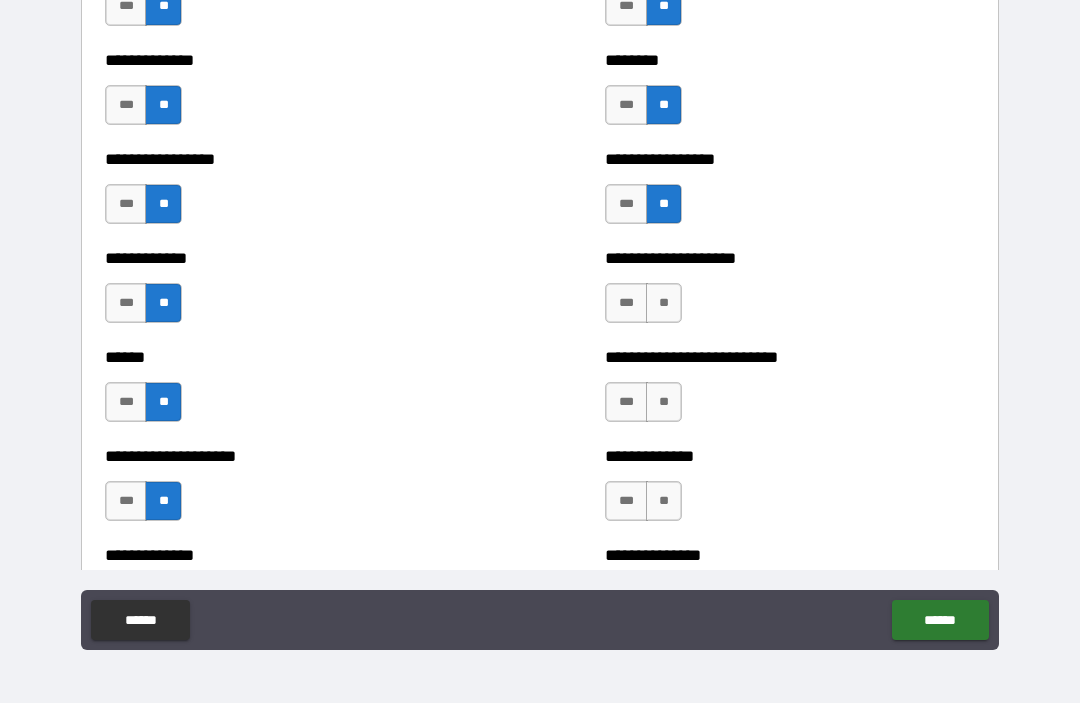 click on "**" at bounding box center (664, 304) 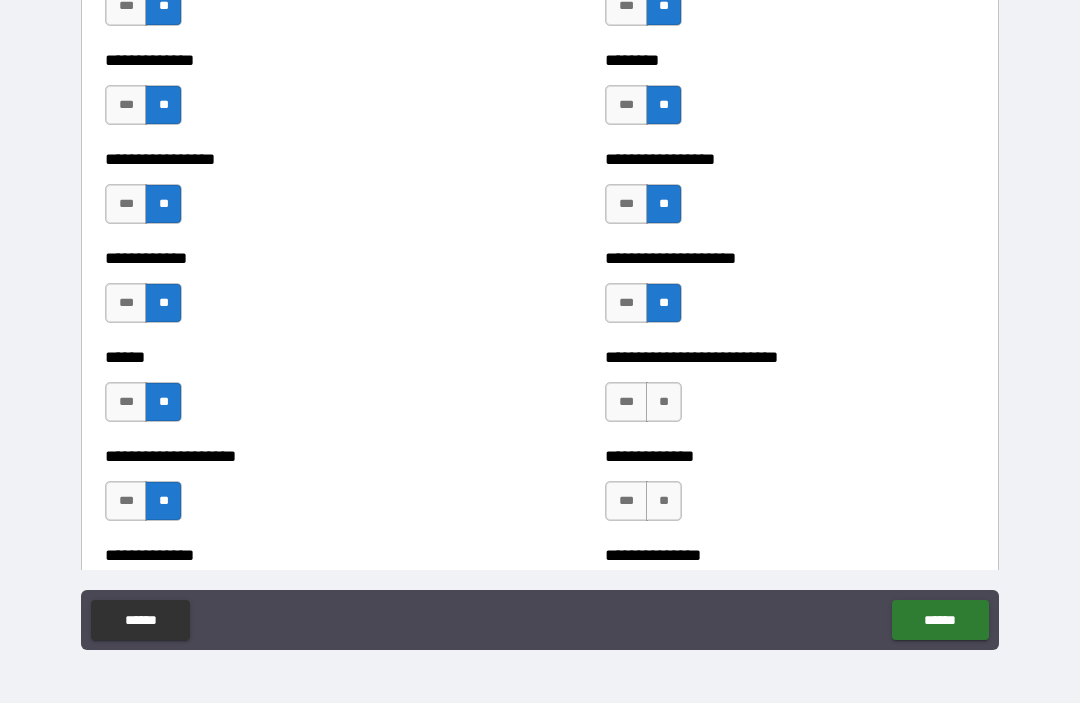 click on "**" at bounding box center [664, 403] 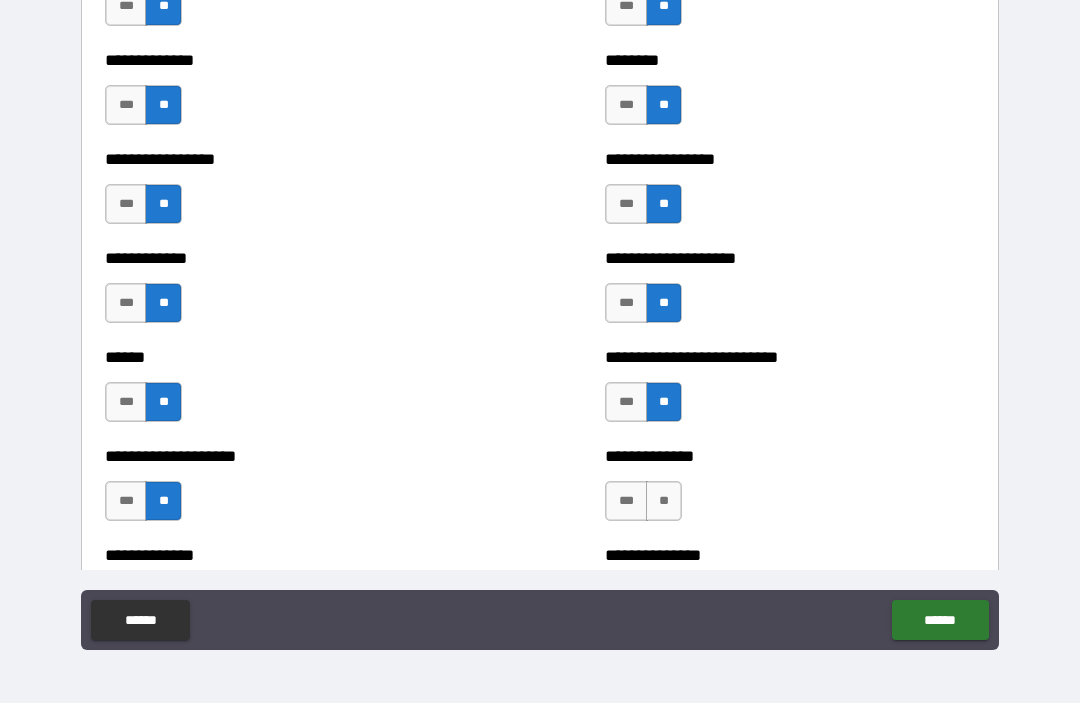 click on "**" at bounding box center (664, 502) 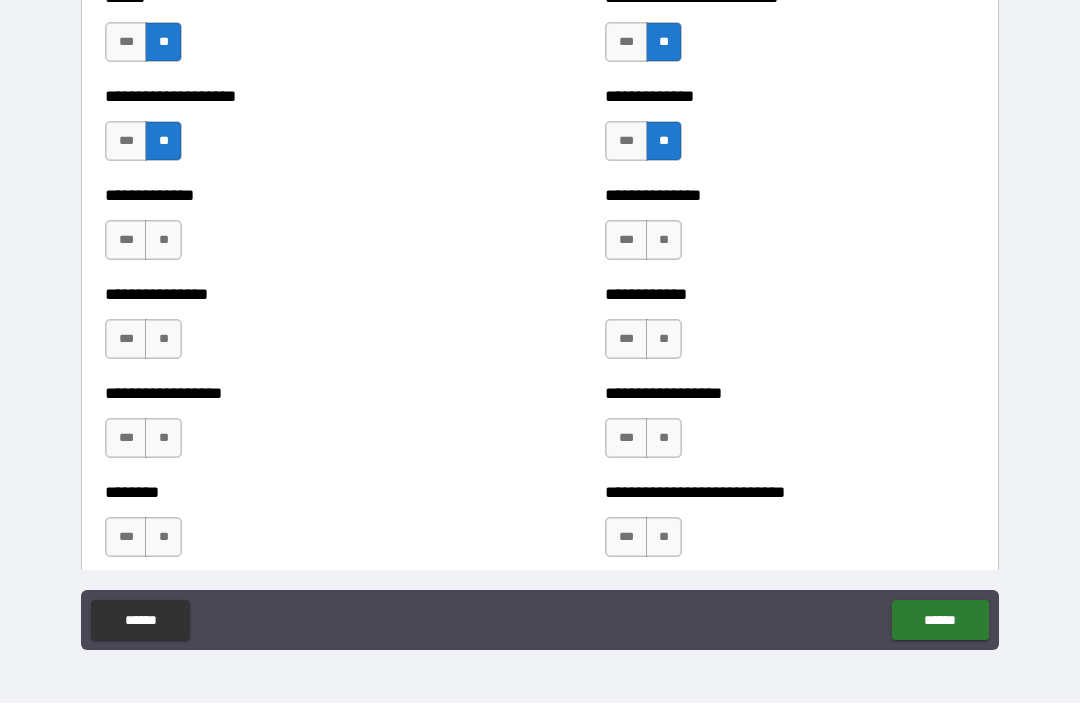 scroll, scrollTop: 4322, scrollLeft: 0, axis: vertical 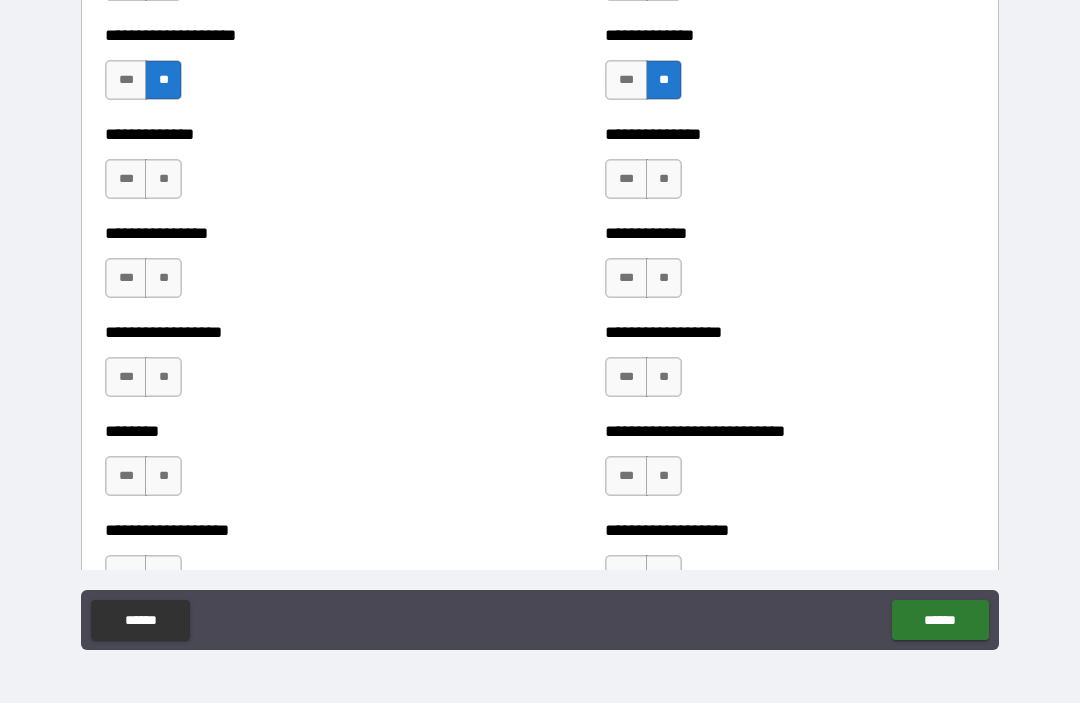 click on "**" at bounding box center [163, 180] 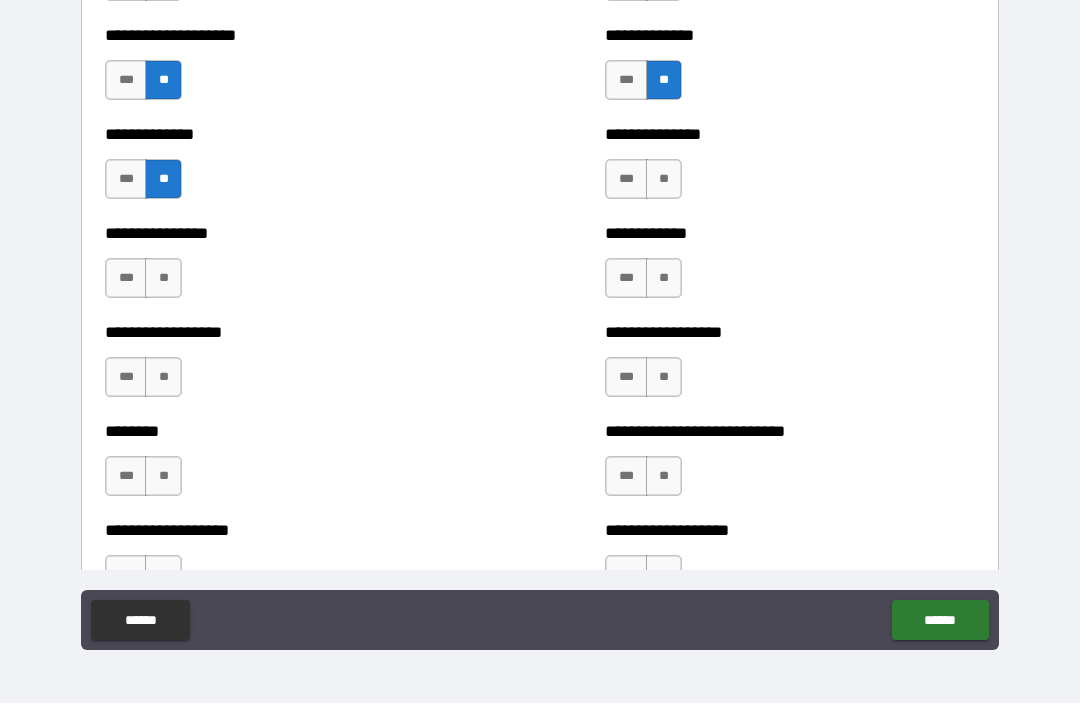 click on "**" at bounding box center (163, 279) 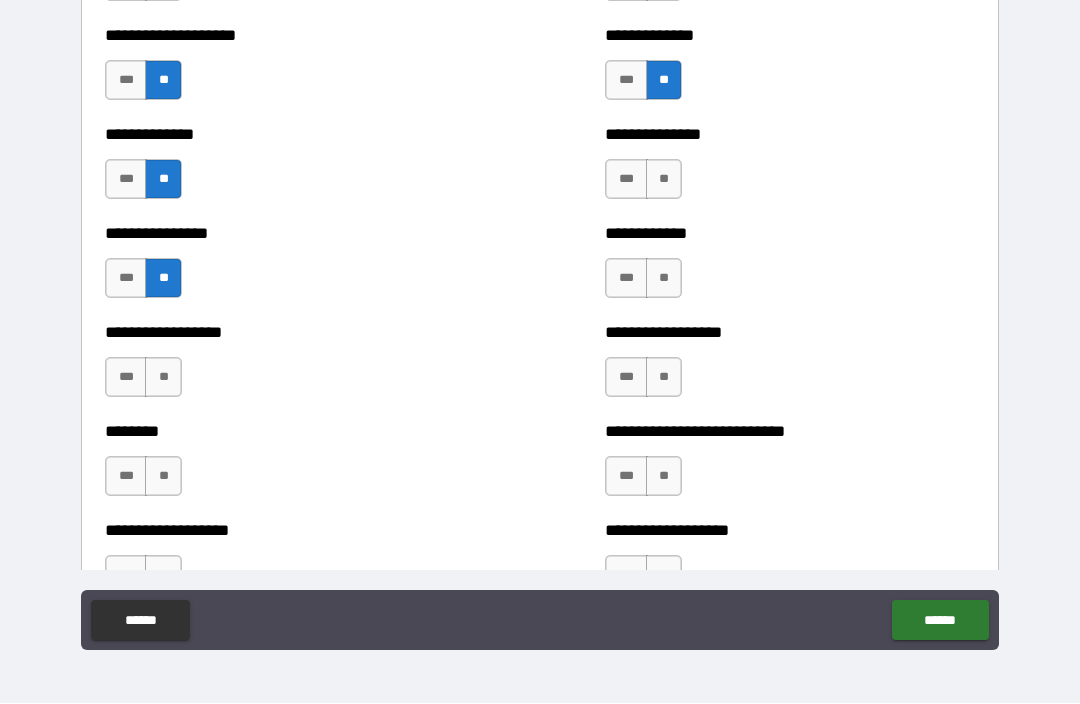 click on "**" at bounding box center [163, 378] 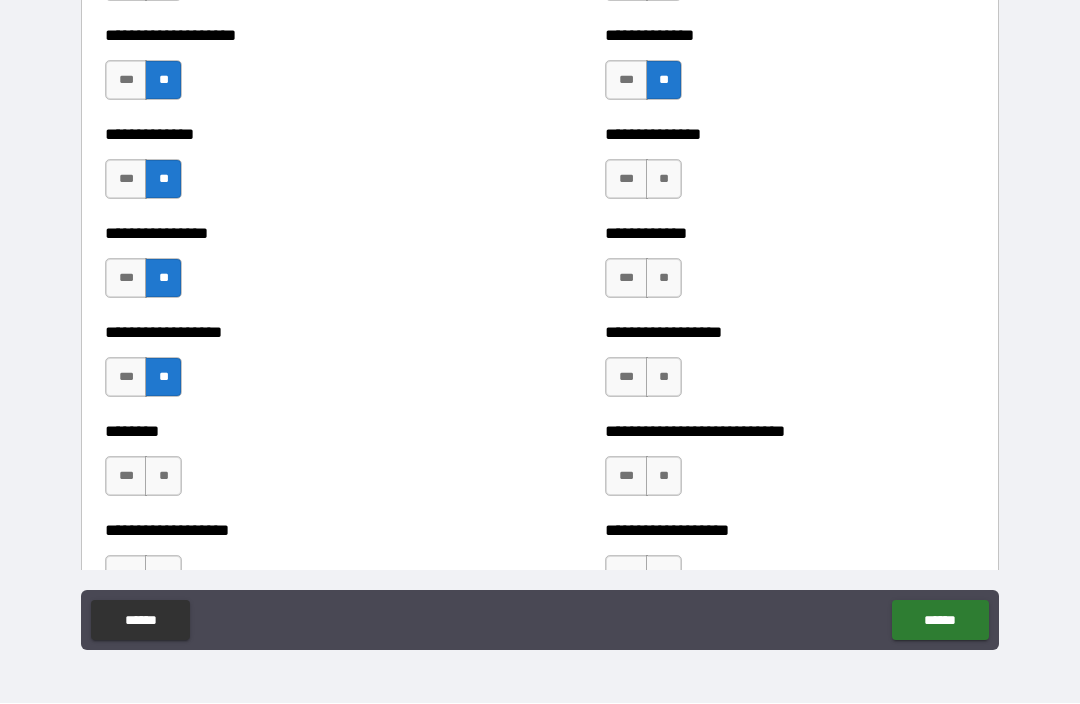 click on "**" at bounding box center (163, 477) 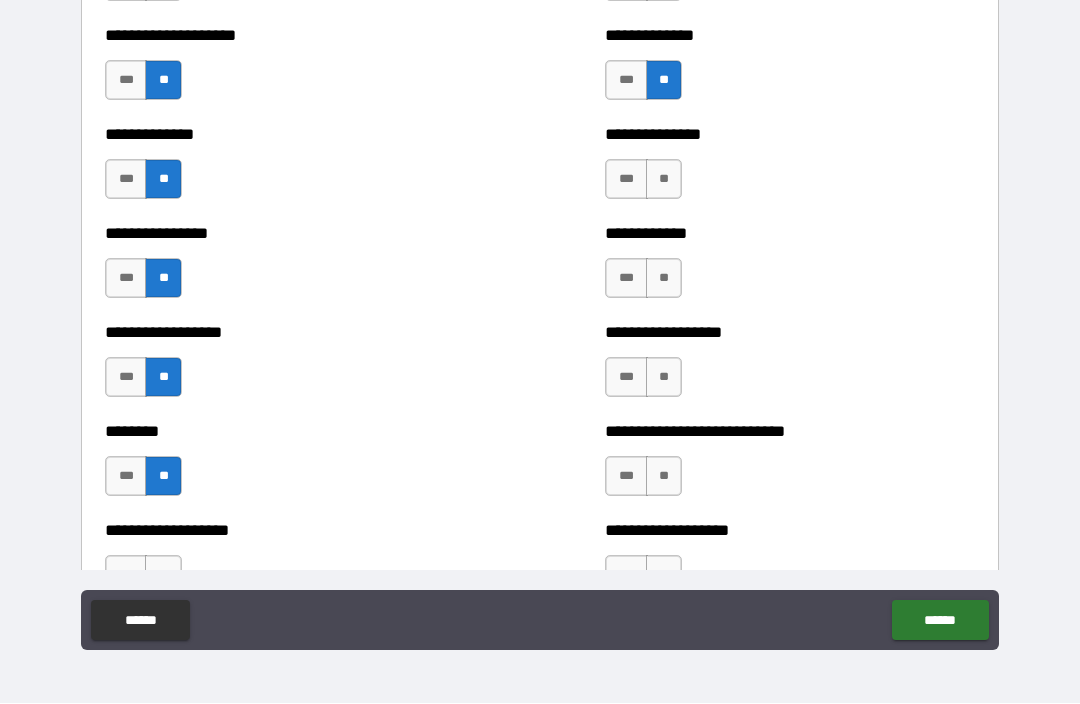 click on "**" at bounding box center [664, 180] 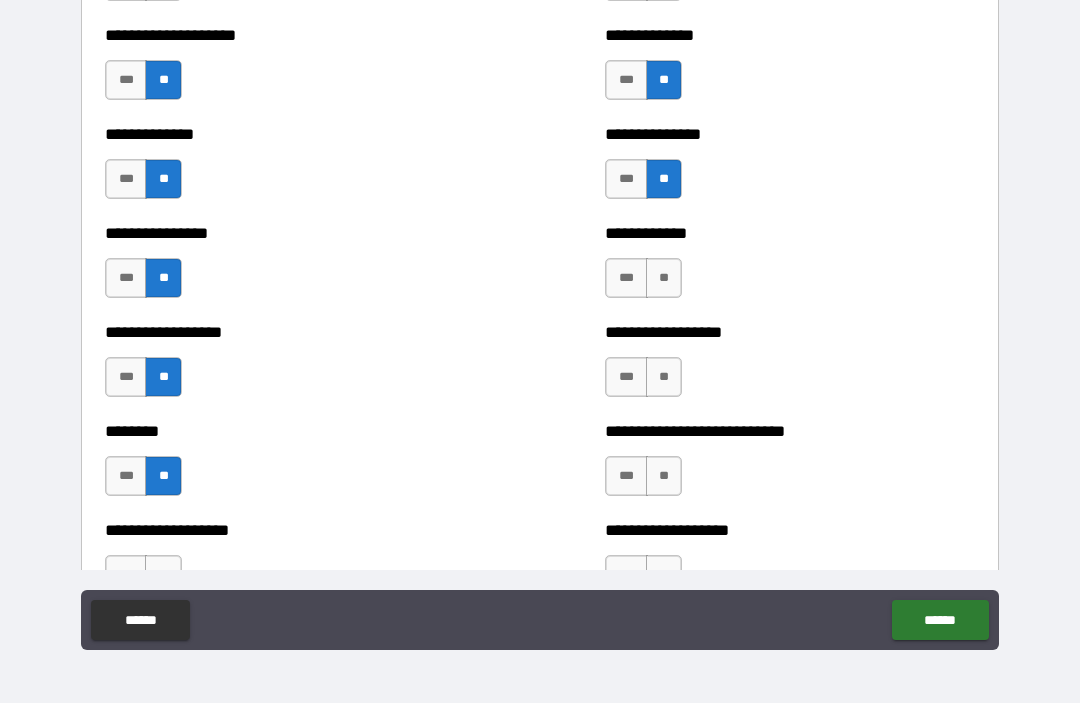click on "**" at bounding box center (664, 279) 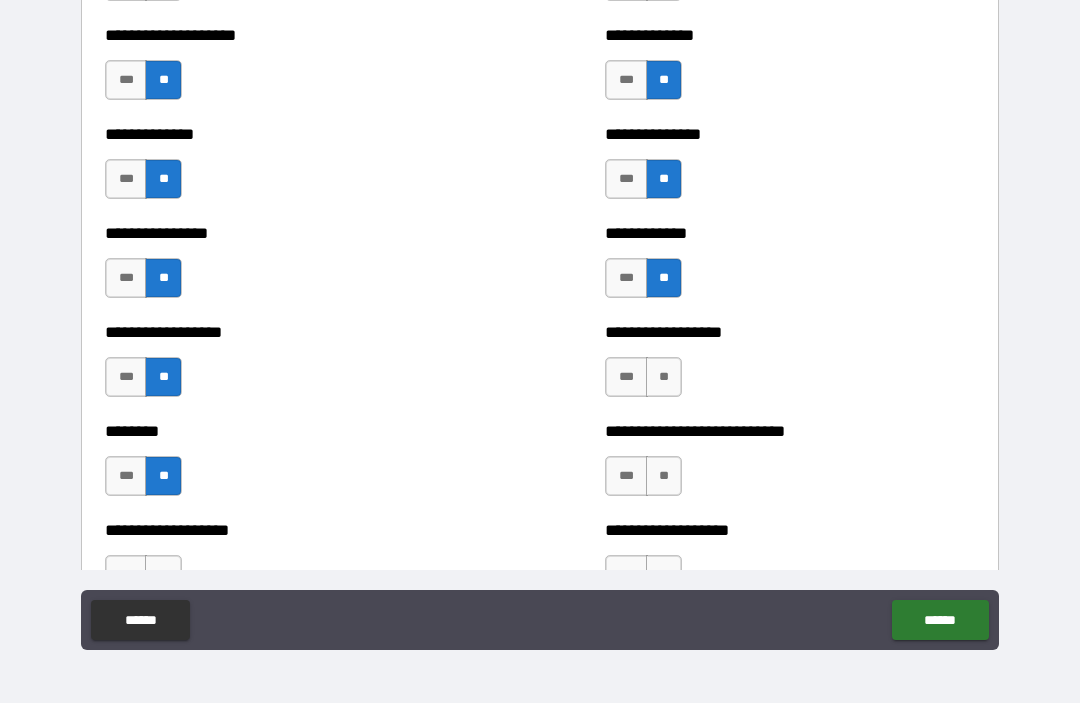 click on "**" at bounding box center [664, 378] 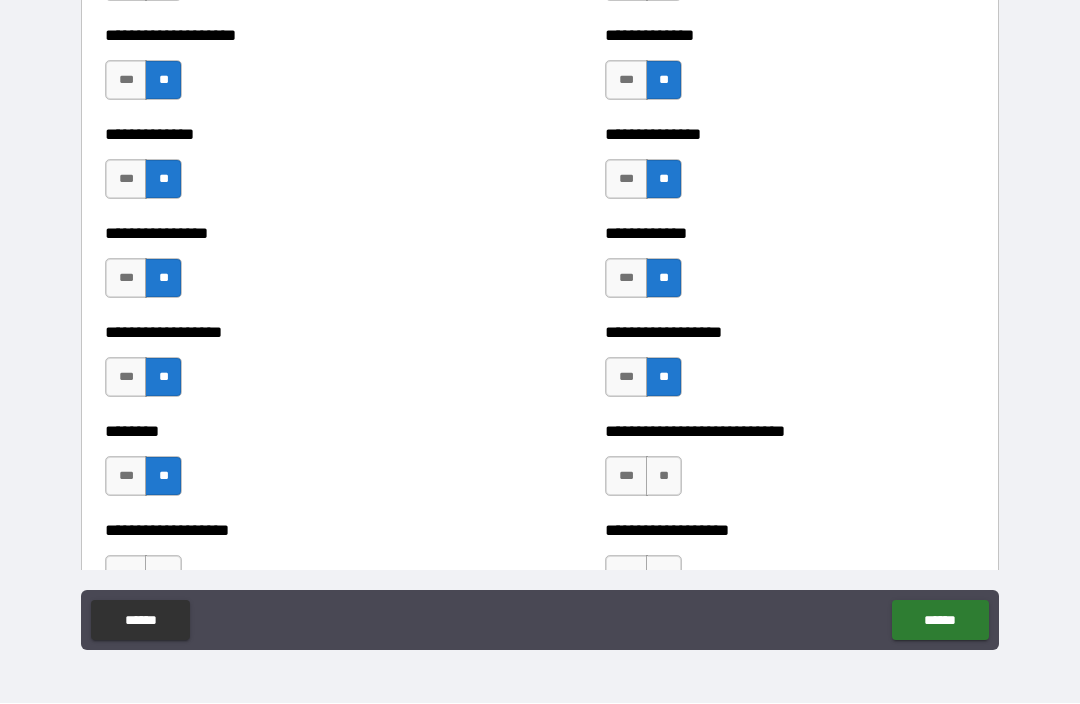 click on "**" at bounding box center [664, 477] 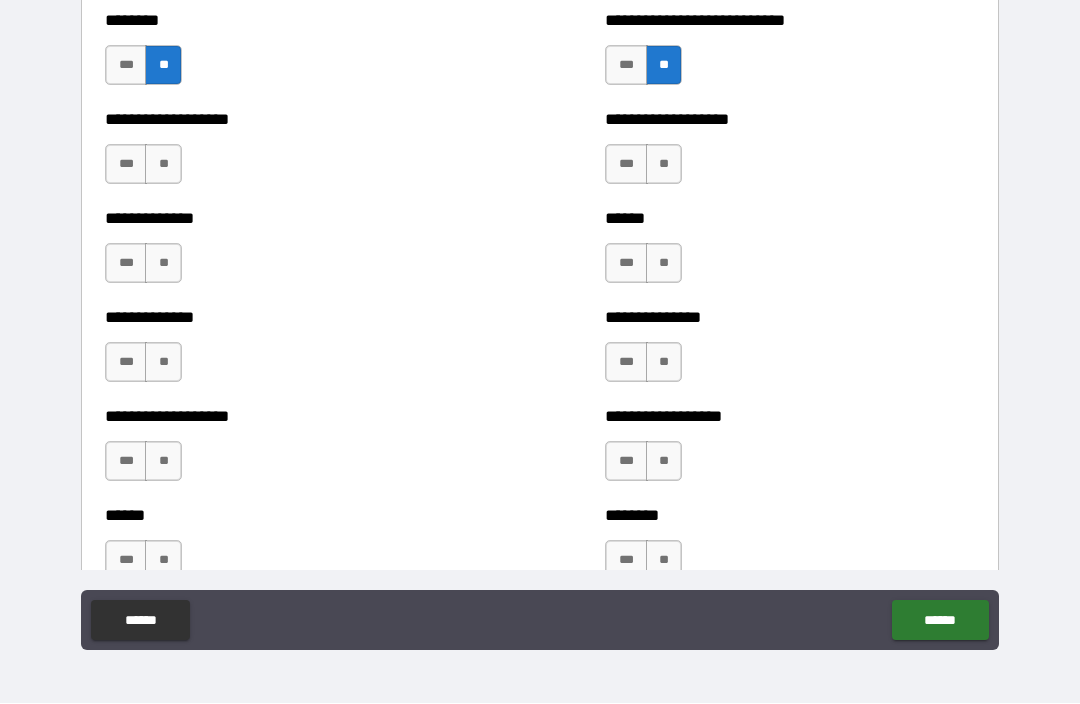 scroll, scrollTop: 4734, scrollLeft: 0, axis: vertical 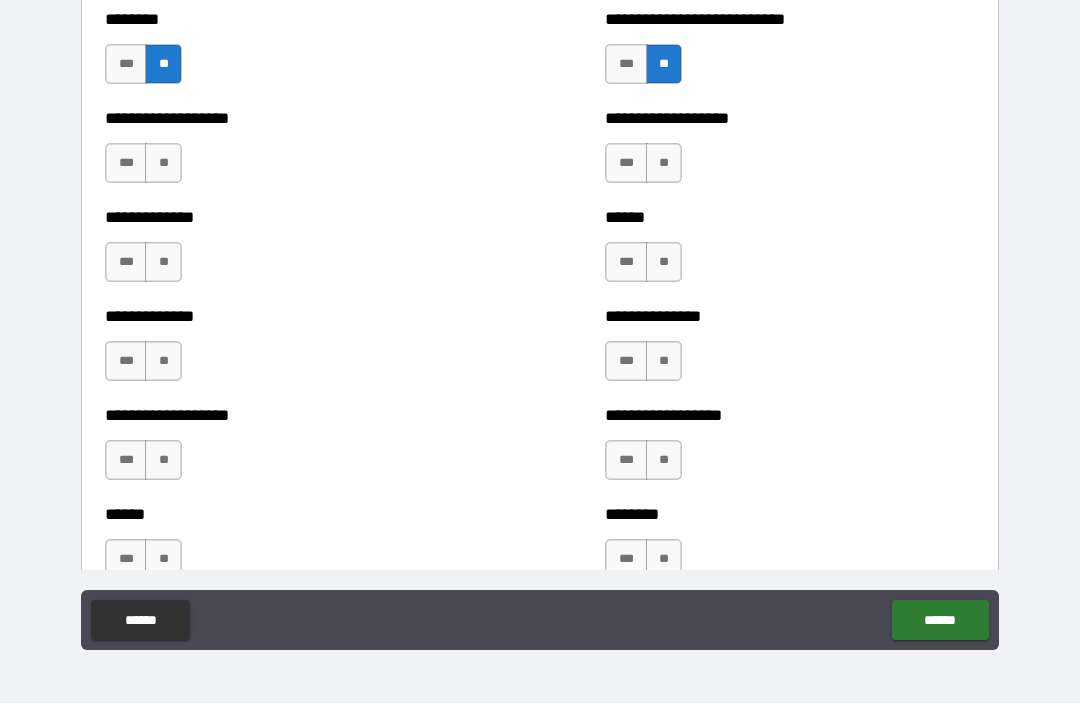 click on "**" at bounding box center (163, 164) 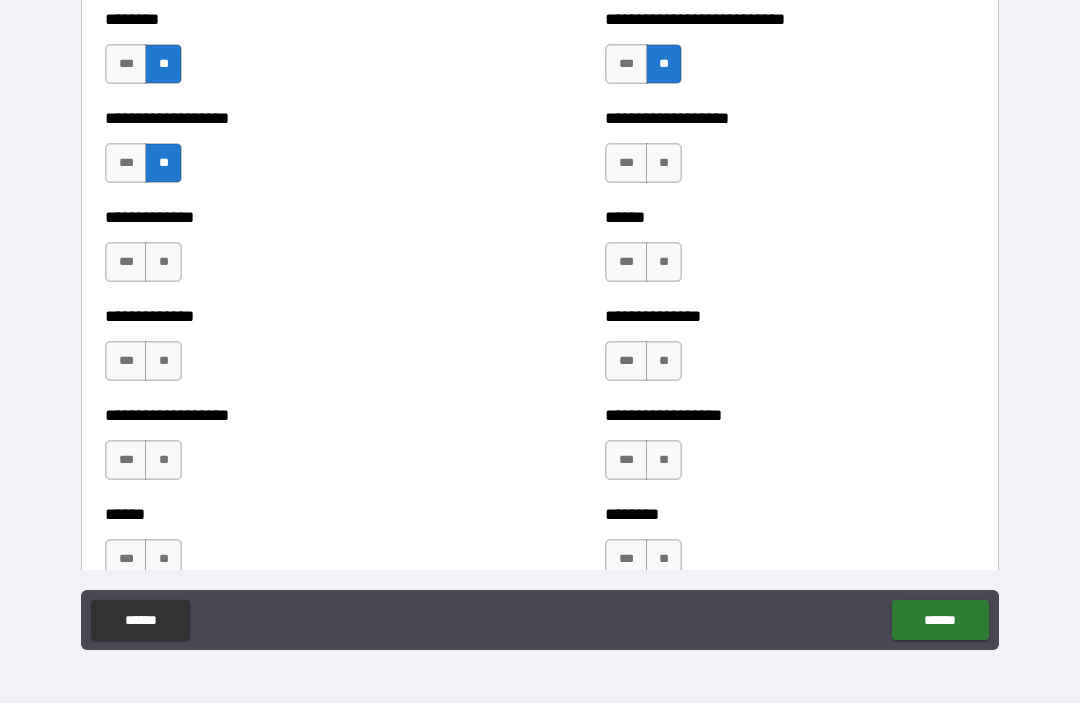 click on "**" at bounding box center [163, 263] 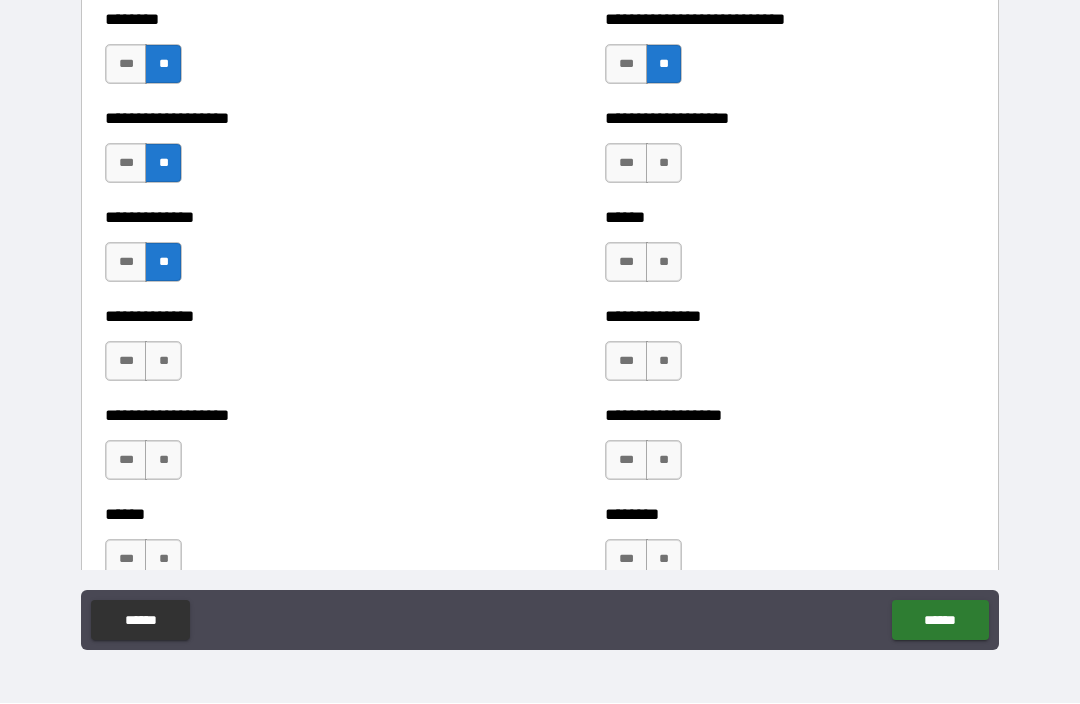 click on "**" at bounding box center (163, 362) 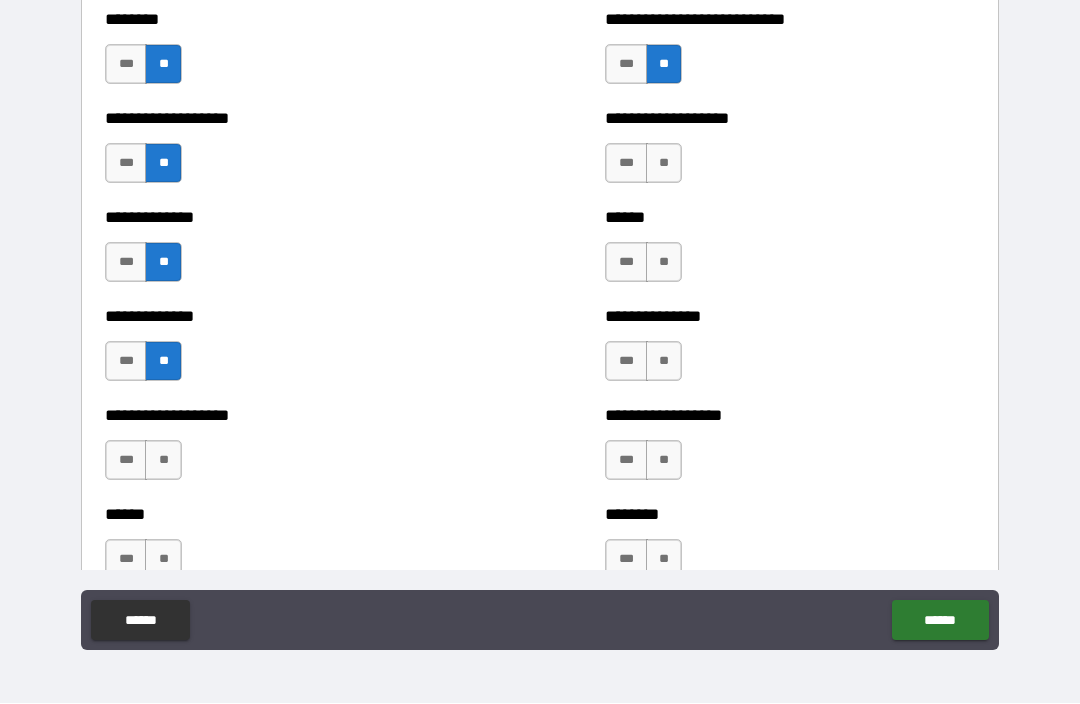 click on "**" at bounding box center [163, 461] 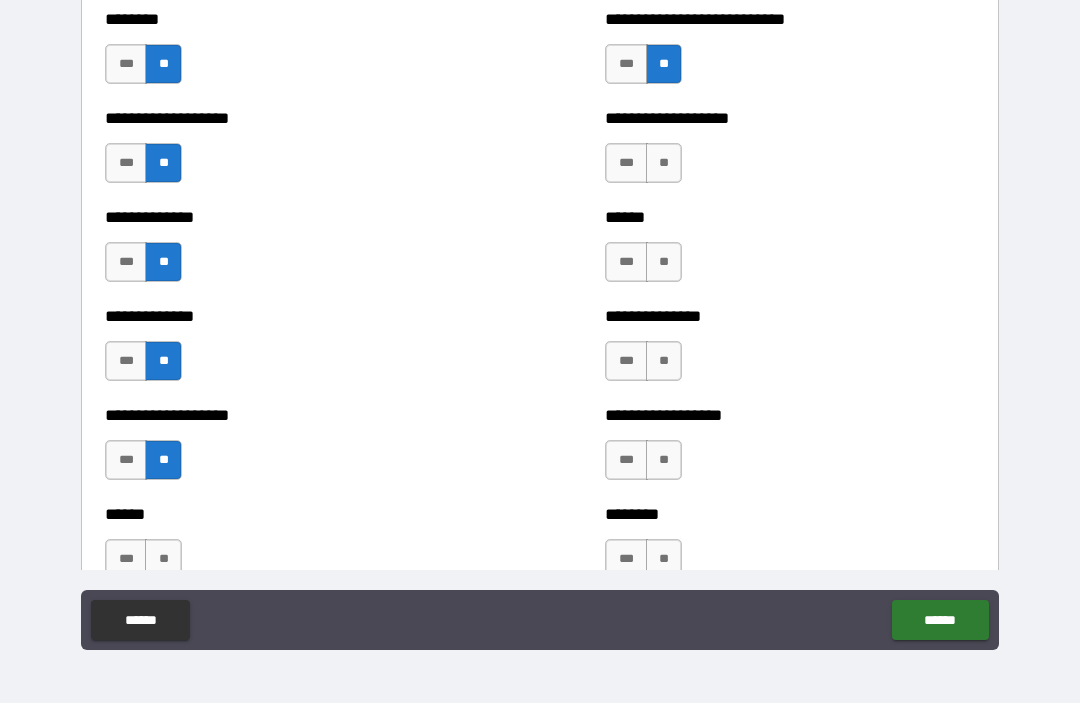click on "**" at bounding box center (664, 164) 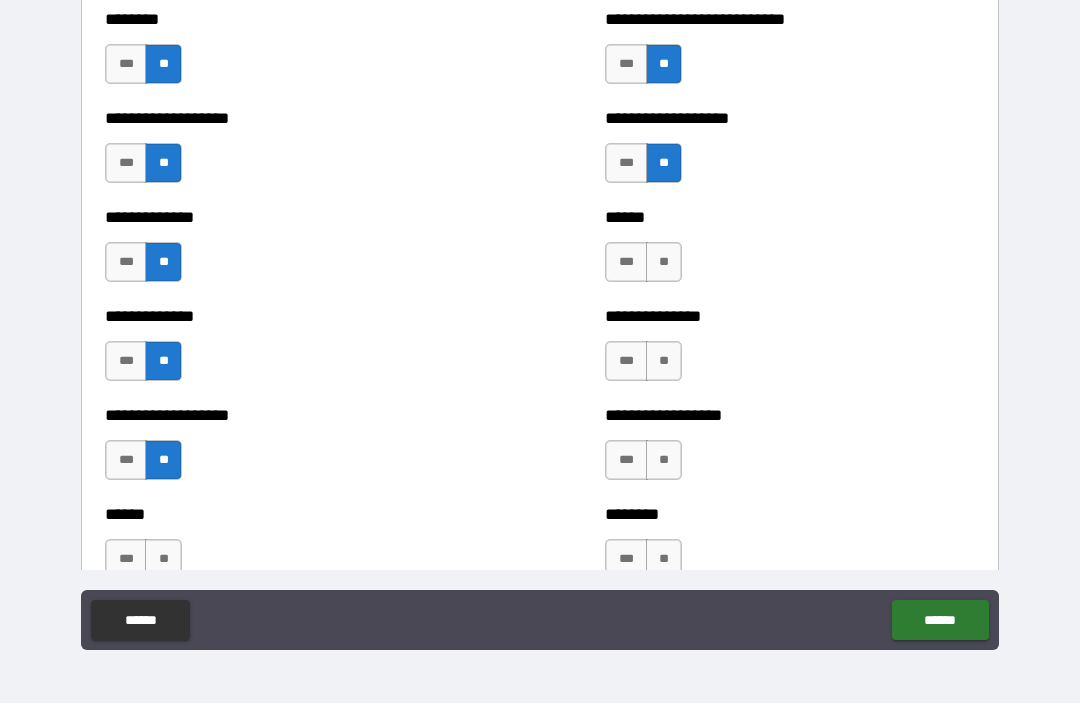 click on "**" at bounding box center (664, 263) 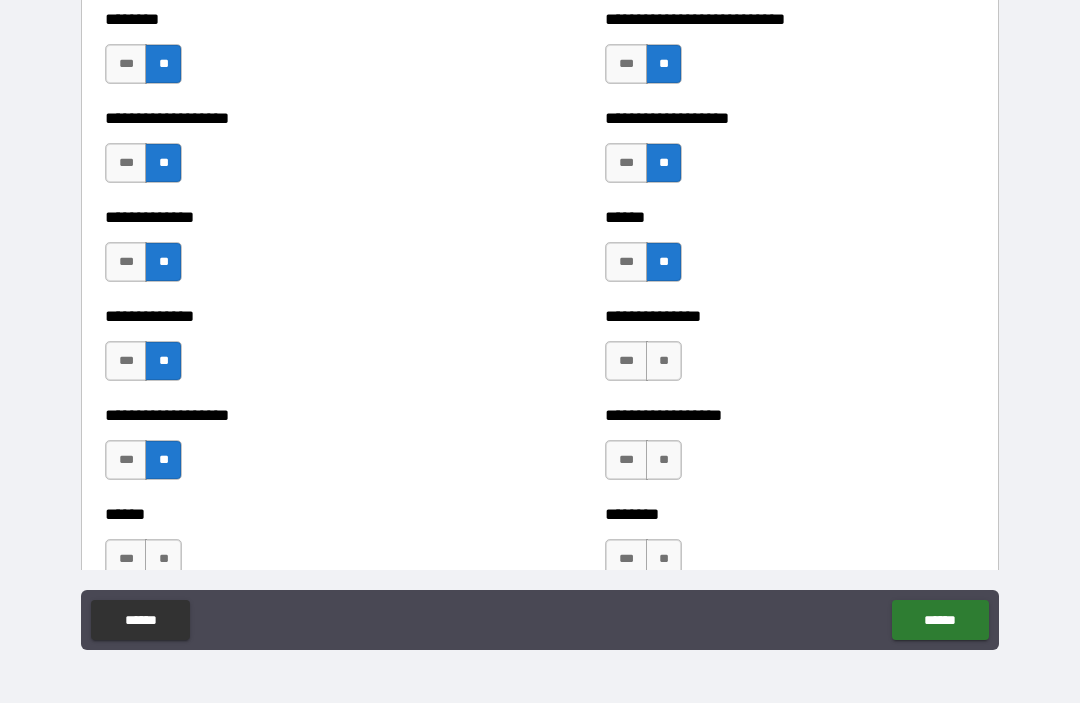 click on "**" at bounding box center (664, 362) 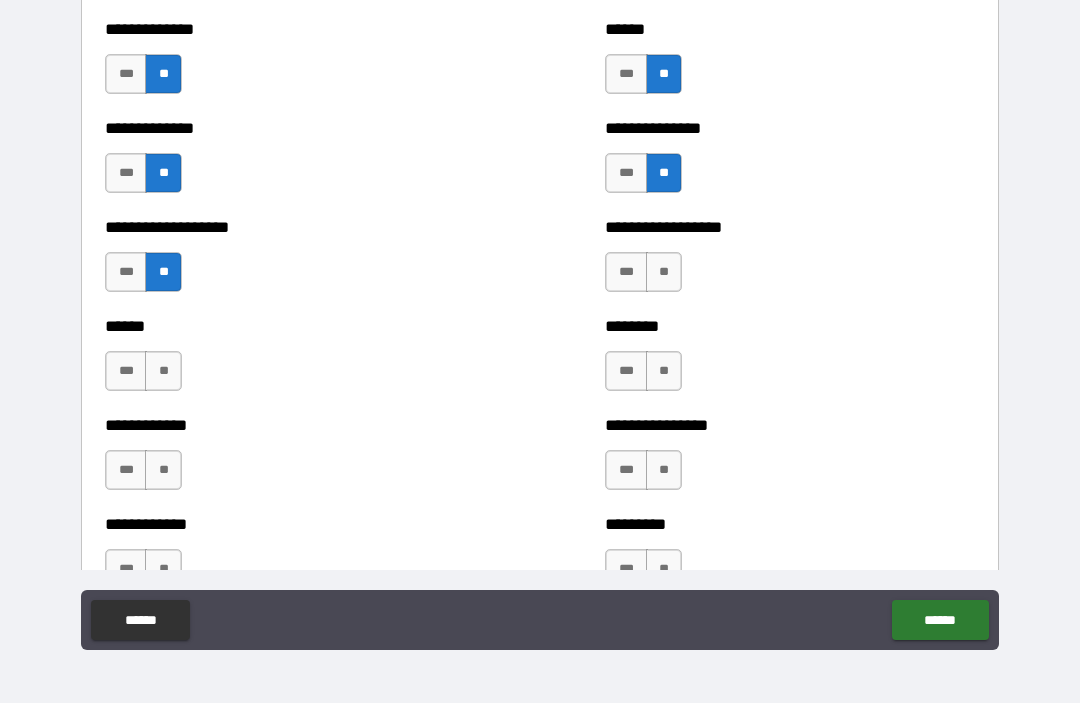 scroll, scrollTop: 4923, scrollLeft: 0, axis: vertical 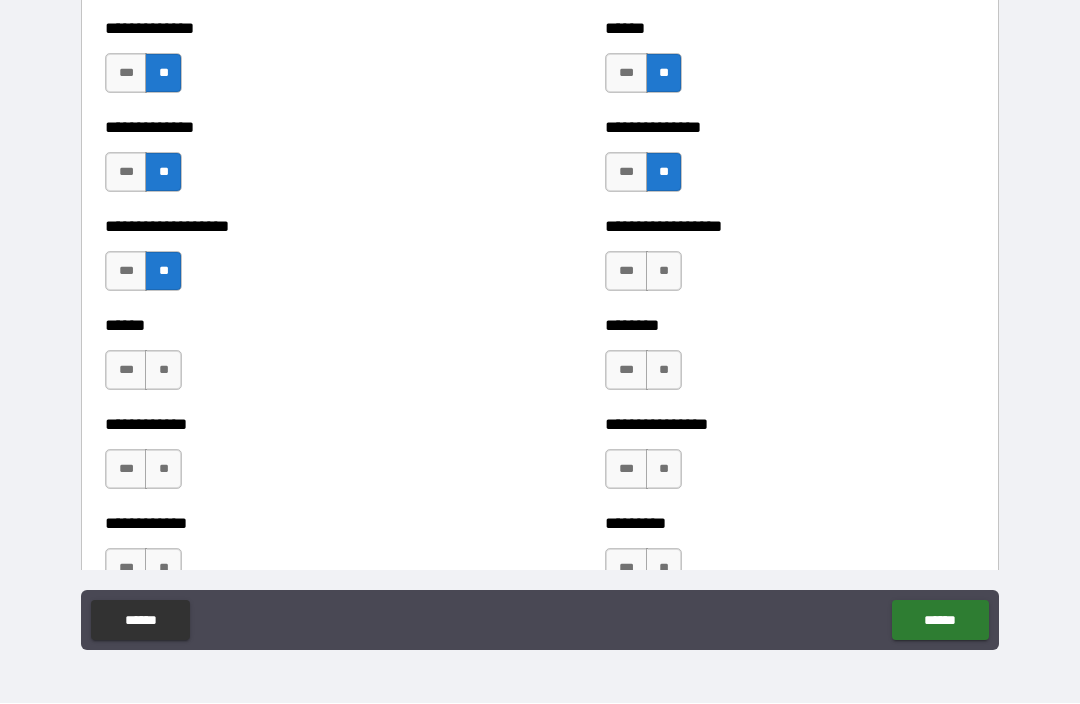 click on "**" at bounding box center (664, 272) 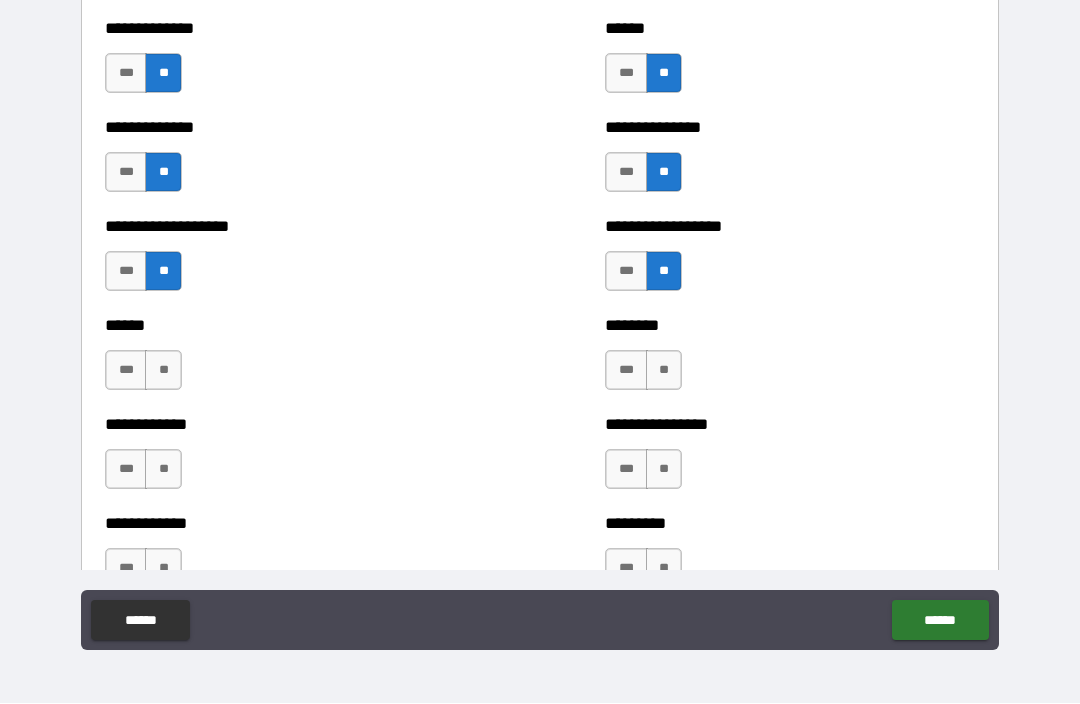 click on "**" at bounding box center [664, 371] 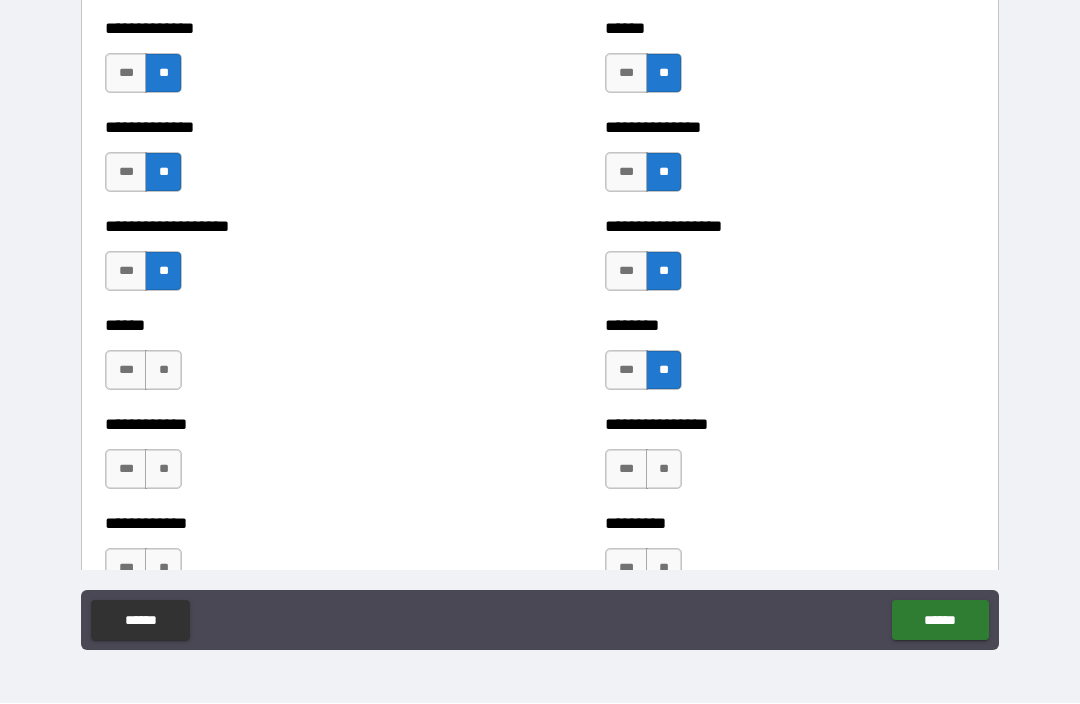 click on "**" at bounding box center [664, 470] 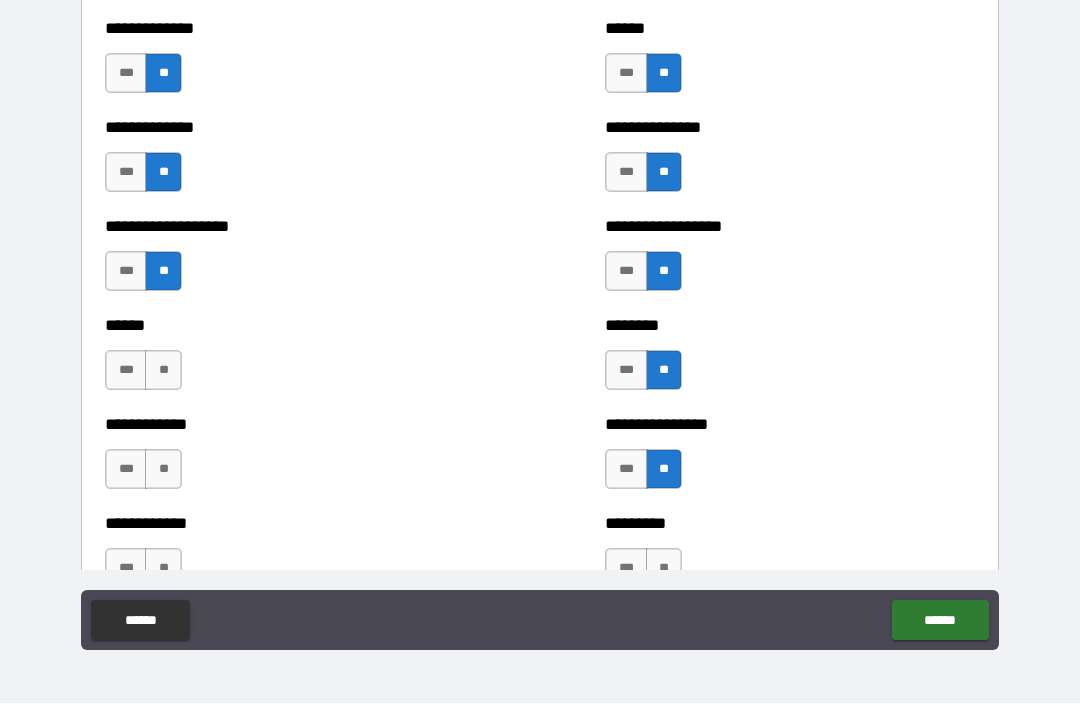 click on "**" at bounding box center (163, 371) 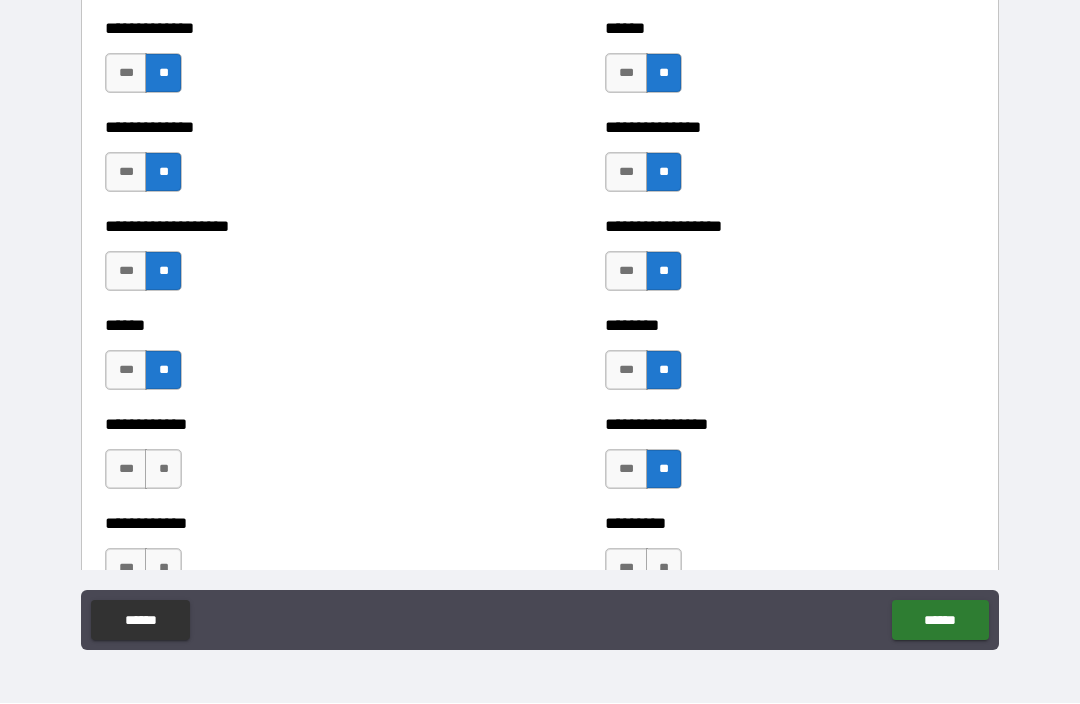 click on "**" at bounding box center (163, 470) 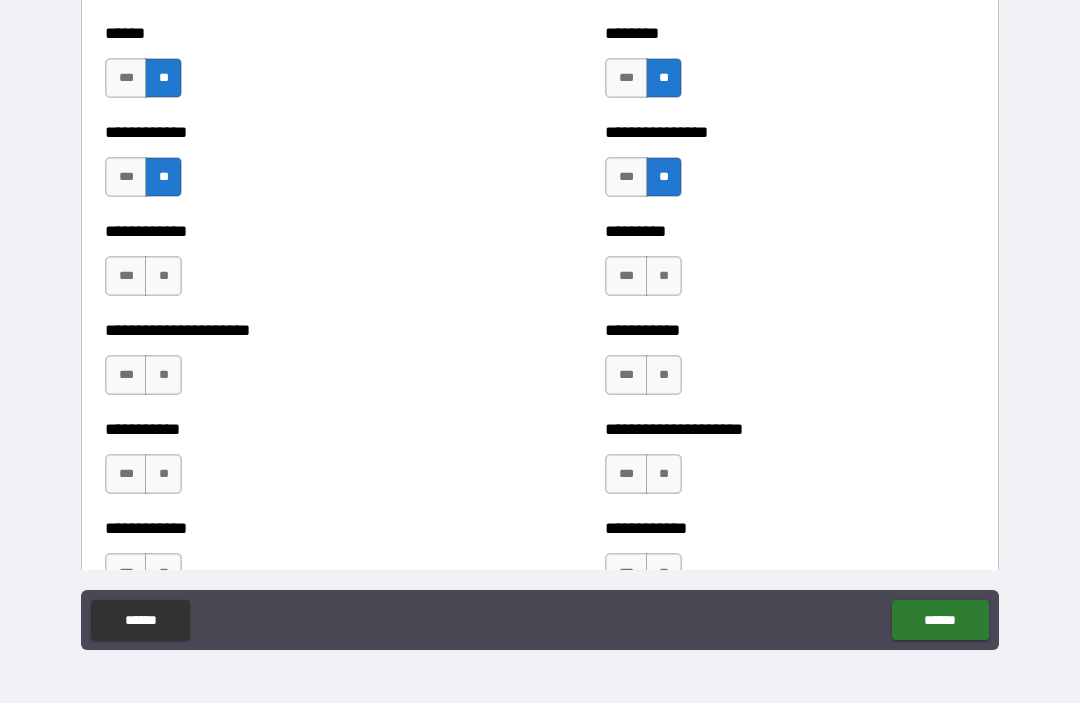 scroll, scrollTop: 5220, scrollLeft: 0, axis: vertical 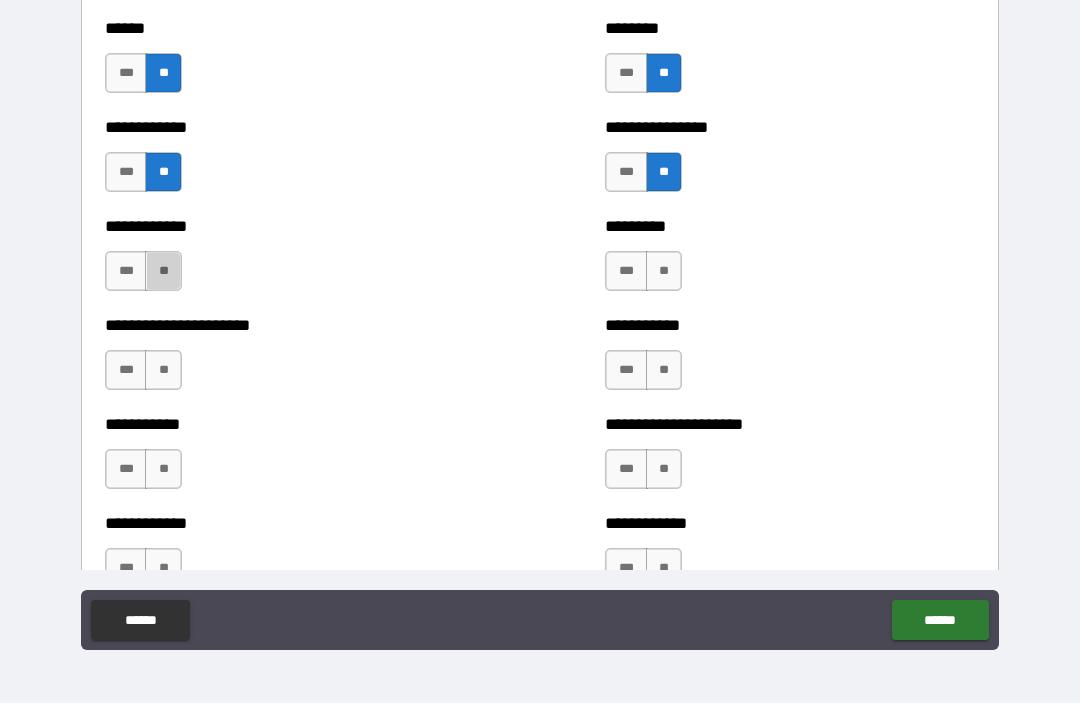 click on "**" at bounding box center (163, 272) 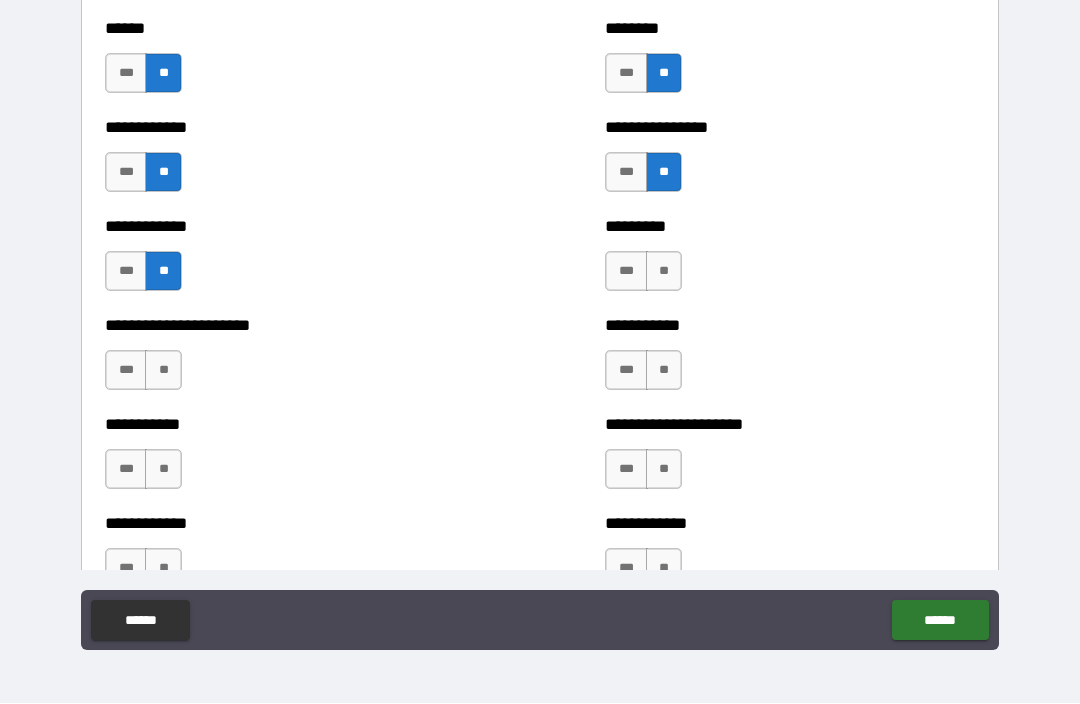 click on "**" at bounding box center (163, 371) 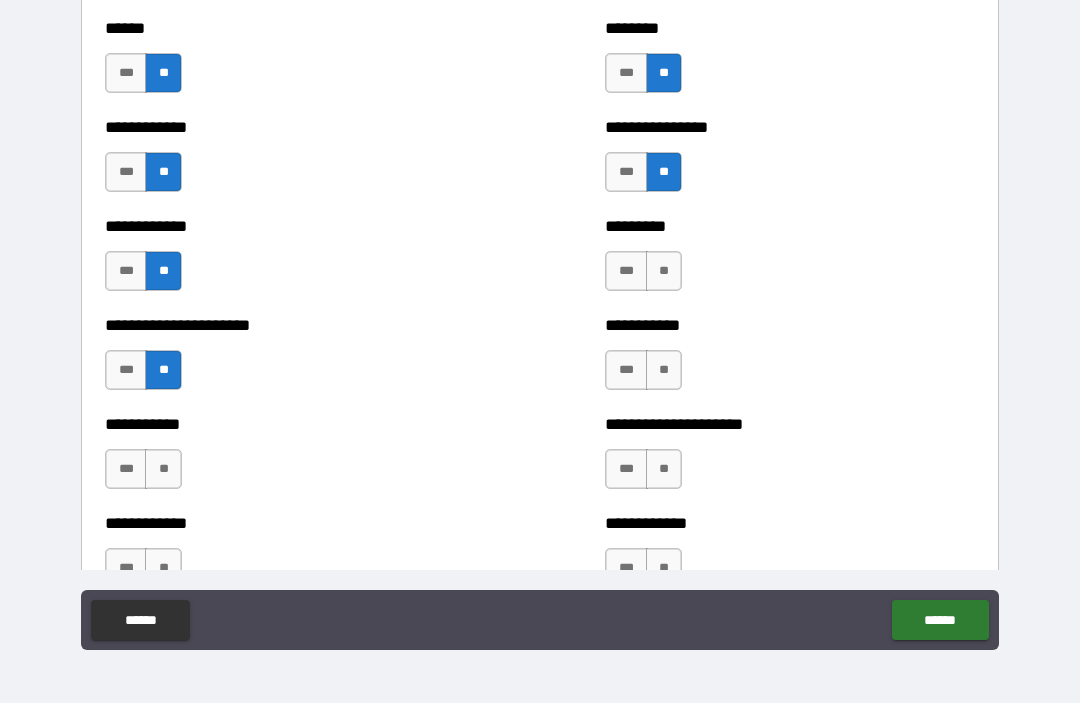 click on "**" at bounding box center (163, 470) 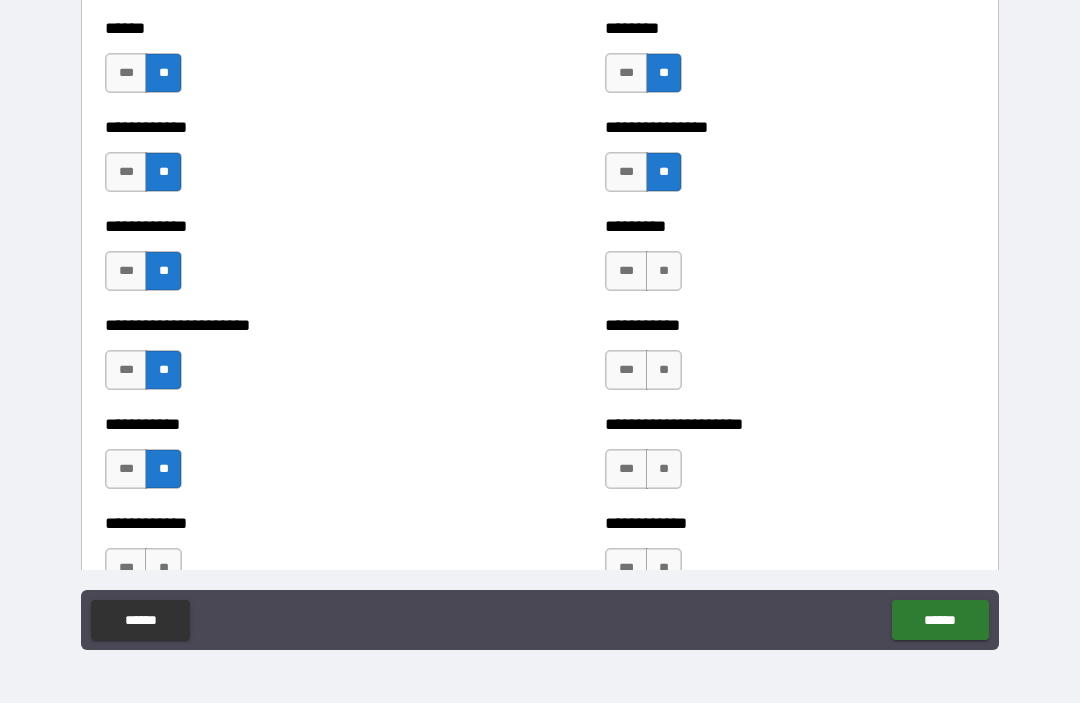 click on "**" at bounding box center (664, 272) 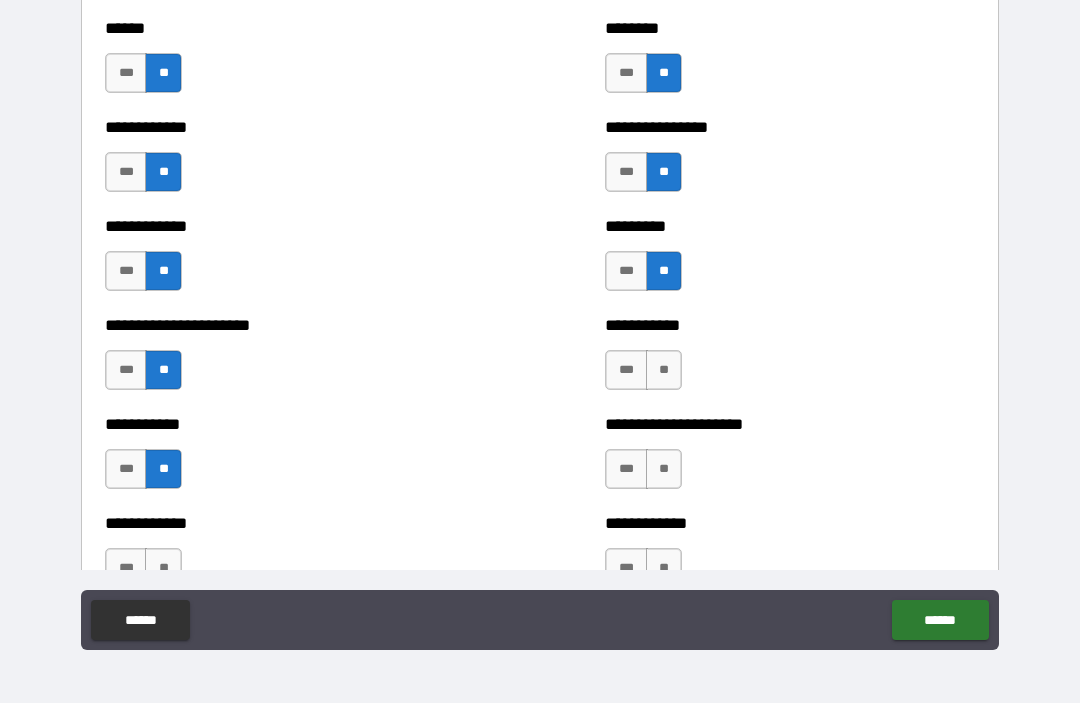 click on "**" at bounding box center (664, 371) 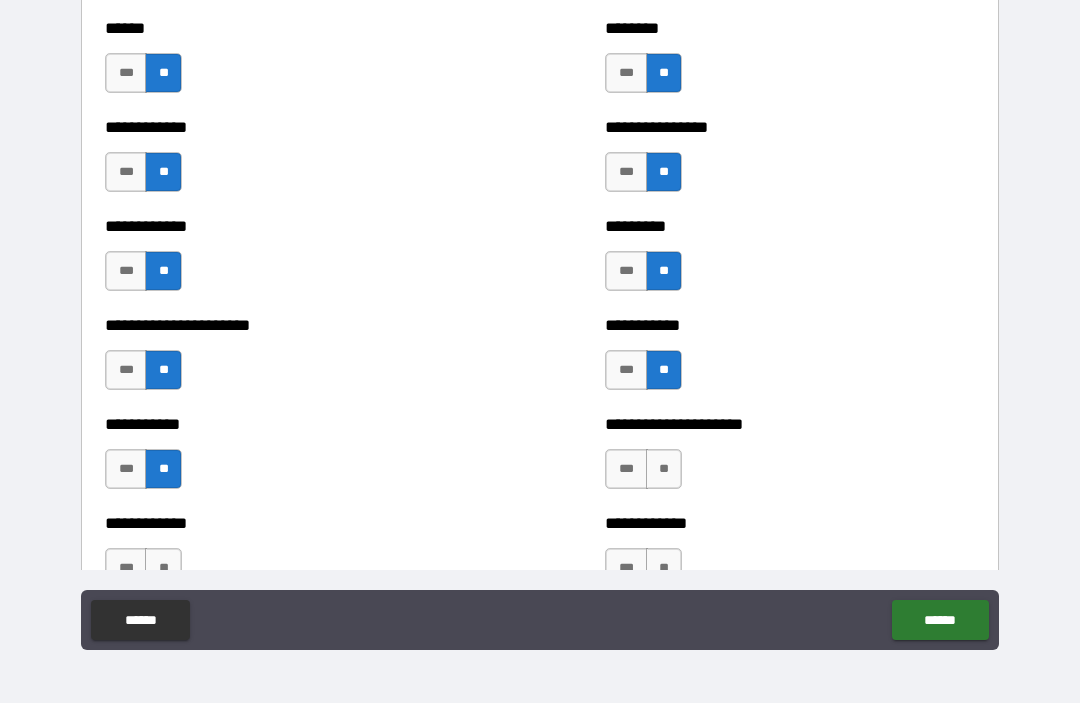 click on "**" at bounding box center (664, 470) 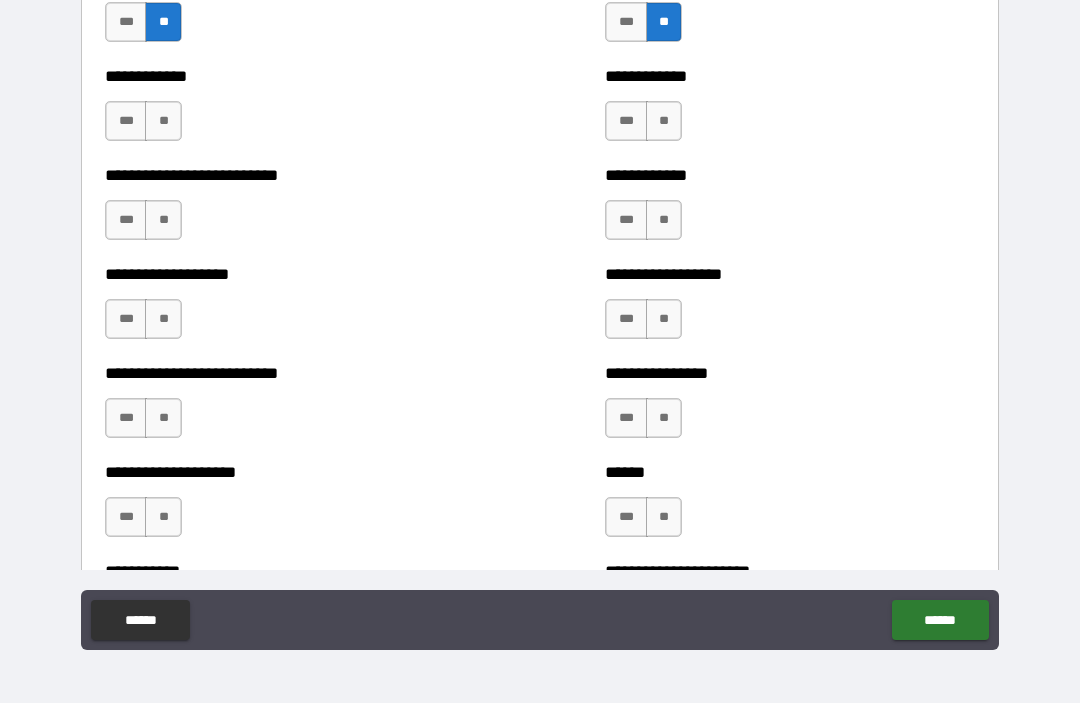 scroll, scrollTop: 5667, scrollLeft: 0, axis: vertical 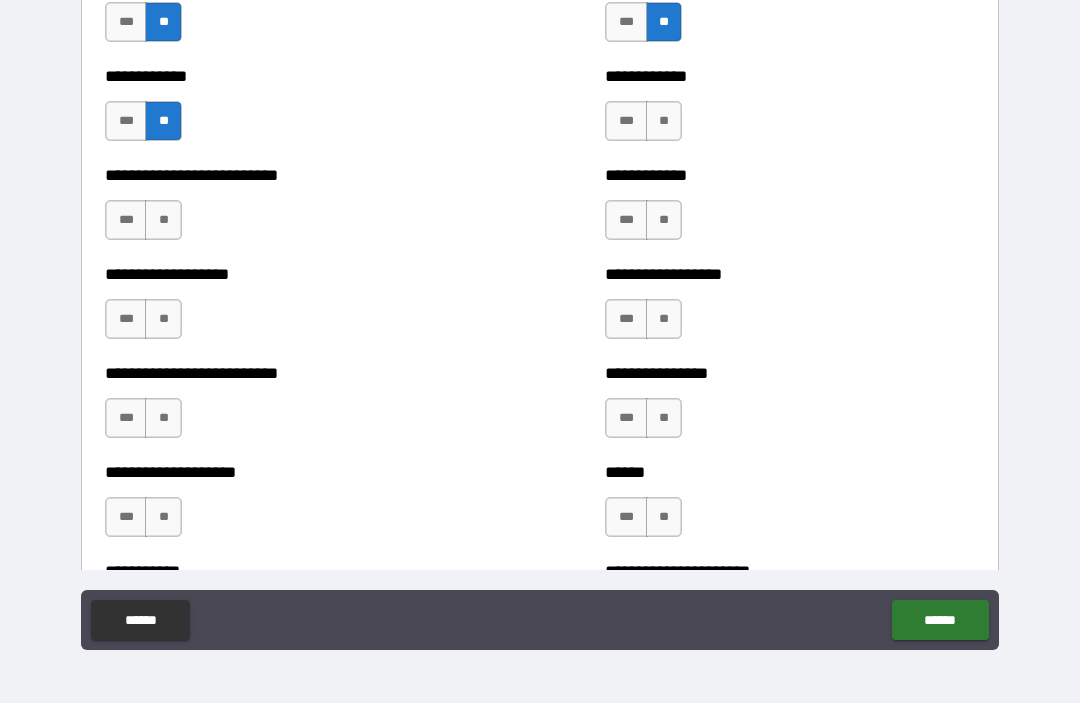 click on "**" at bounding box center [163, 221] 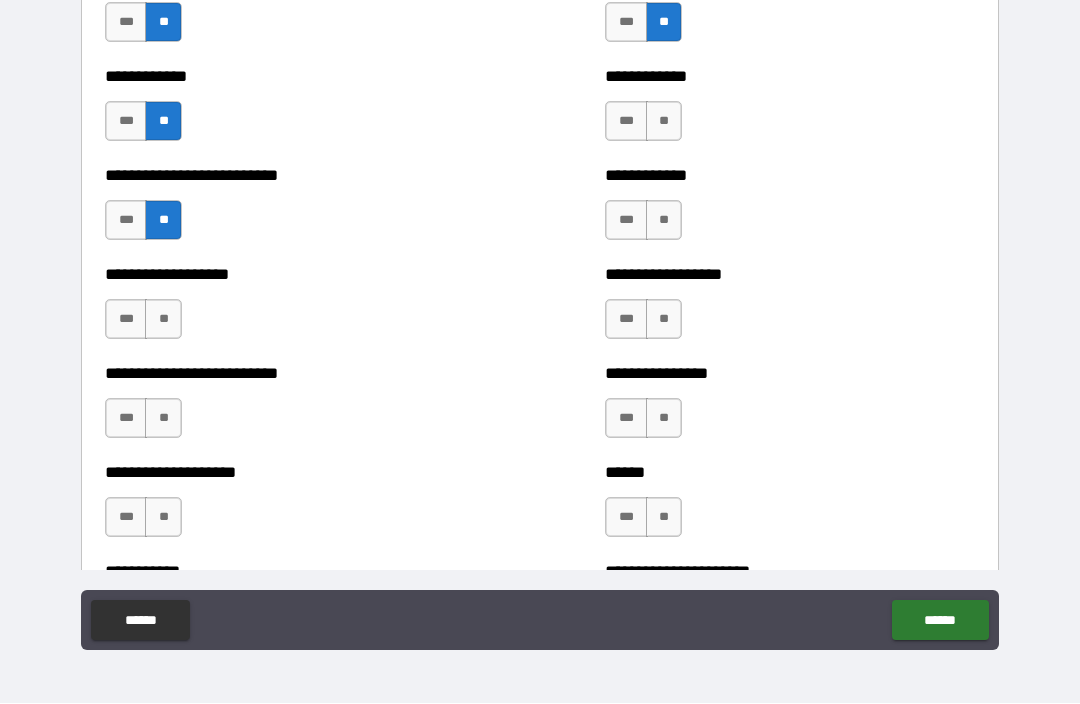 click on "**" at bounding box center (163, 320) 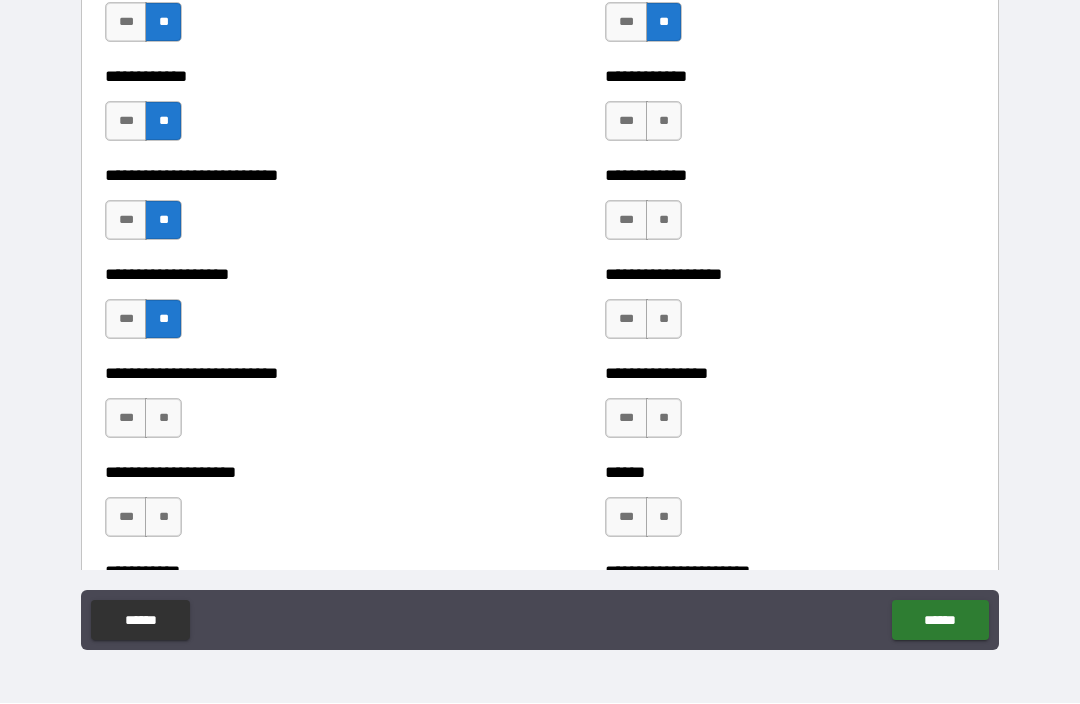 click on "**" at bounding box center [163, 419] 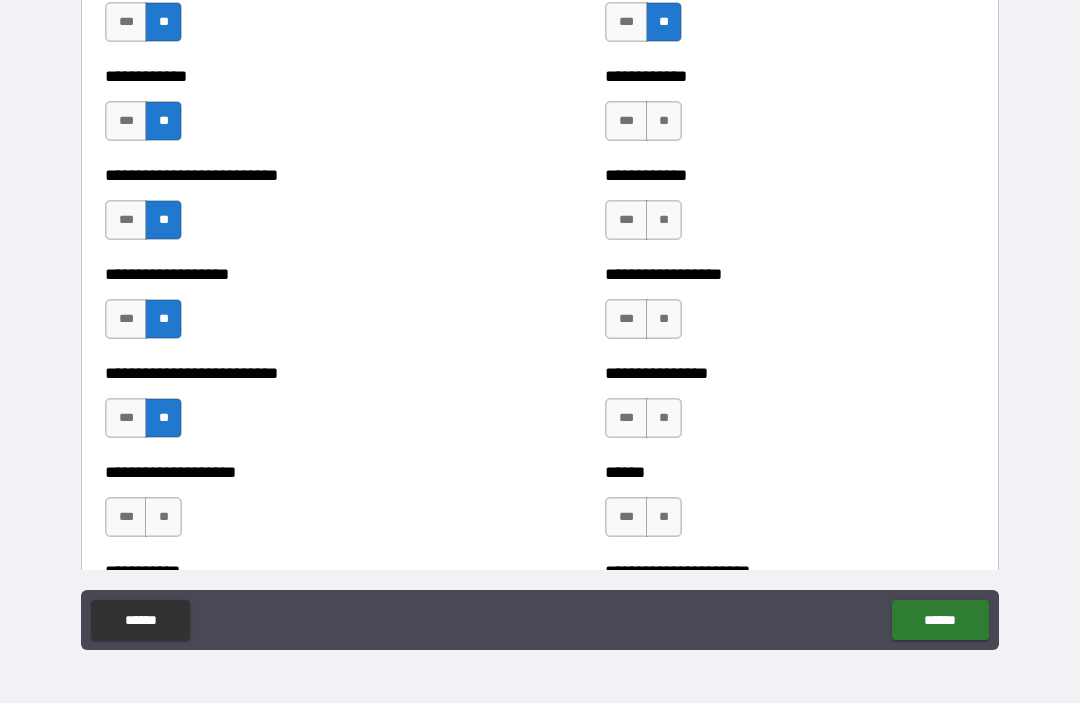 click on "***" at bounding box center [126, 320] 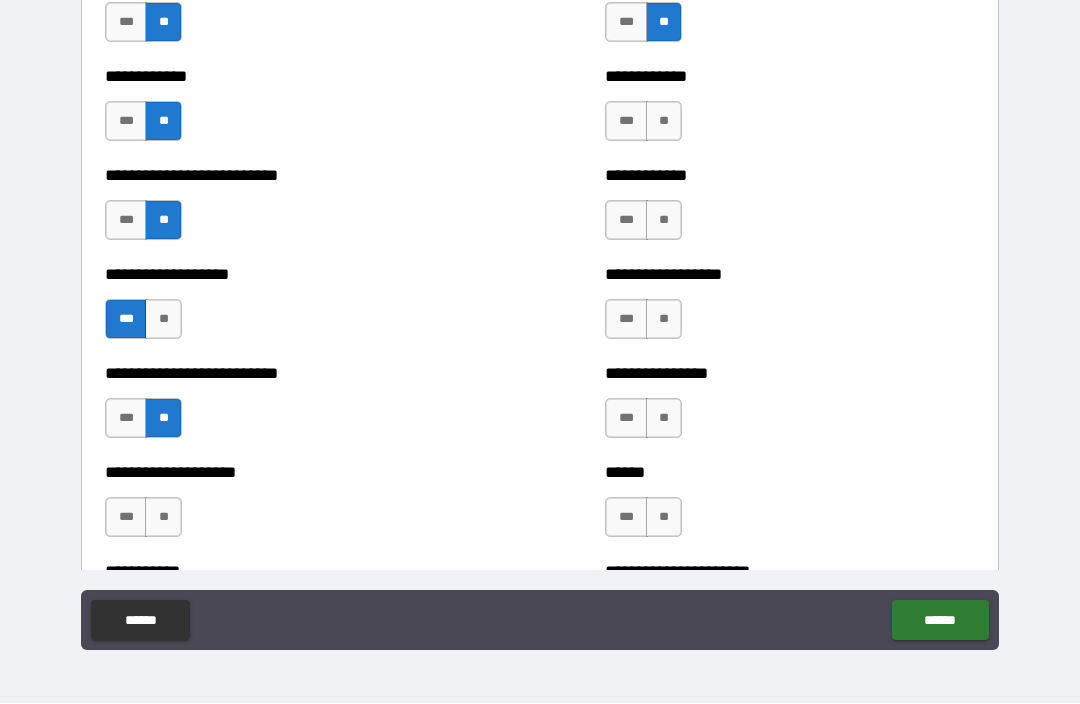 click on "**" at bounding box center (163, 320) 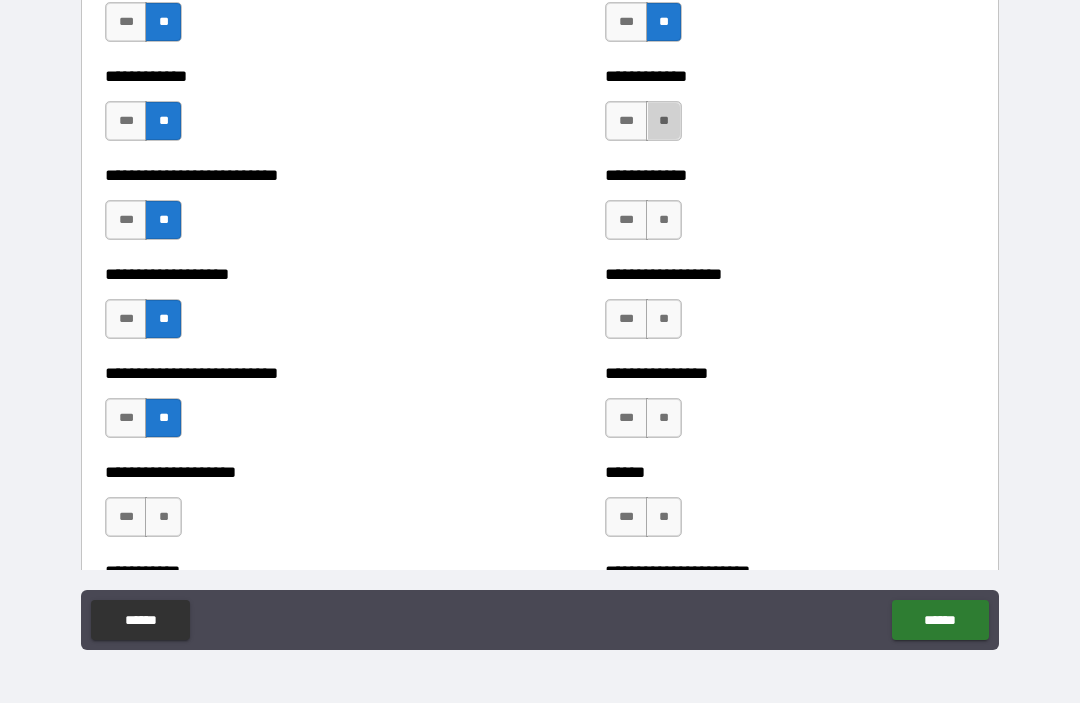 click on "**" at bounding box center (664, 122) 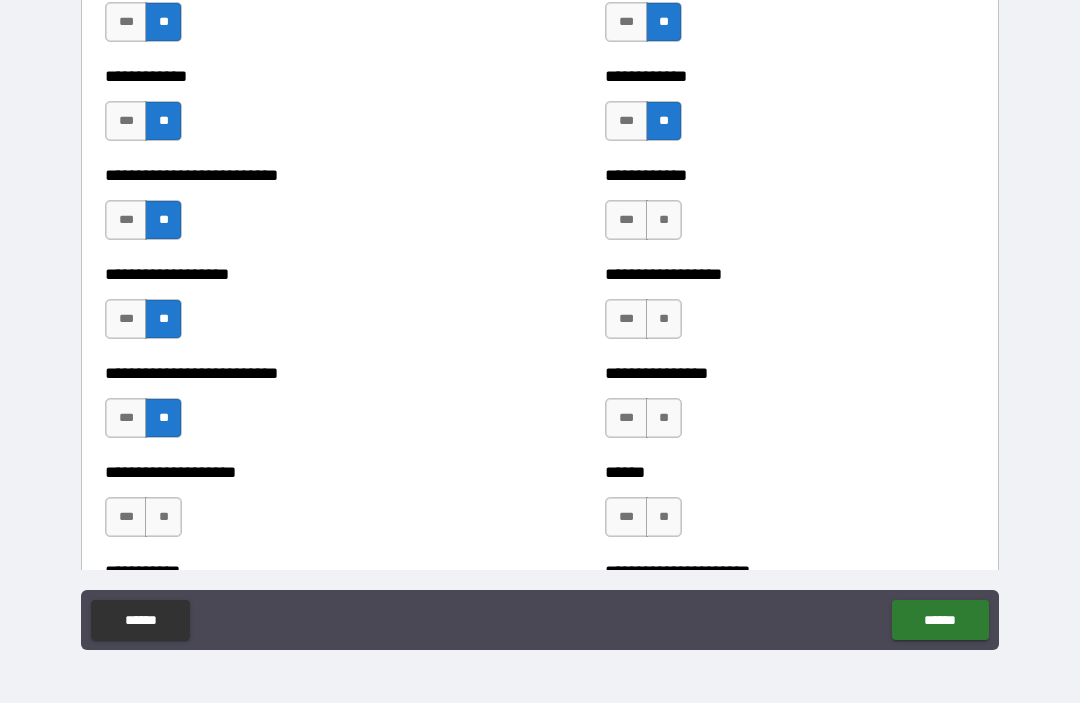 click on "**" at bounding box center (664, 221) 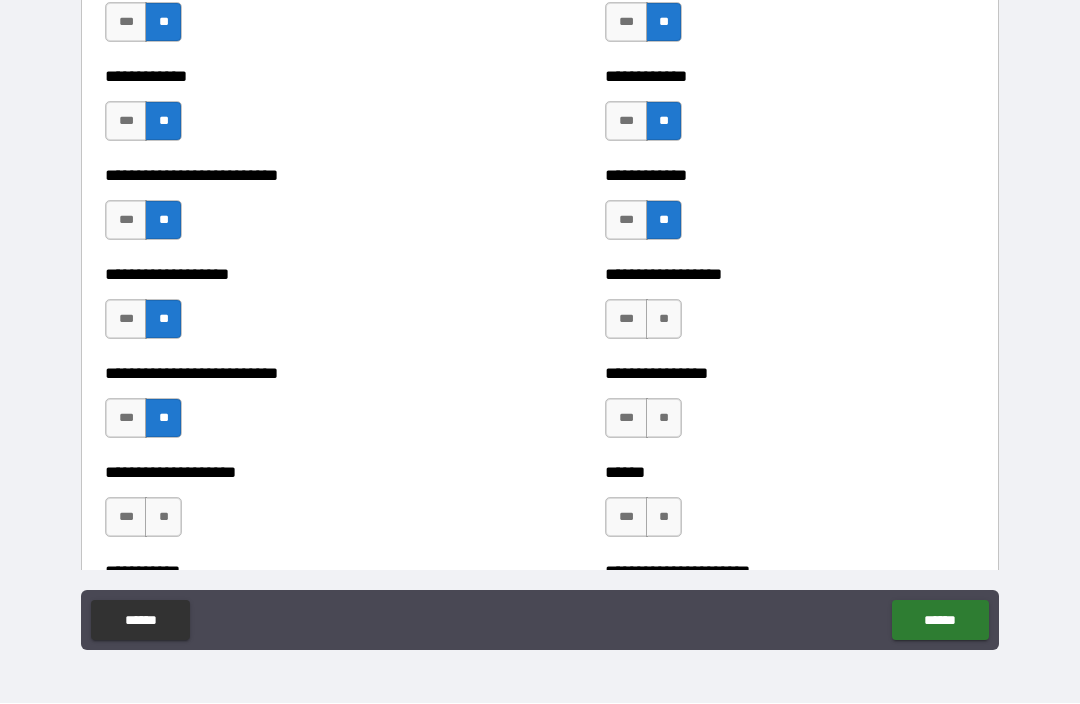click on "**" at bounding box center [664, 320] 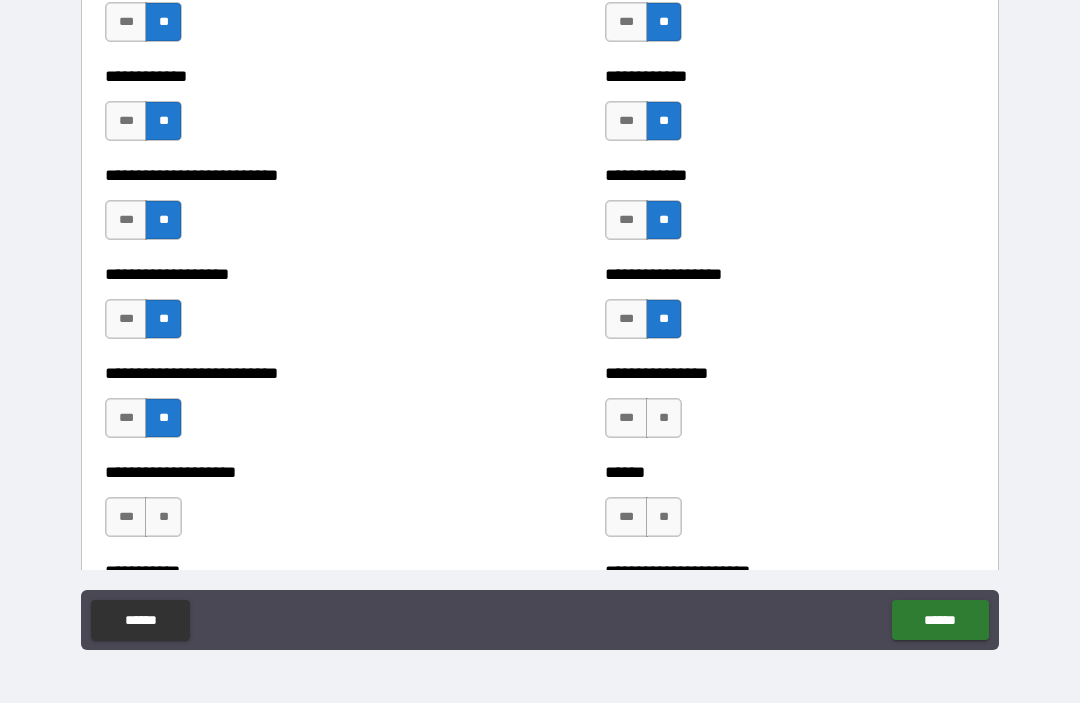 click on "**" at bounding box center (664, 419) 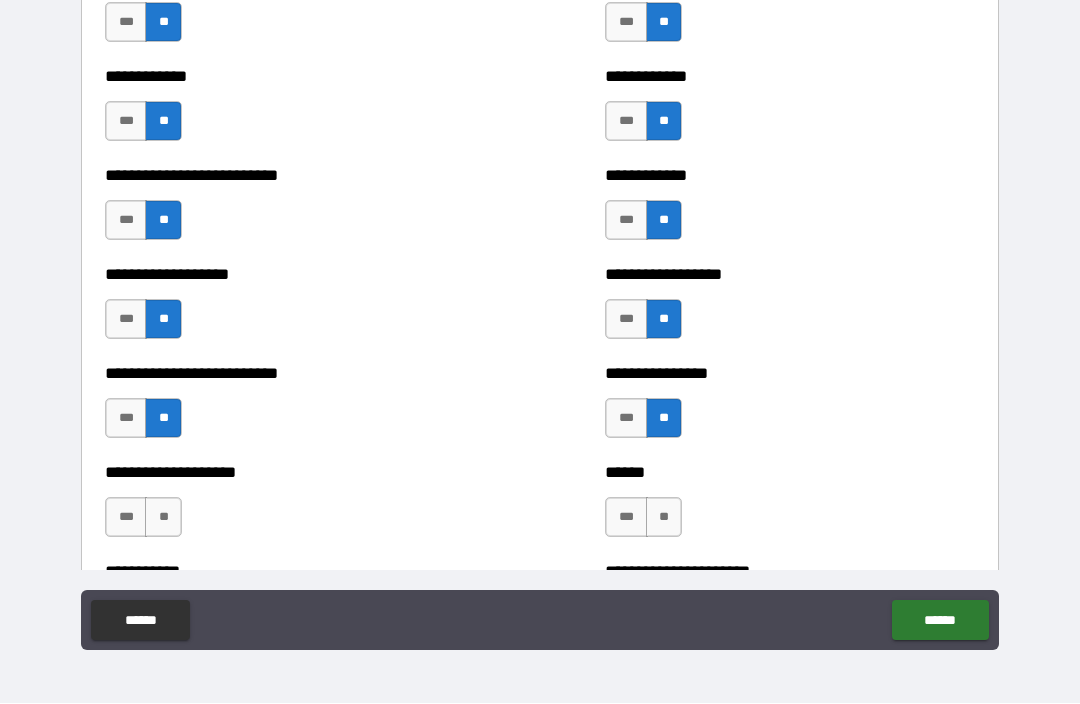 click on "**" at bounding box center [664, 518] 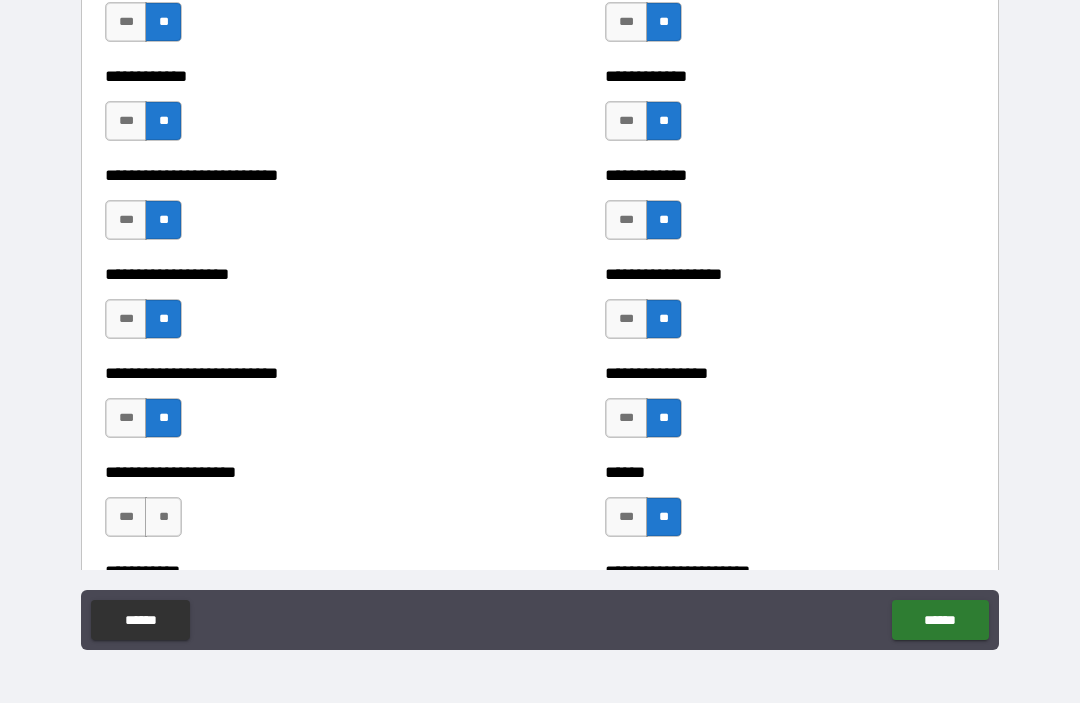 click on "**" at bounding box center (163, 518) 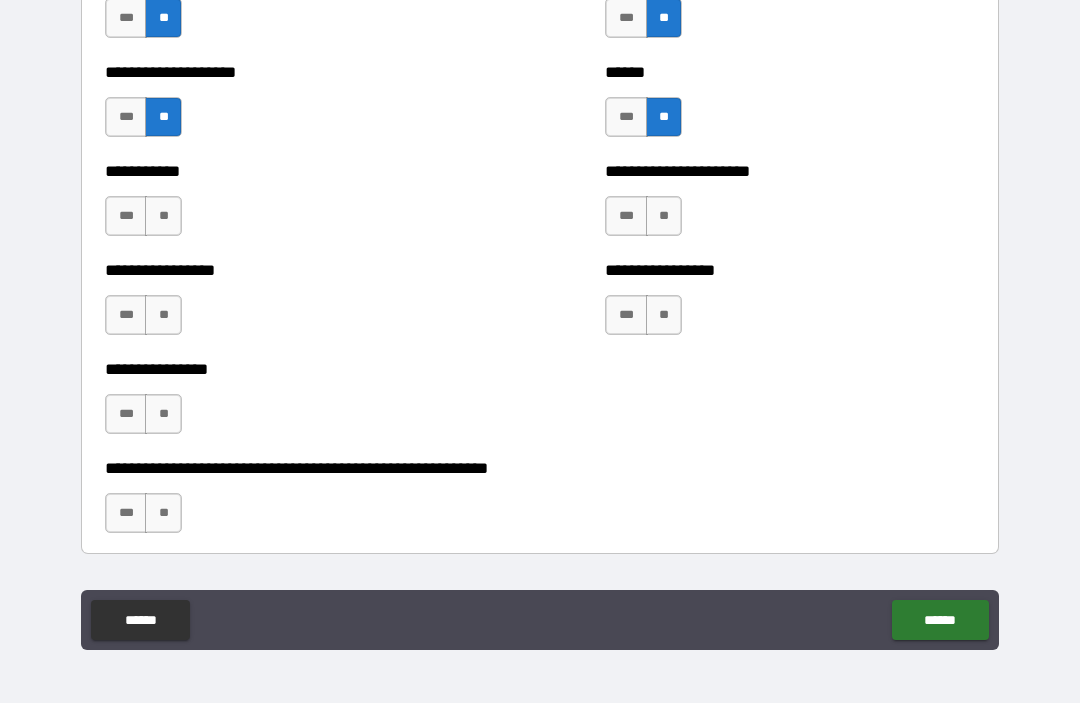 scroll, scrollTop: 6068, scrollLeft: 0, axis: vertical 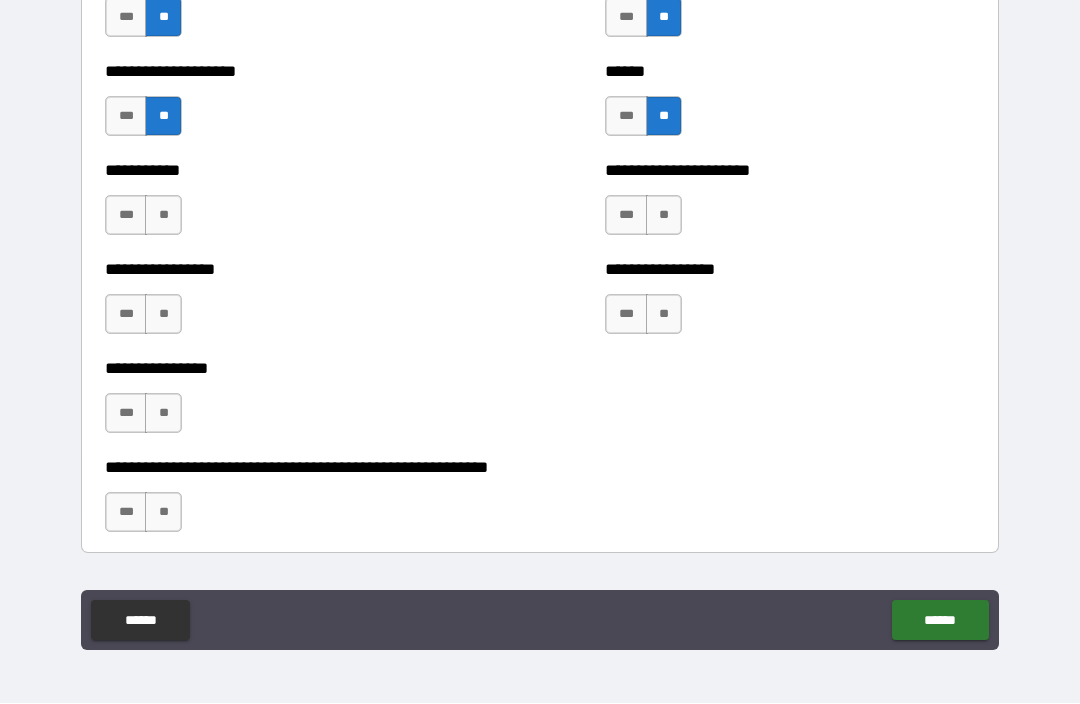 click on "**" at bounding box center [163, 315] 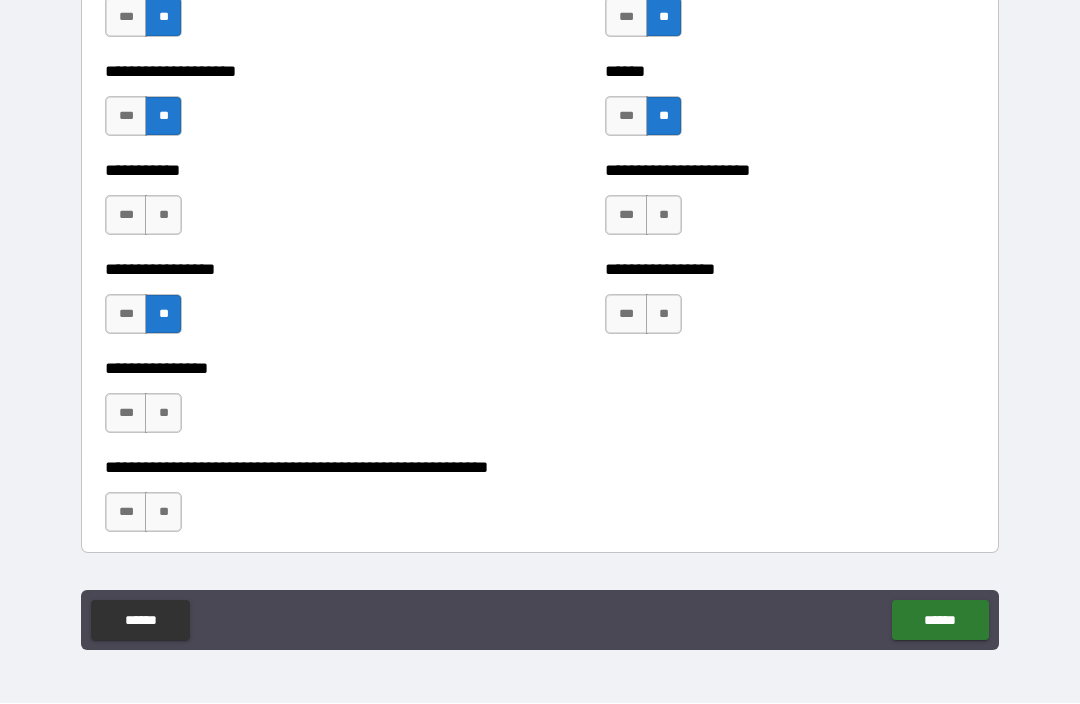 click on "**" at bounding box center [163, 414] 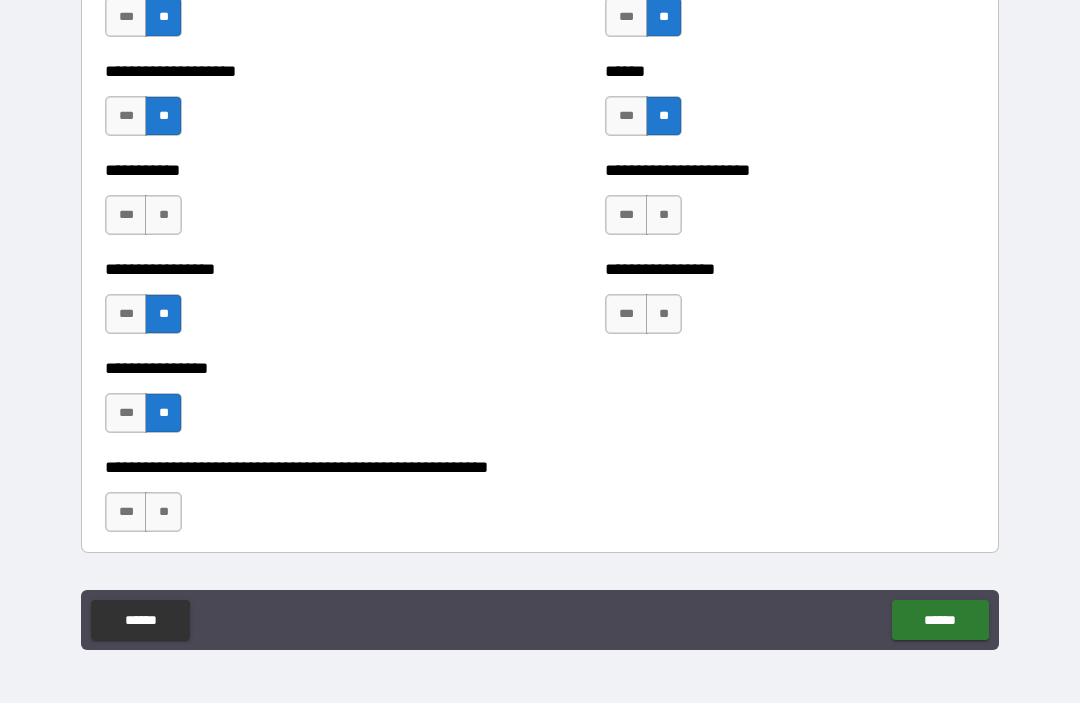 click on "**" at bounding box center (163, 513) 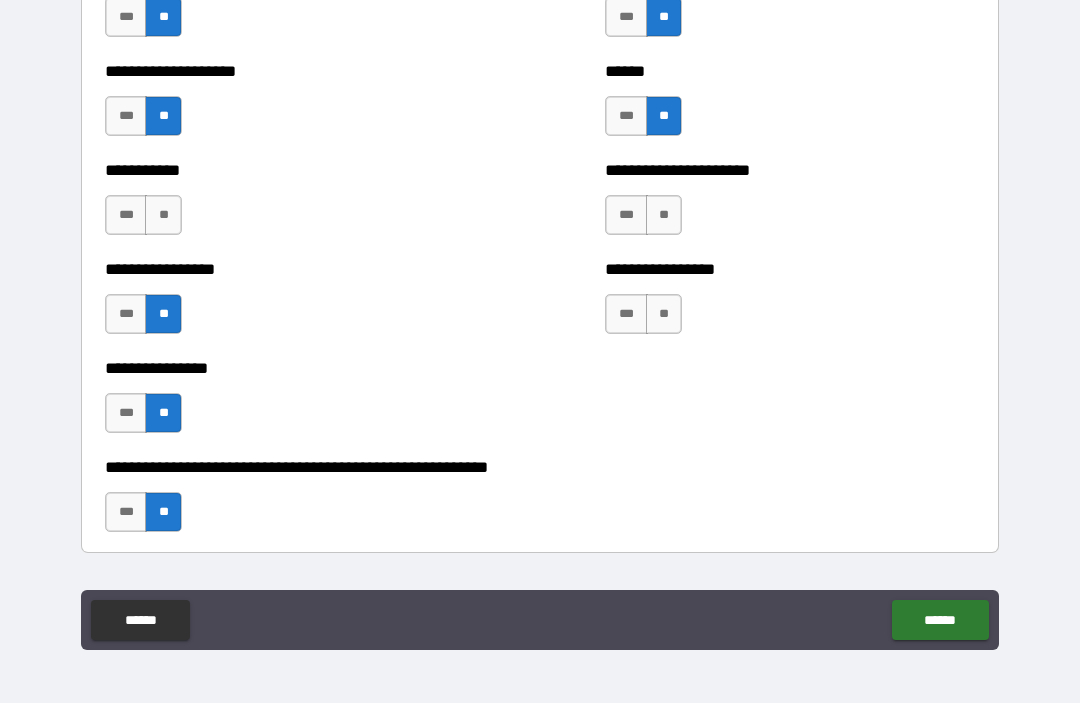 click on "***" at bounding box center [126, 216] 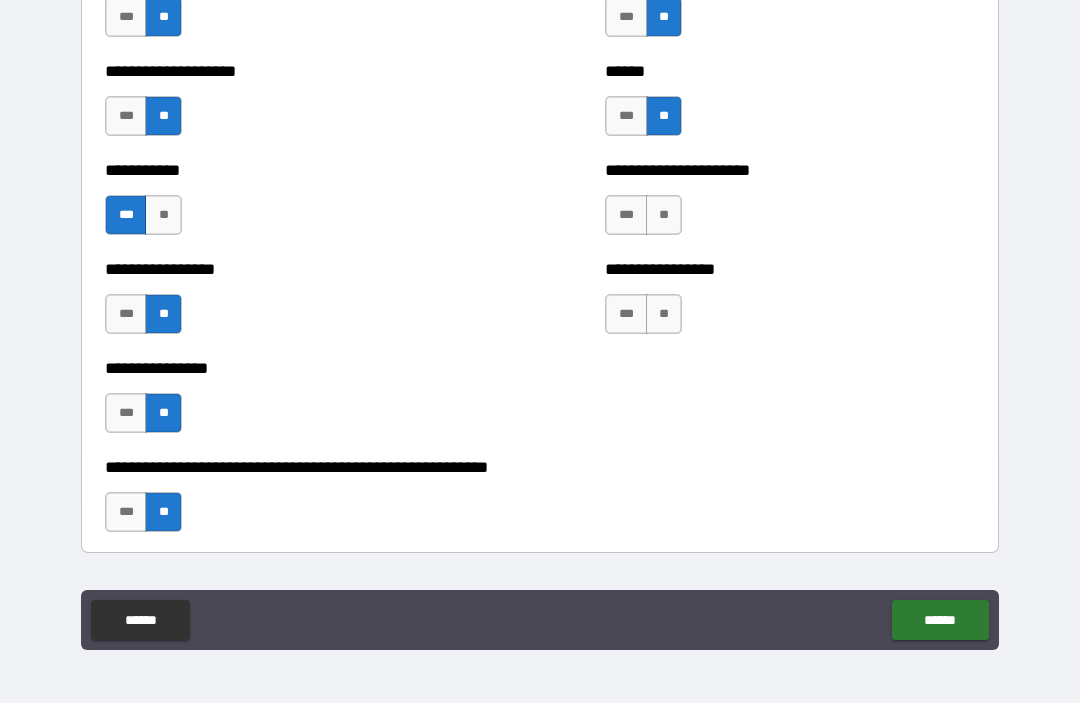 click on "**" at bounding box center (163, 216) 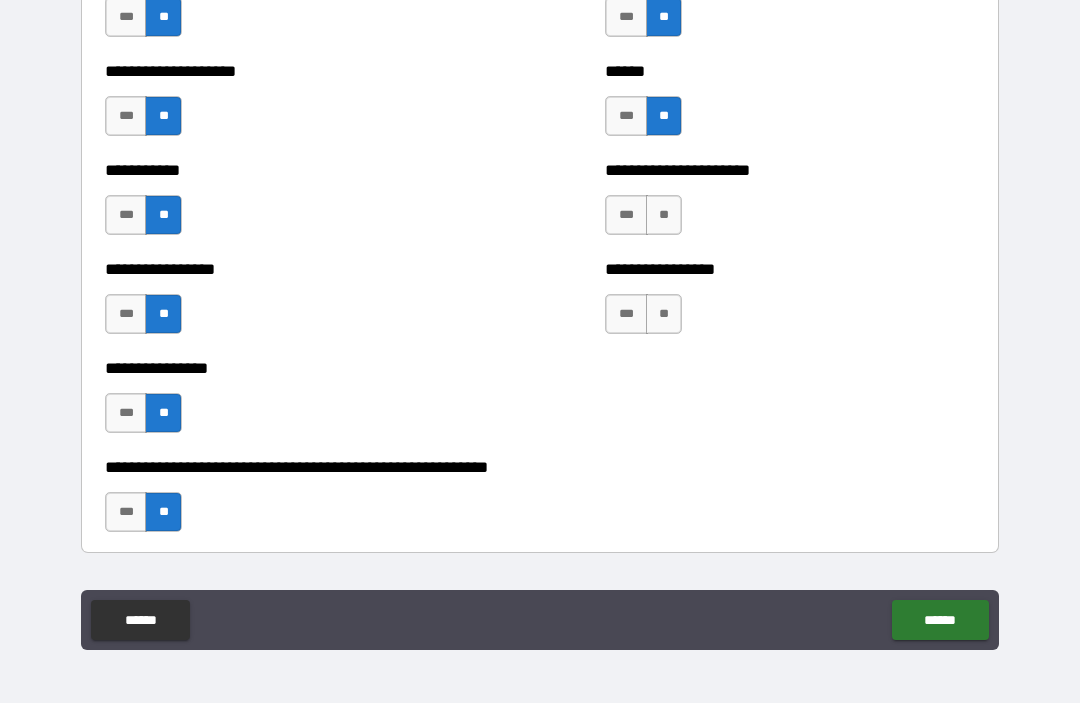 click on "**" at bounding box center (664, 216) 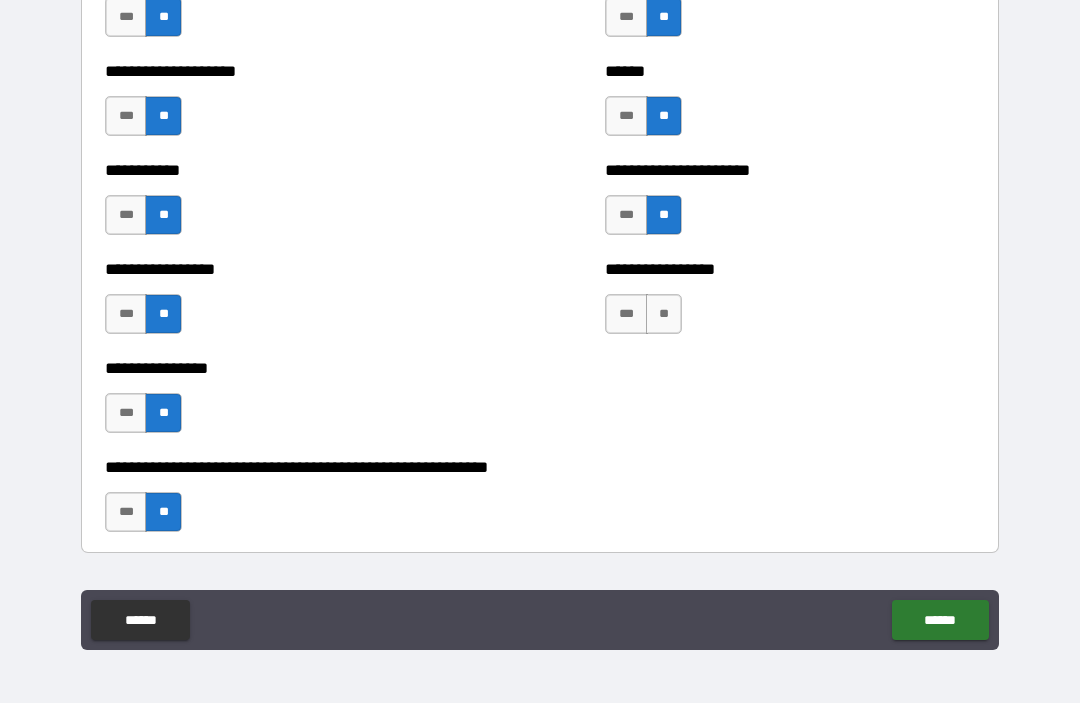 click on "**" at bounding box center (664, 315) 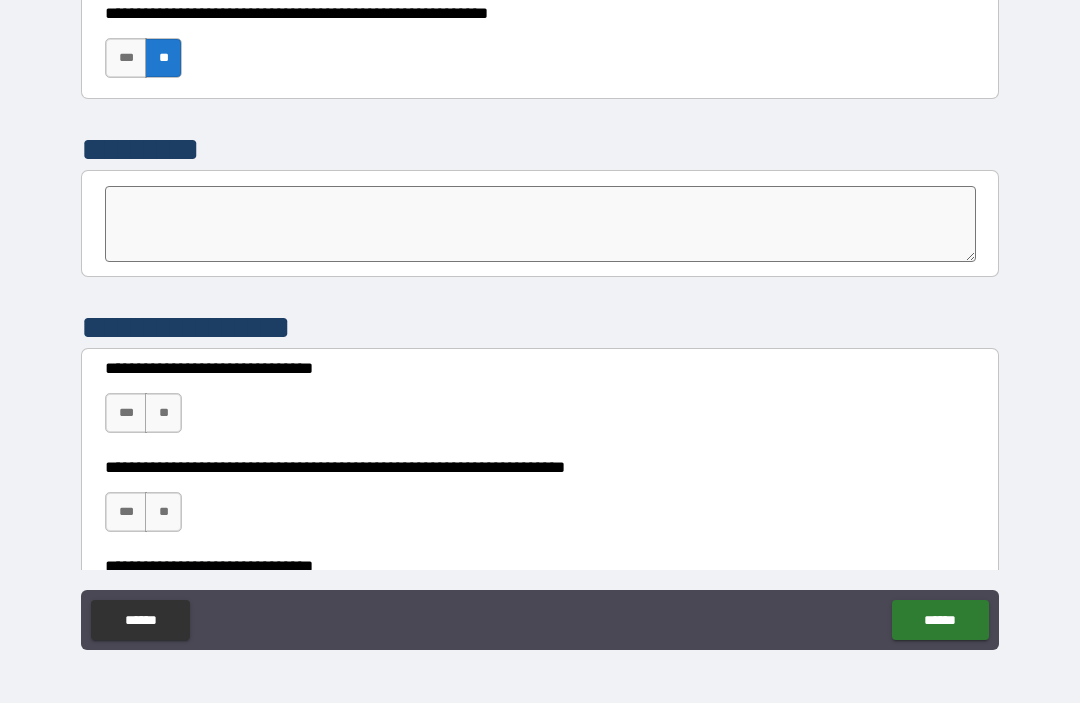 scroll, scrollTop: 6523, scrollLeft: 0, axis: vertical 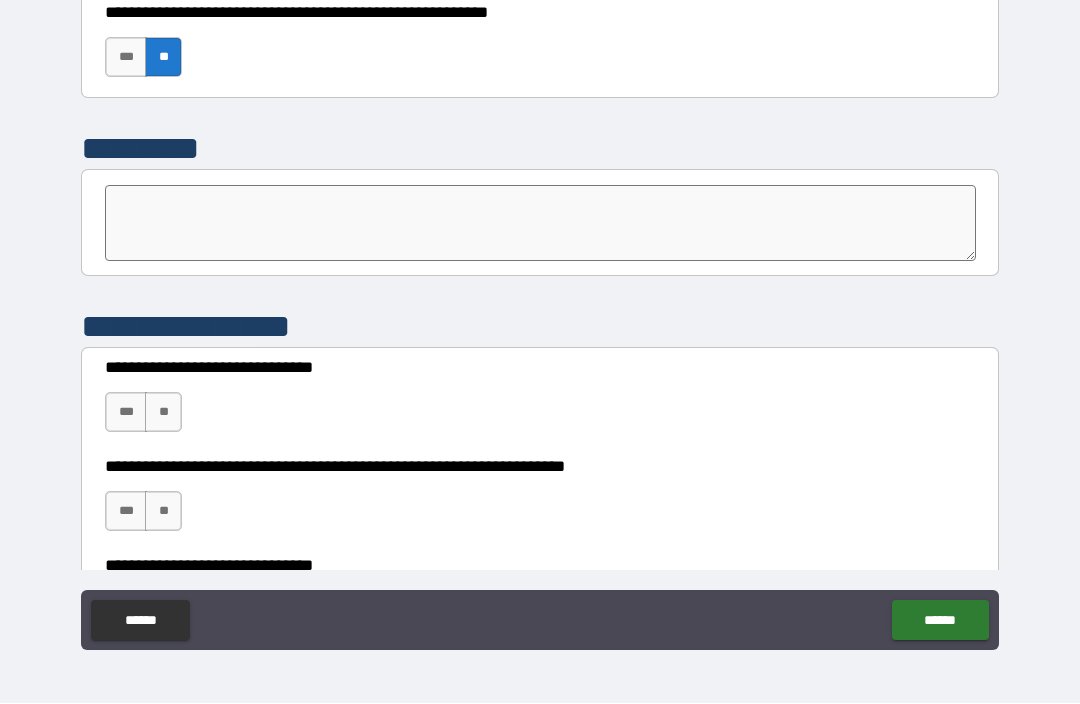 click at bounding box center (540, 224) 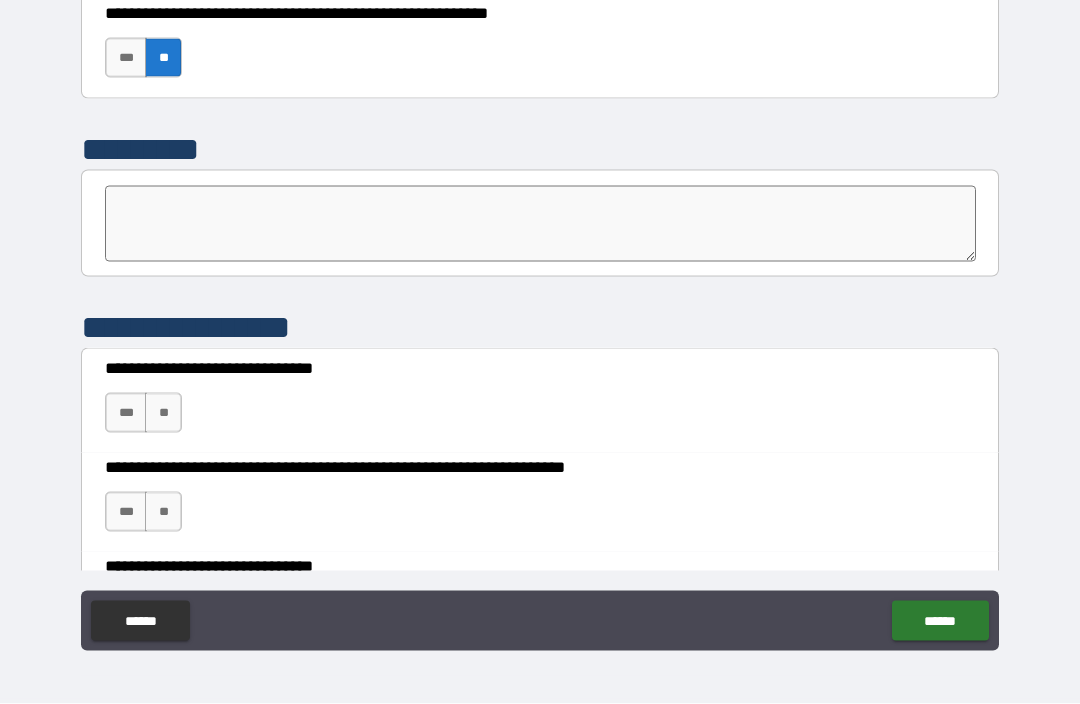 type on "*" 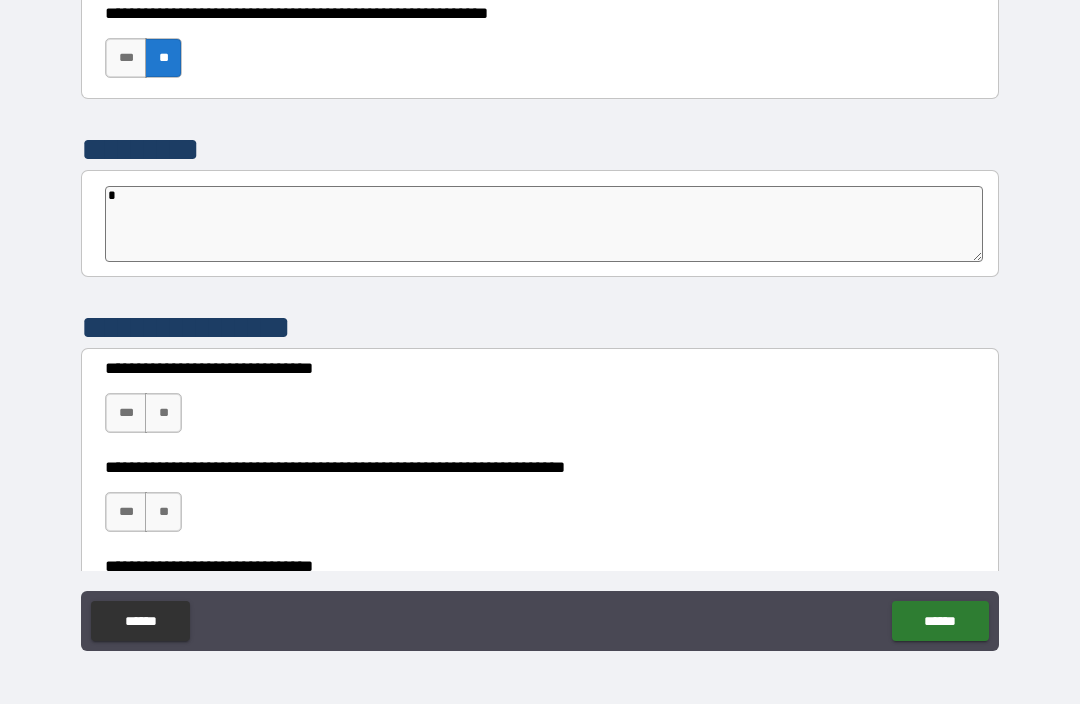 type on "**" 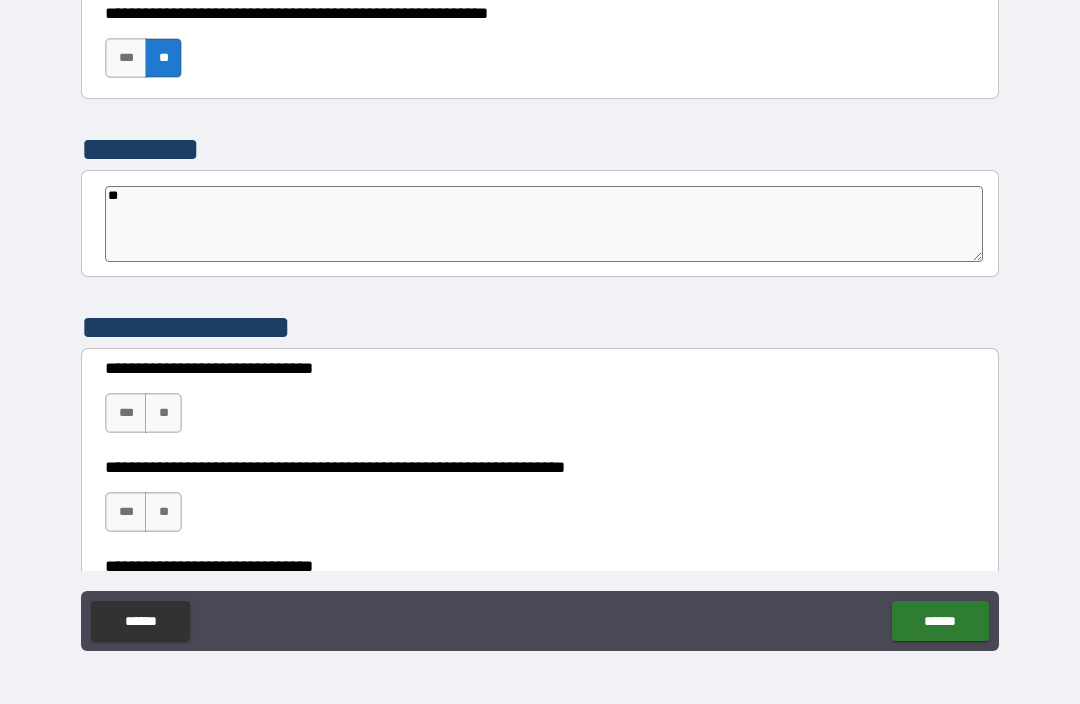 type on "*" 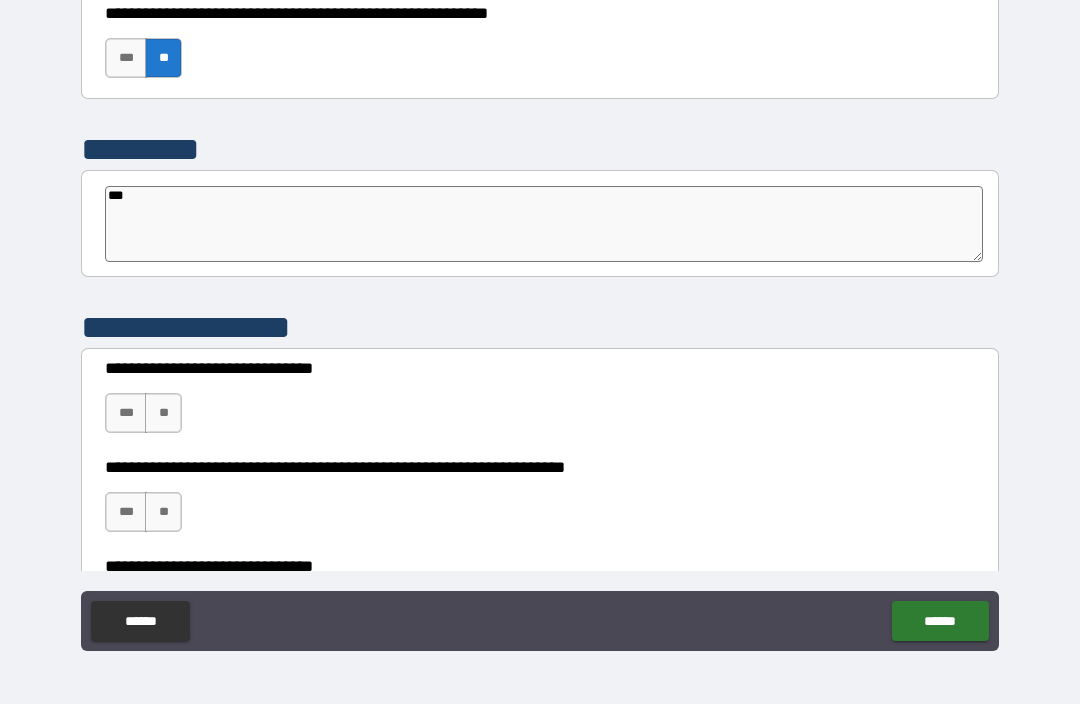type on "*" 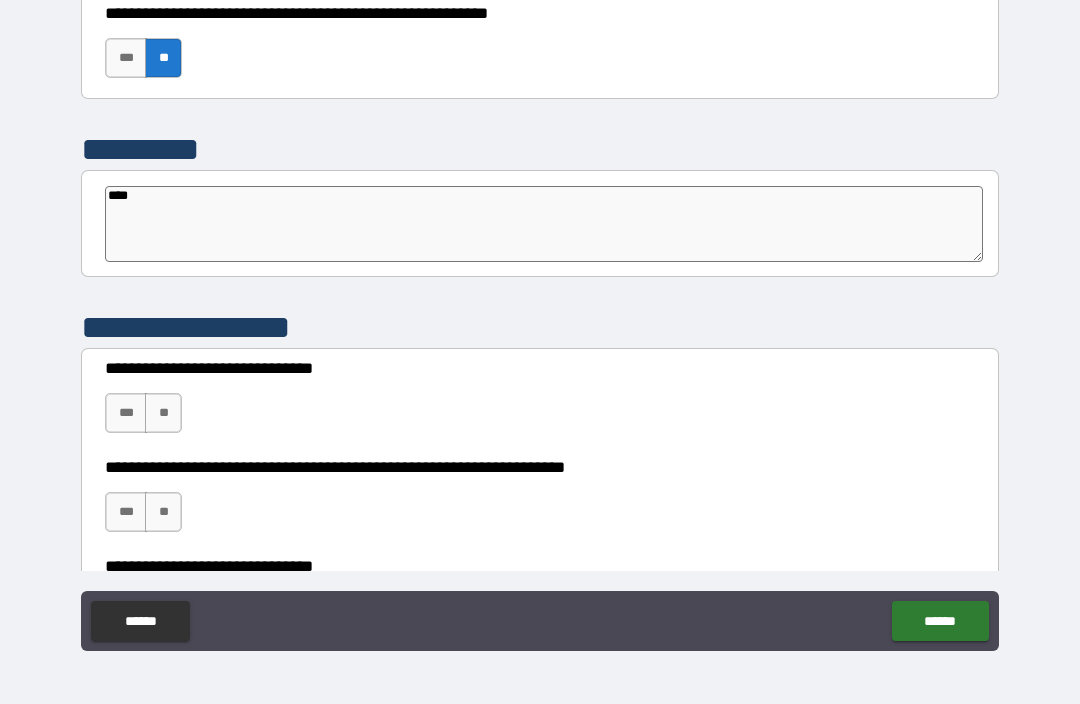 type on "*****" 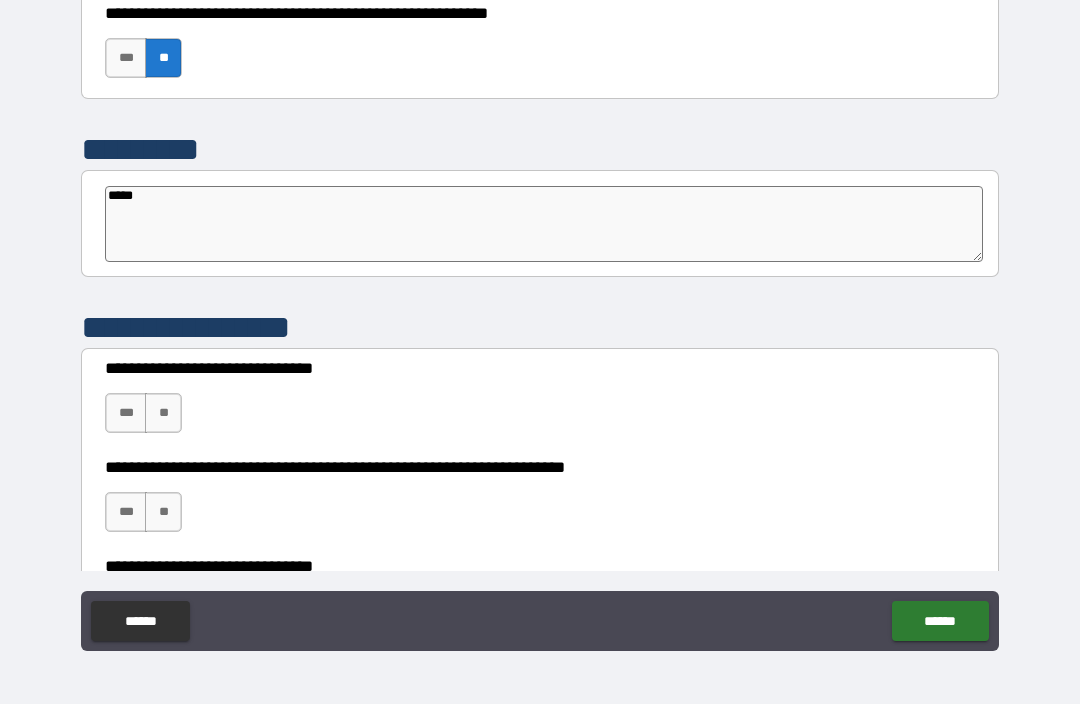 type on "*" 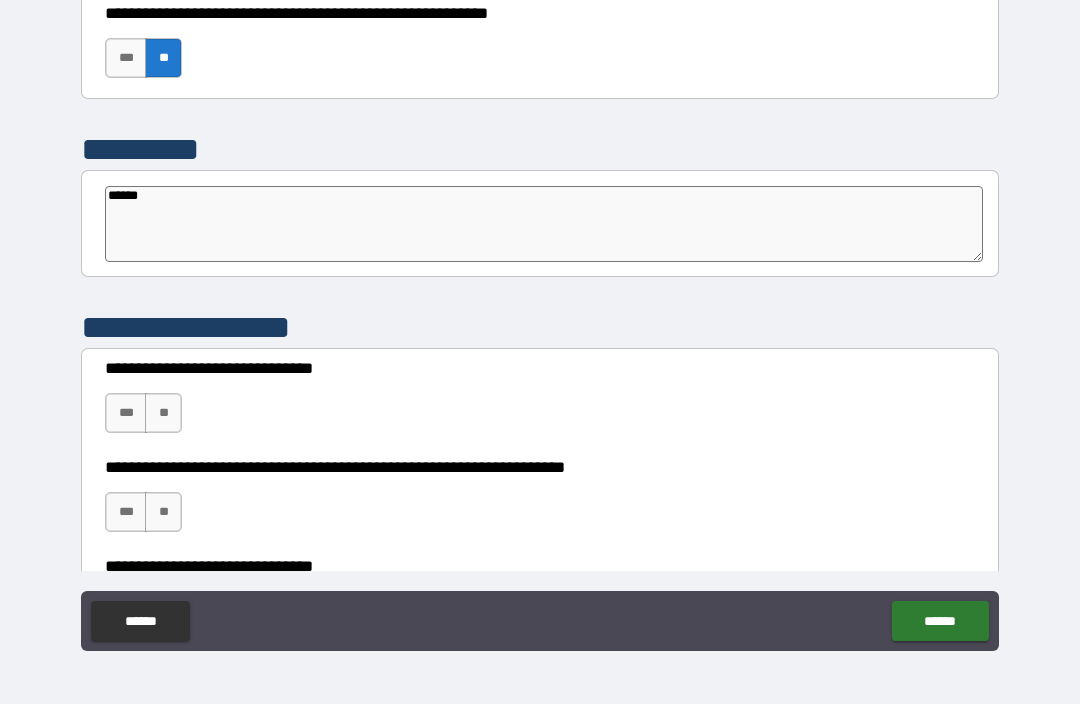 type on "*" 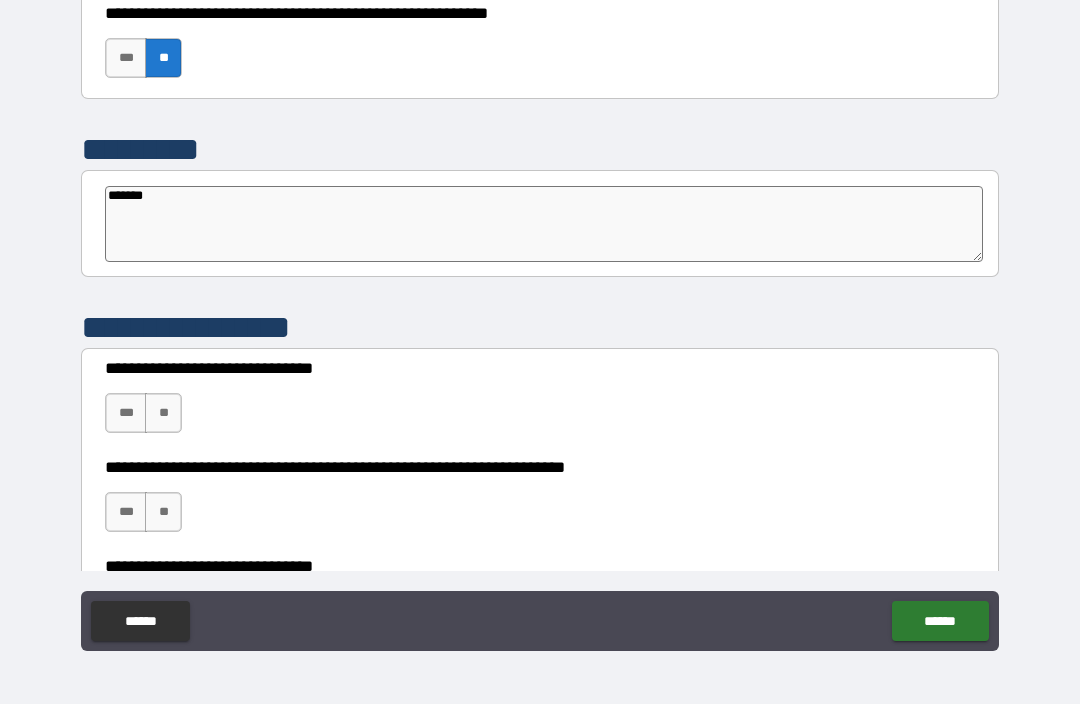 type on "*" 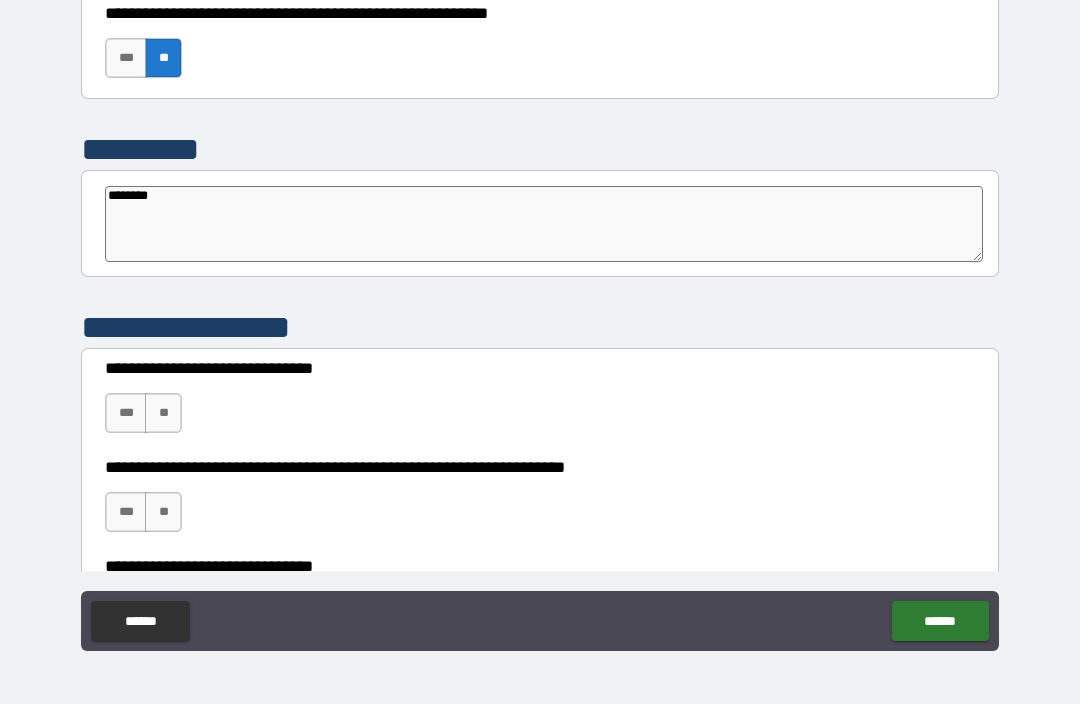 type on "*" 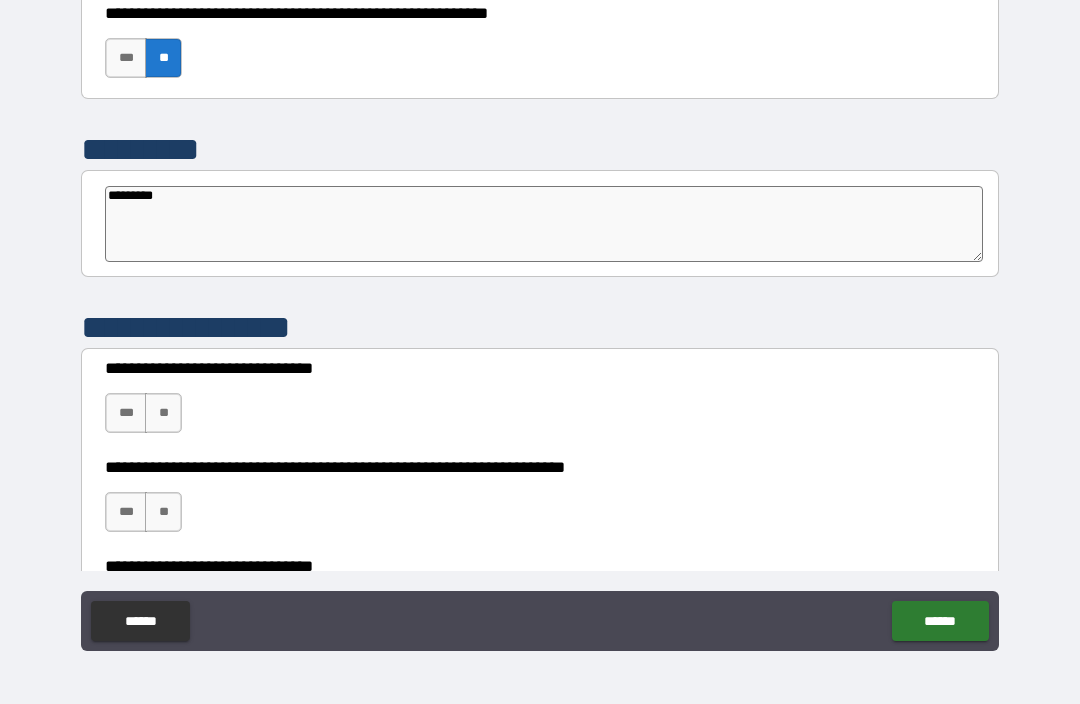 type on "*" 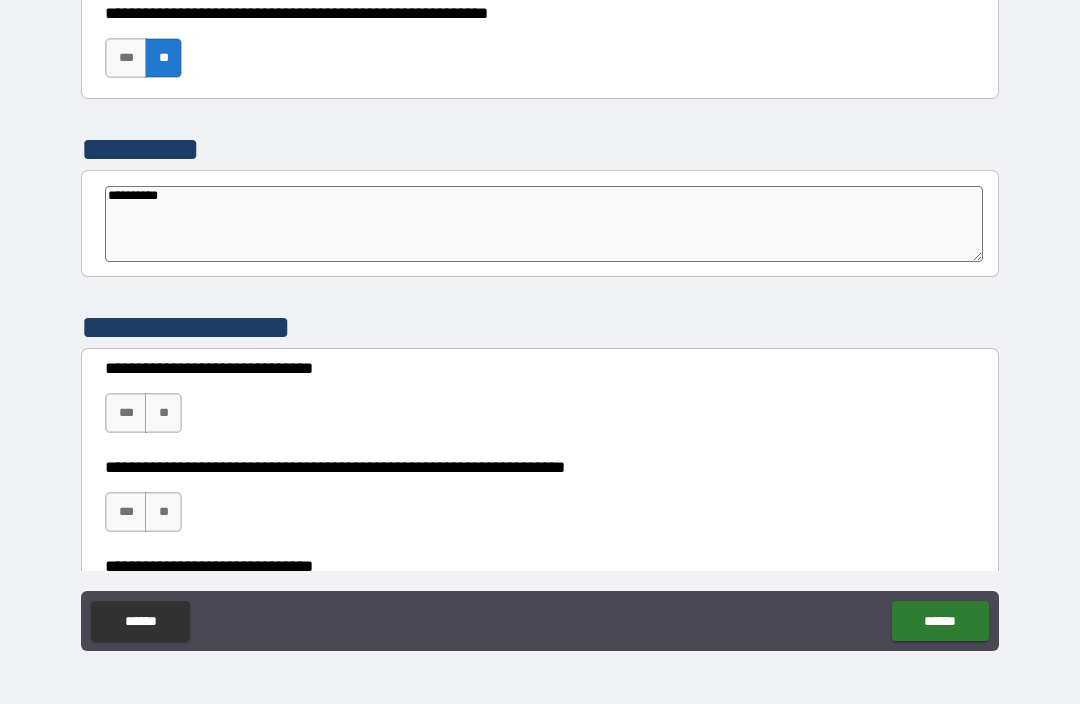 type on "*" 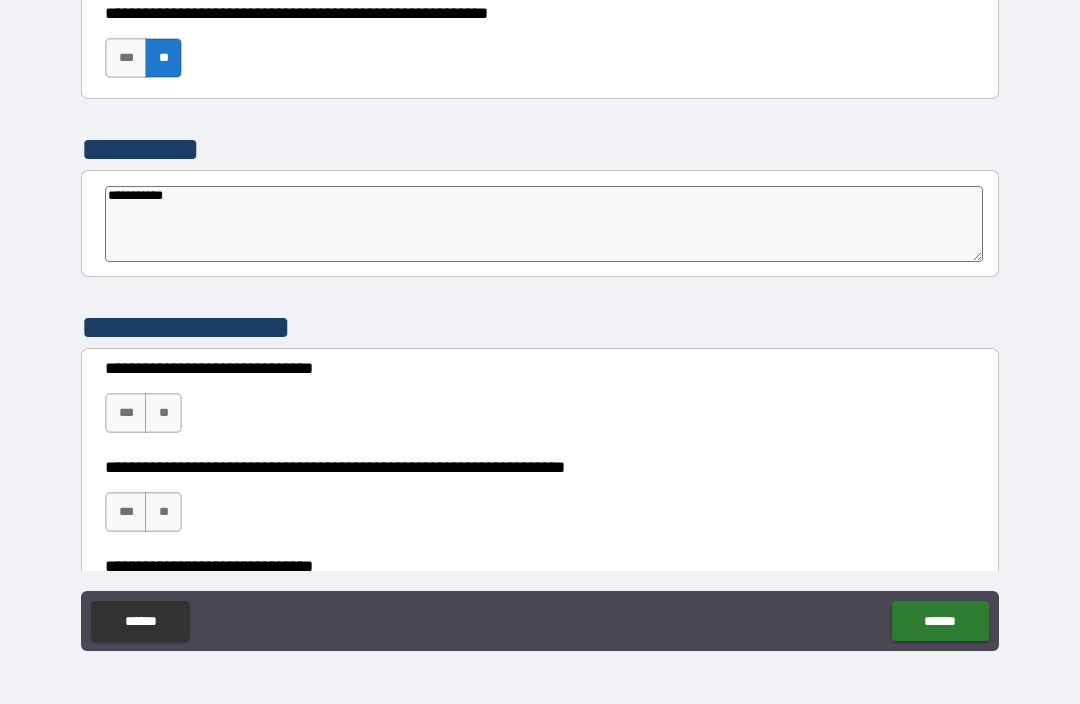type on "*" 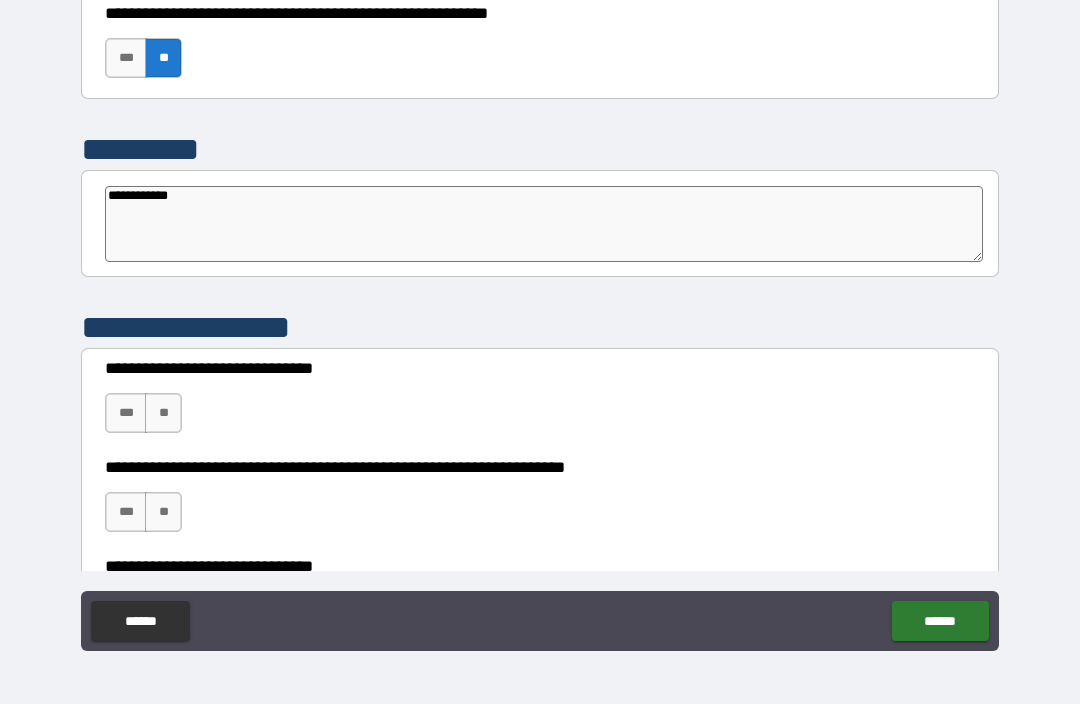 type on "**********" 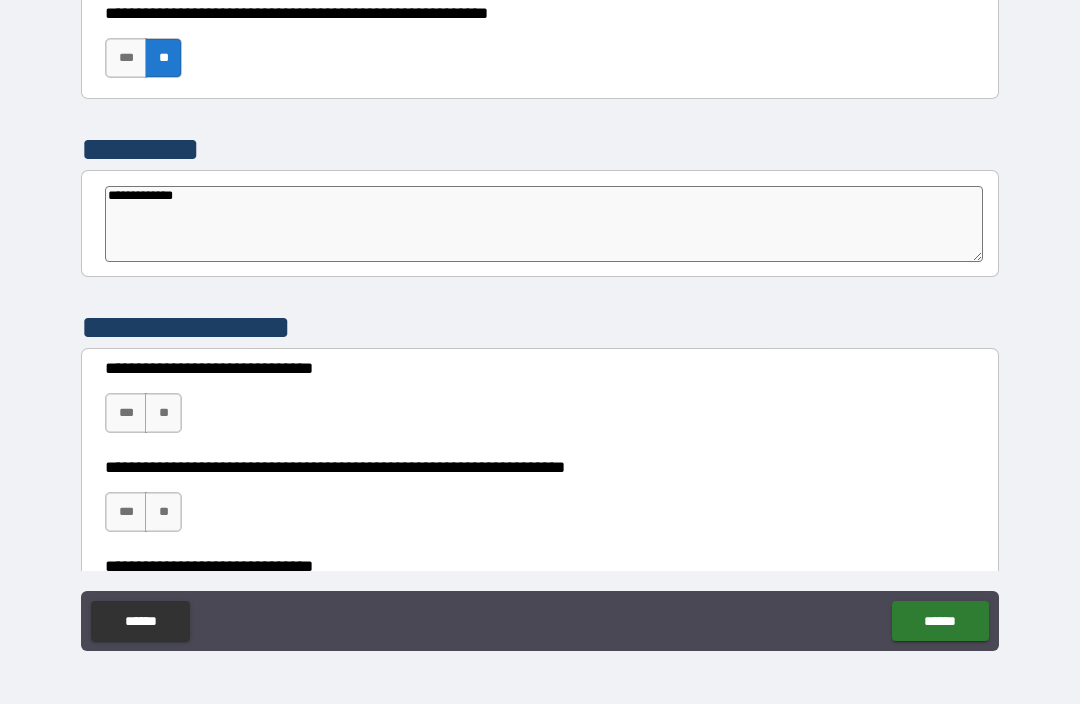 type on "*" 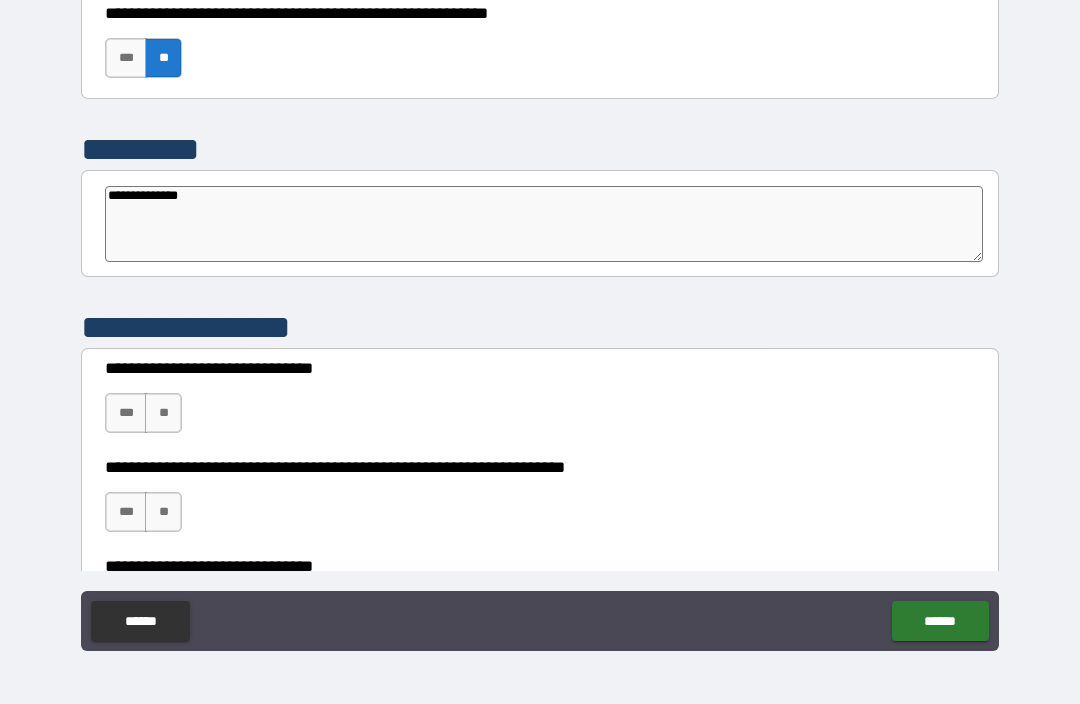 type on "*" 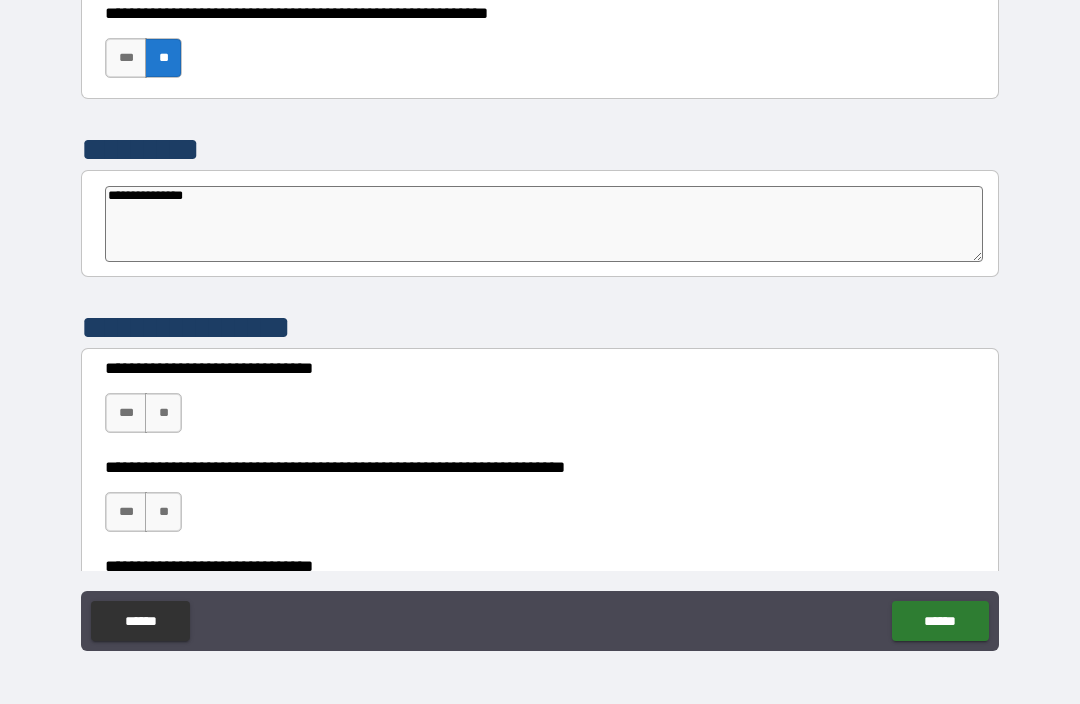 type on "*" 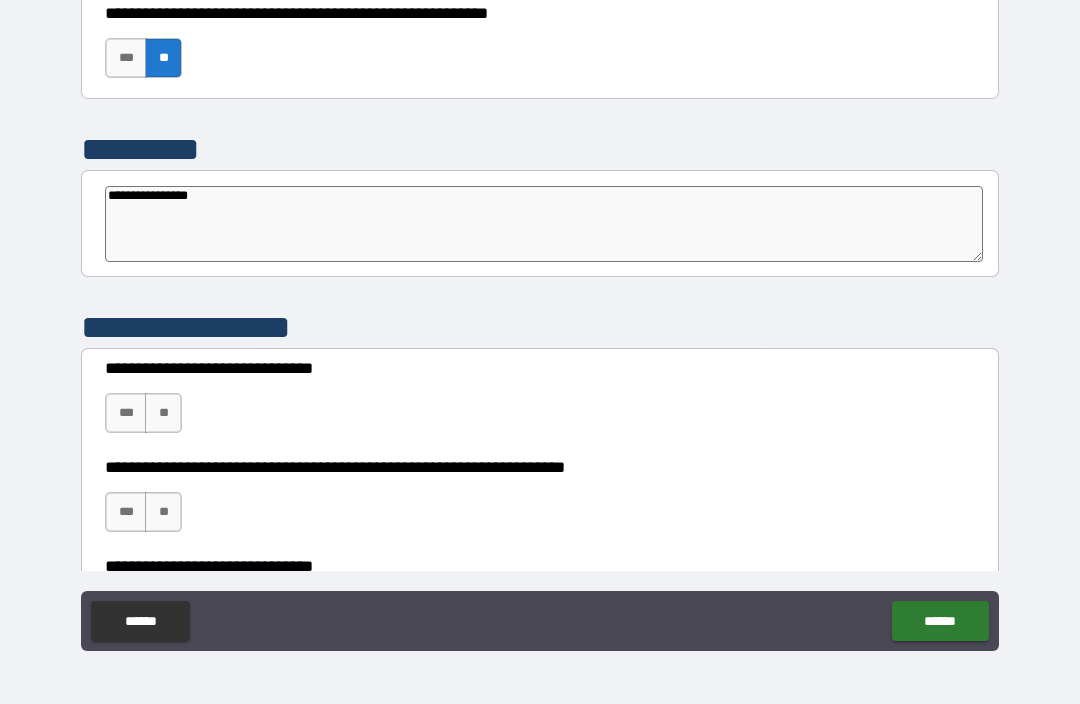 type on "*" 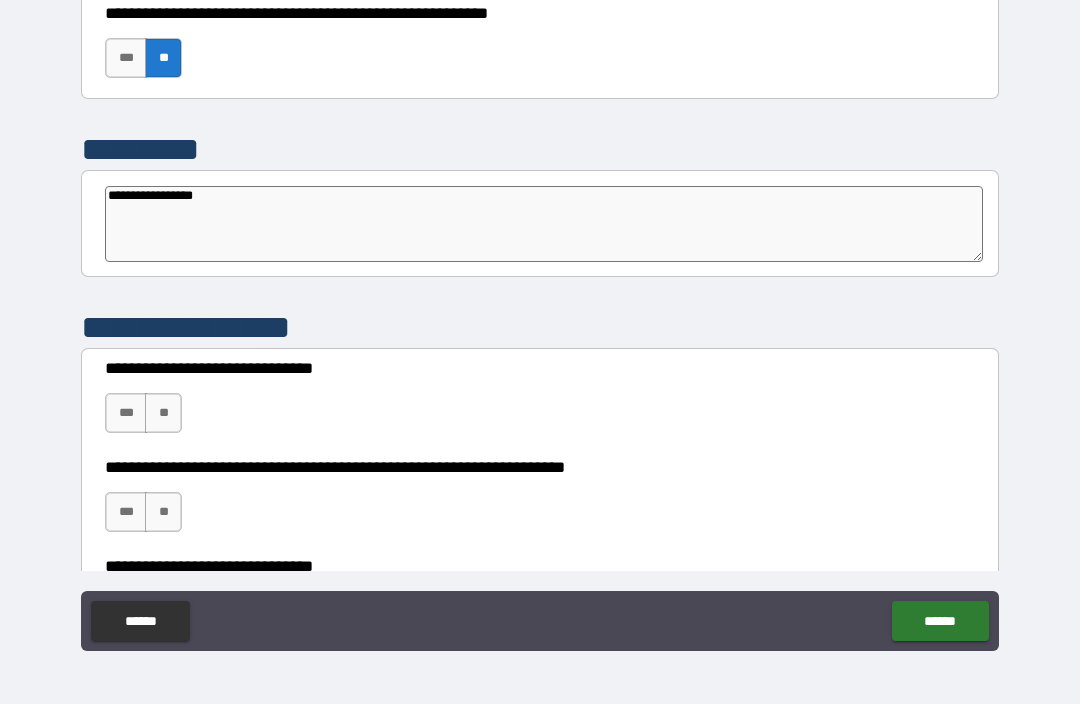 type on "*" 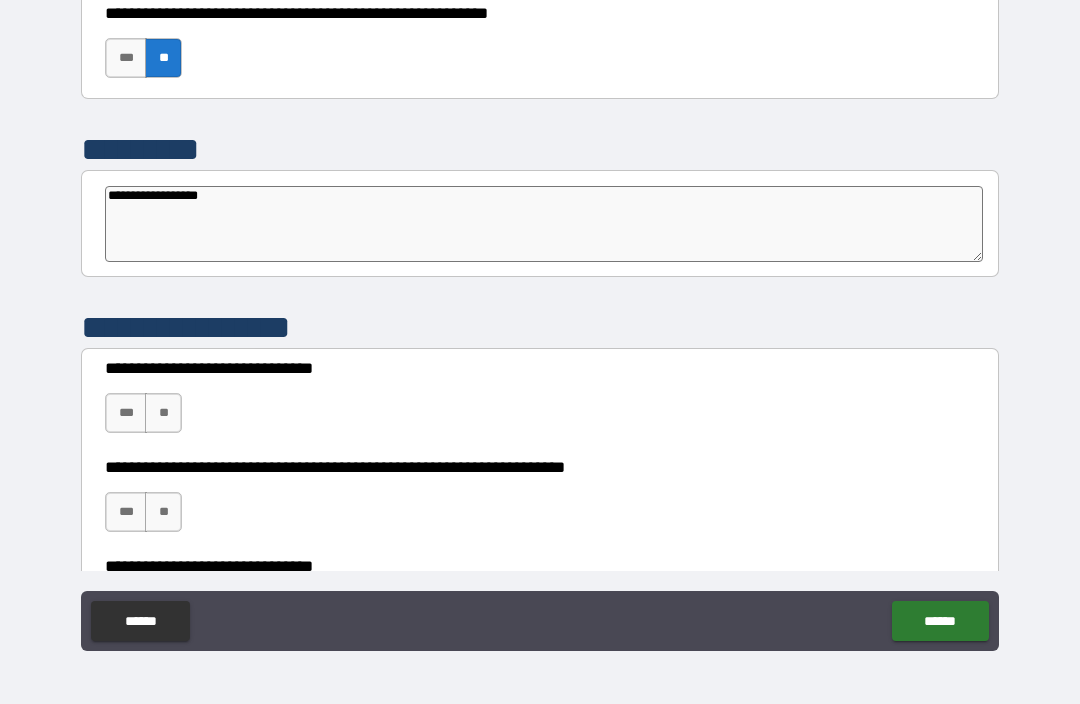 type on "*" 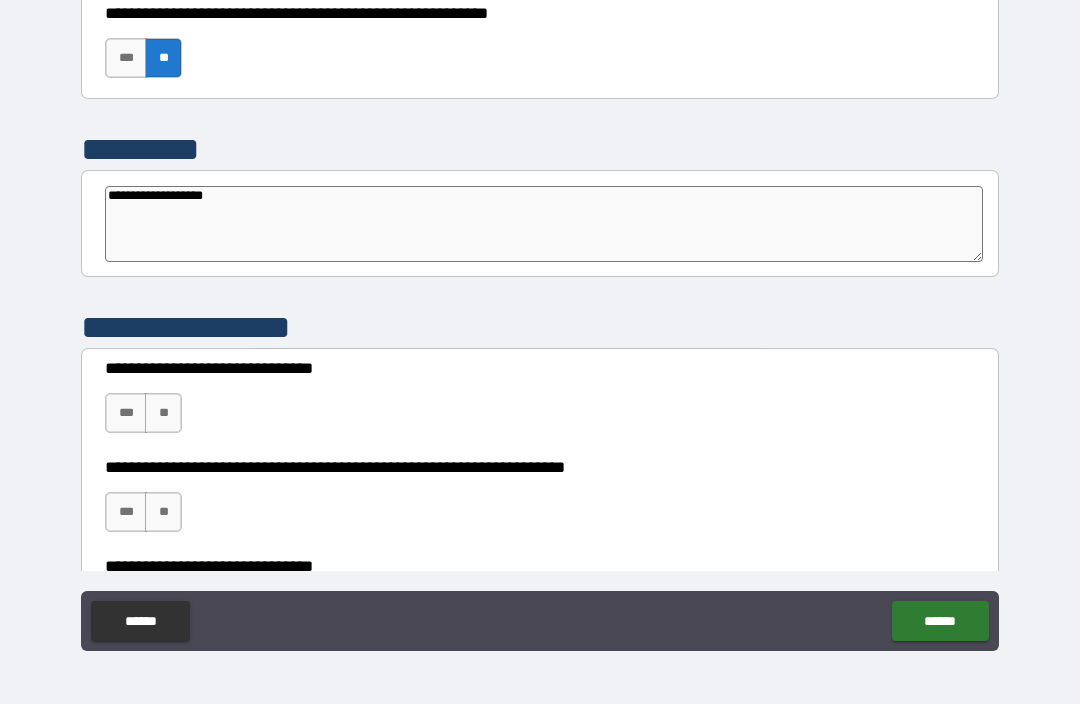 type on "*" 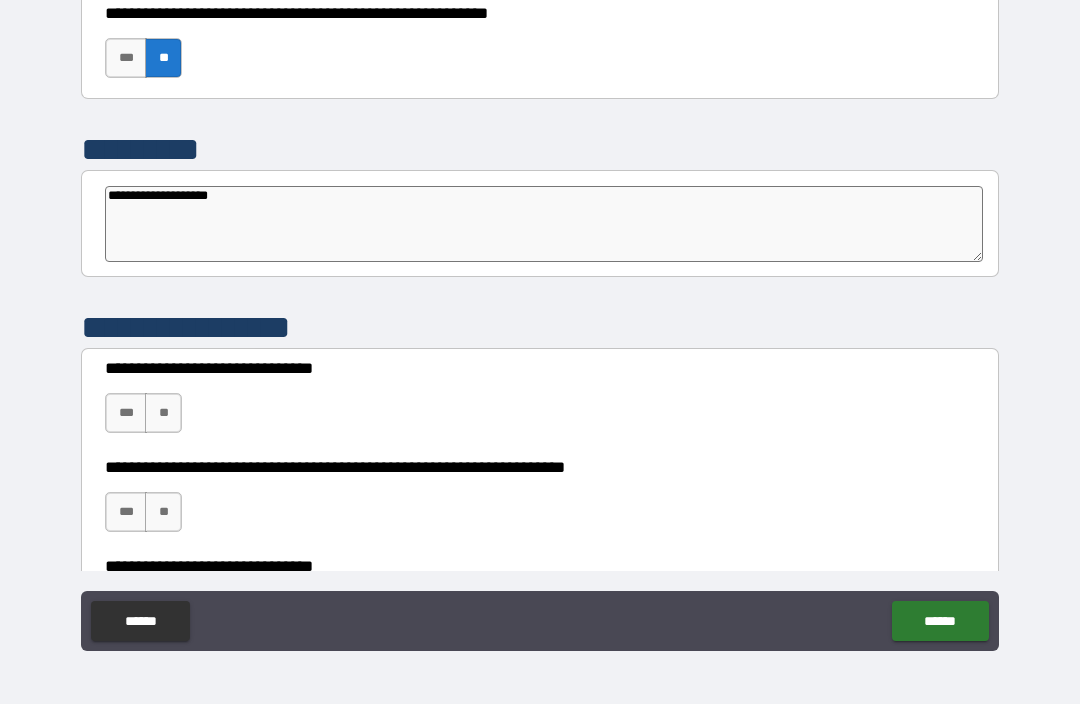 type on "**********" 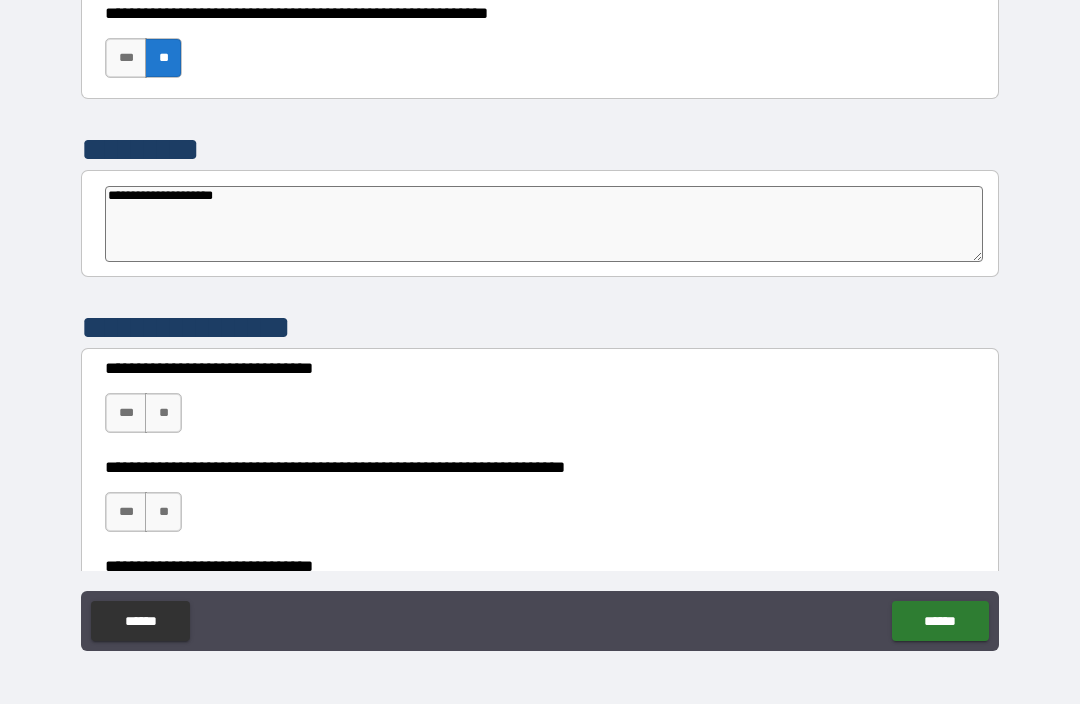 type on "*" 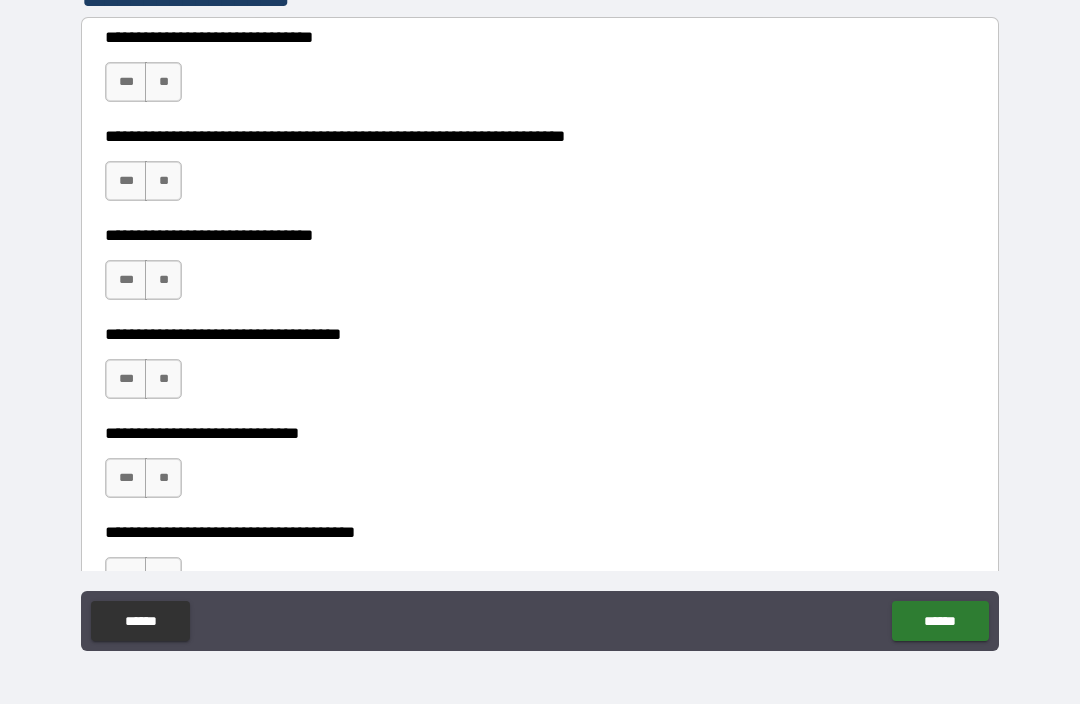 scroll, scrollTop: 6870, scrollLeft: 0, axis: vertical 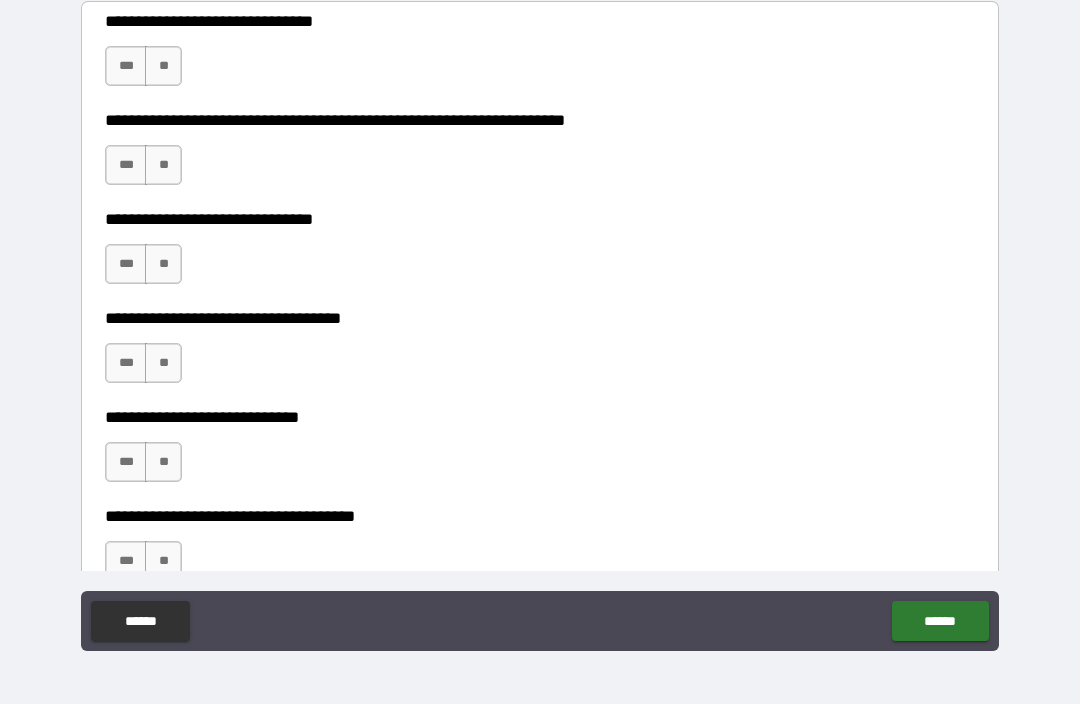 type on "**********" 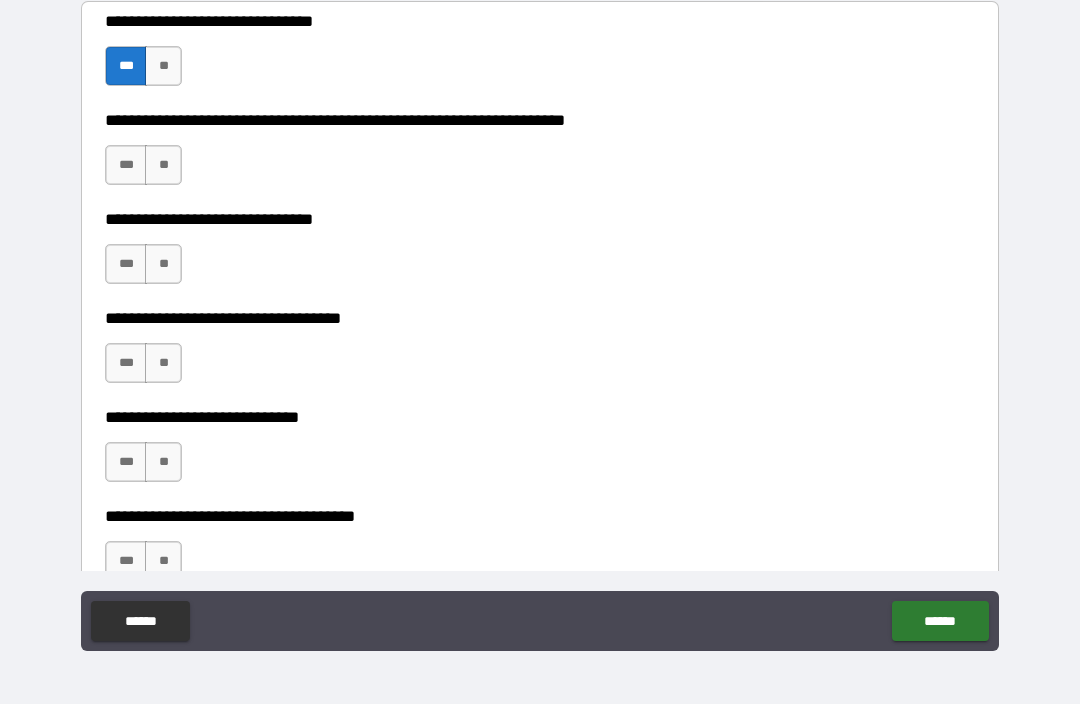 click on "**" at bounding box center [163, 165] 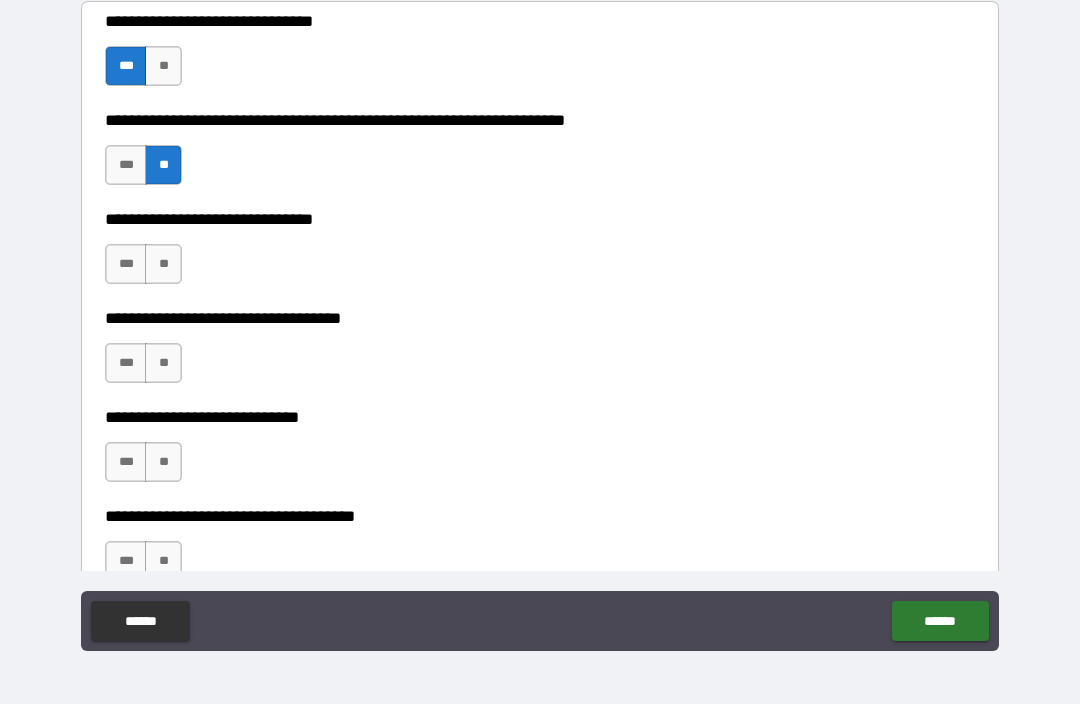 click on "**" at bounding box center [163, 264] 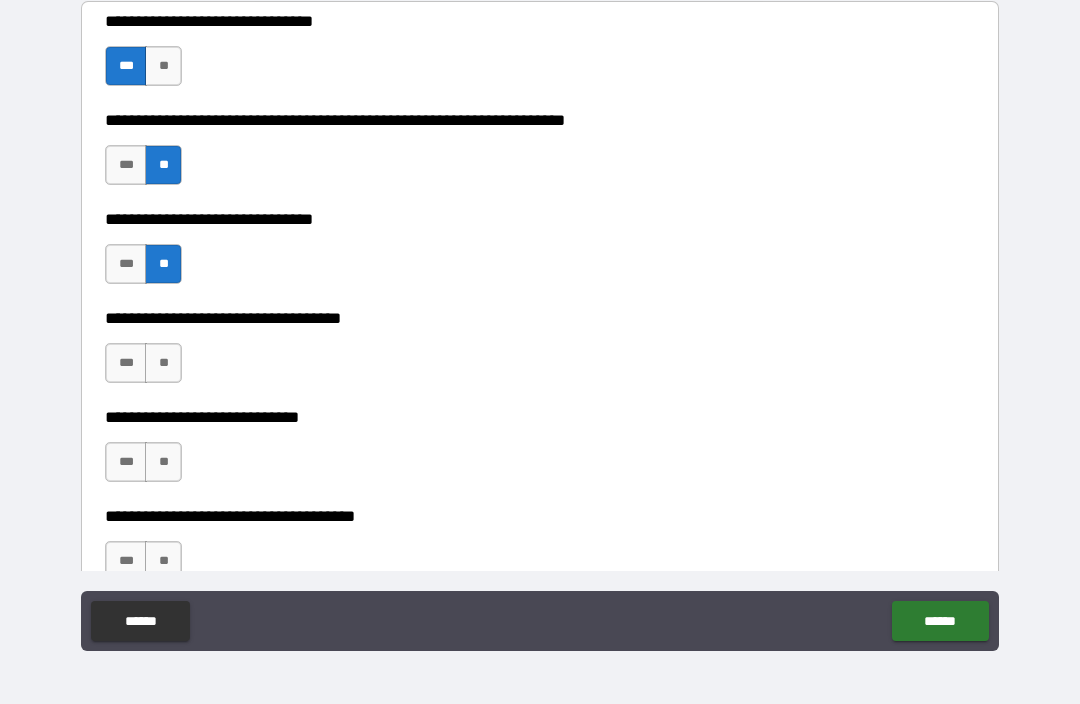 click on "***" at bounding box center [126, 363] 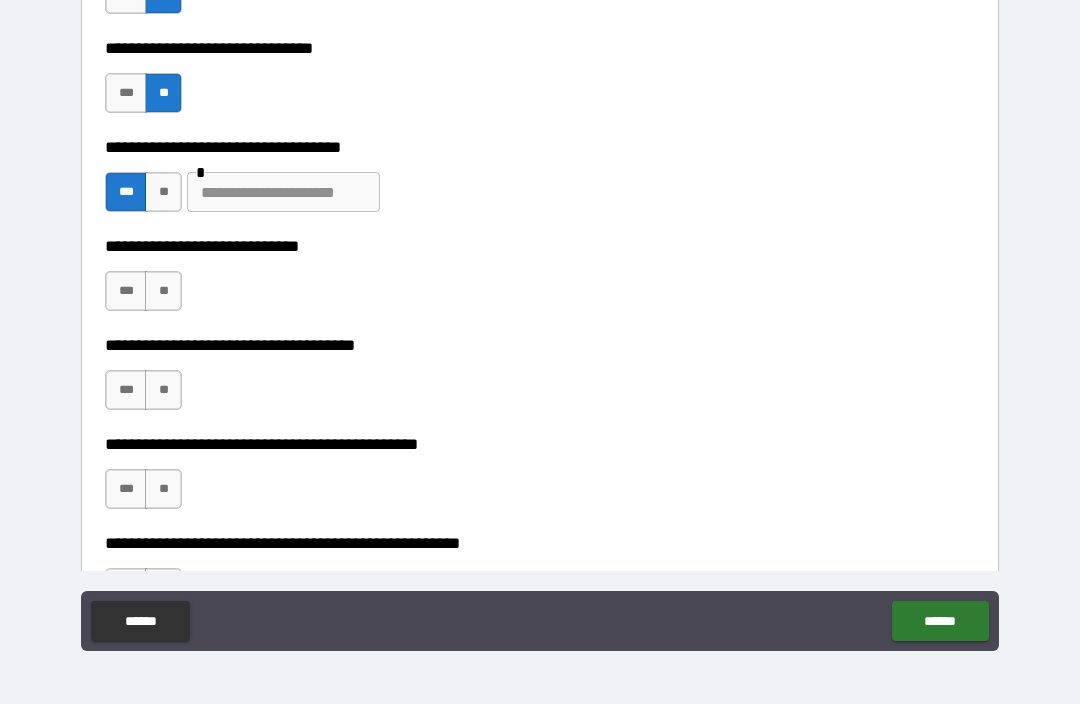 scroll, scrollTop: 7048, scrollLeft: 0, axis: vertical 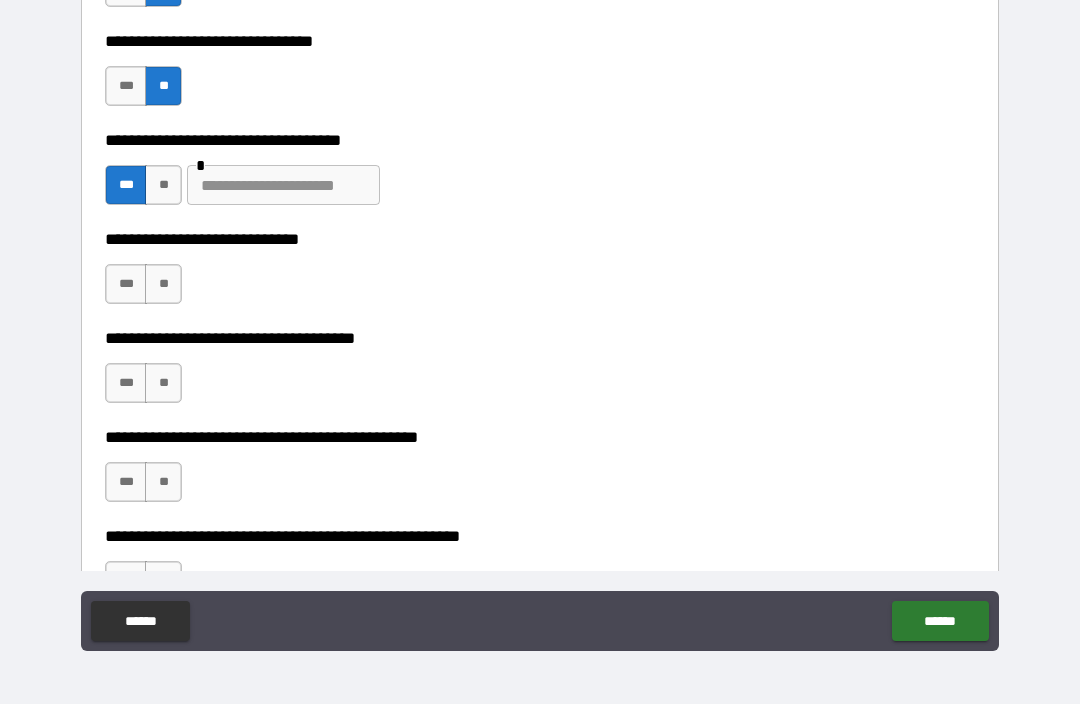 click on "***" at bounding box center (126, 284) 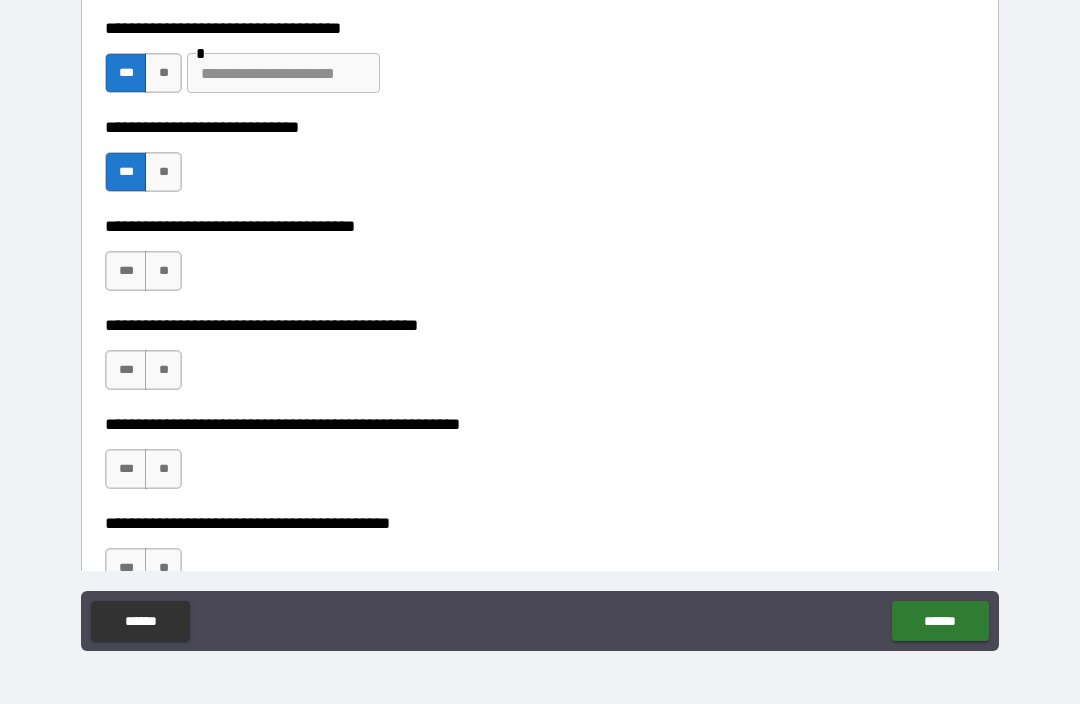 scroll, scrollTop: 7173, scrollLeft: 0, axis: vertical 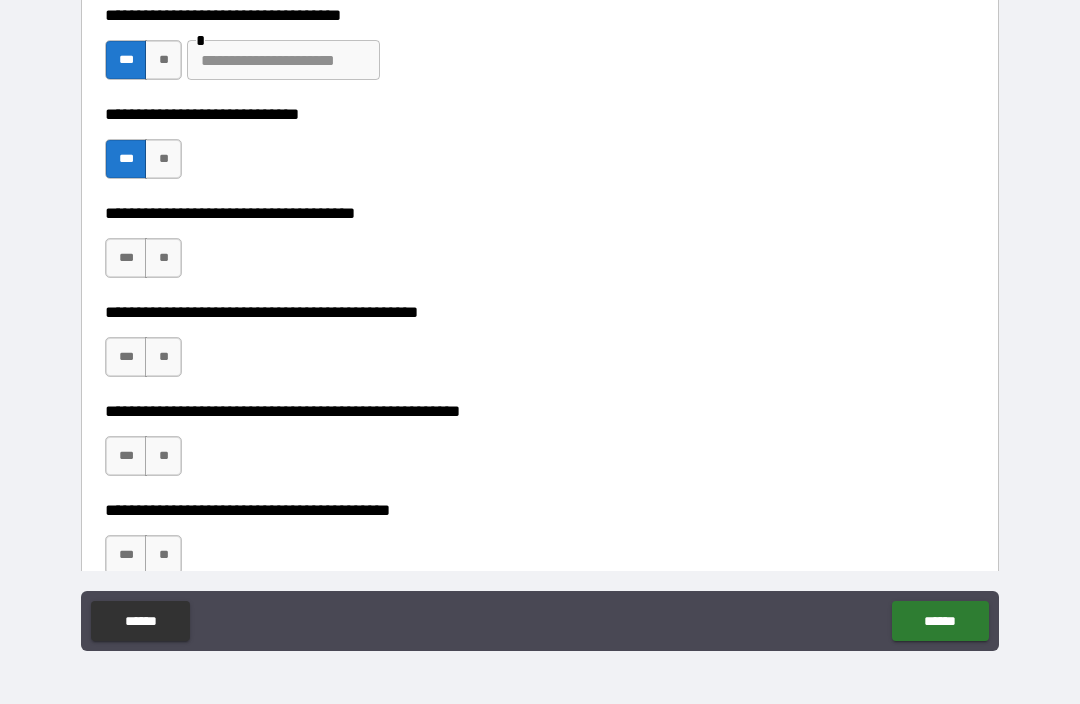 click on "***" at bounding box center (126, 258) 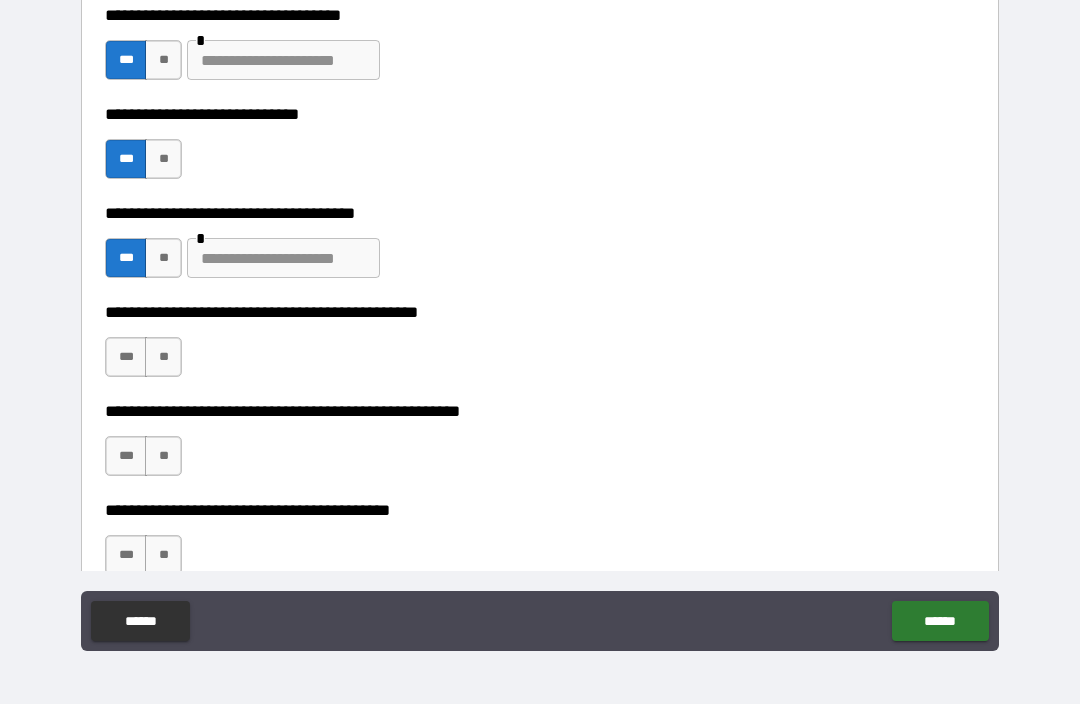 click on "**" at bounding box center [163, 357] 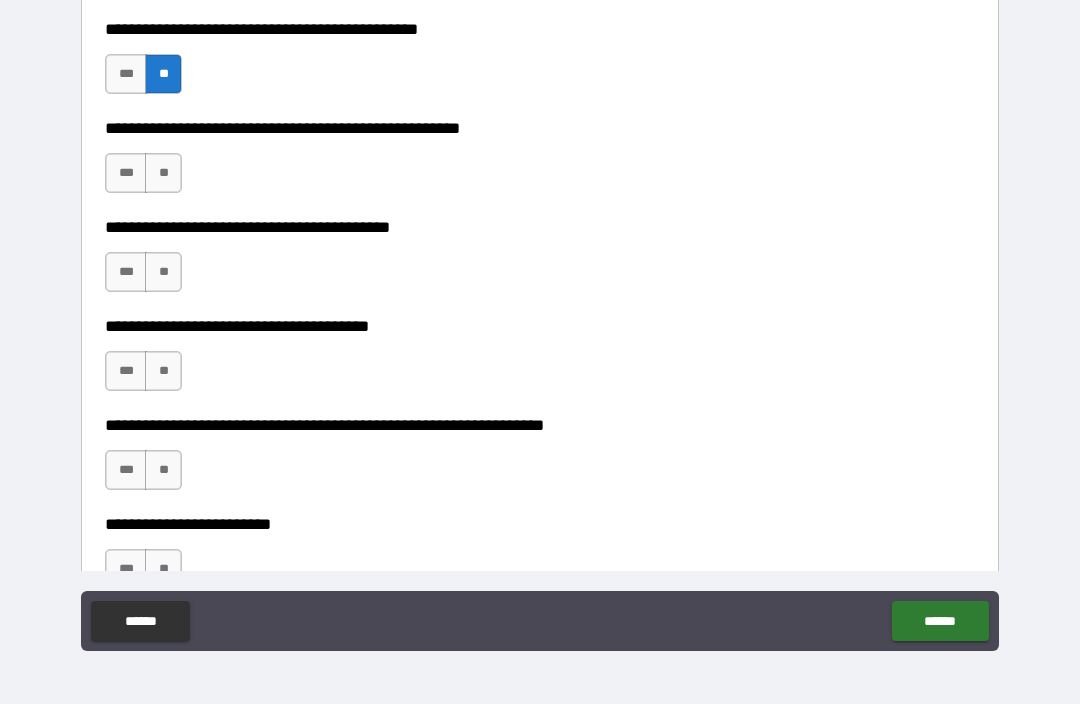 scroll, scrollTop: 7454, scrollLeft: 0, axis: vertical 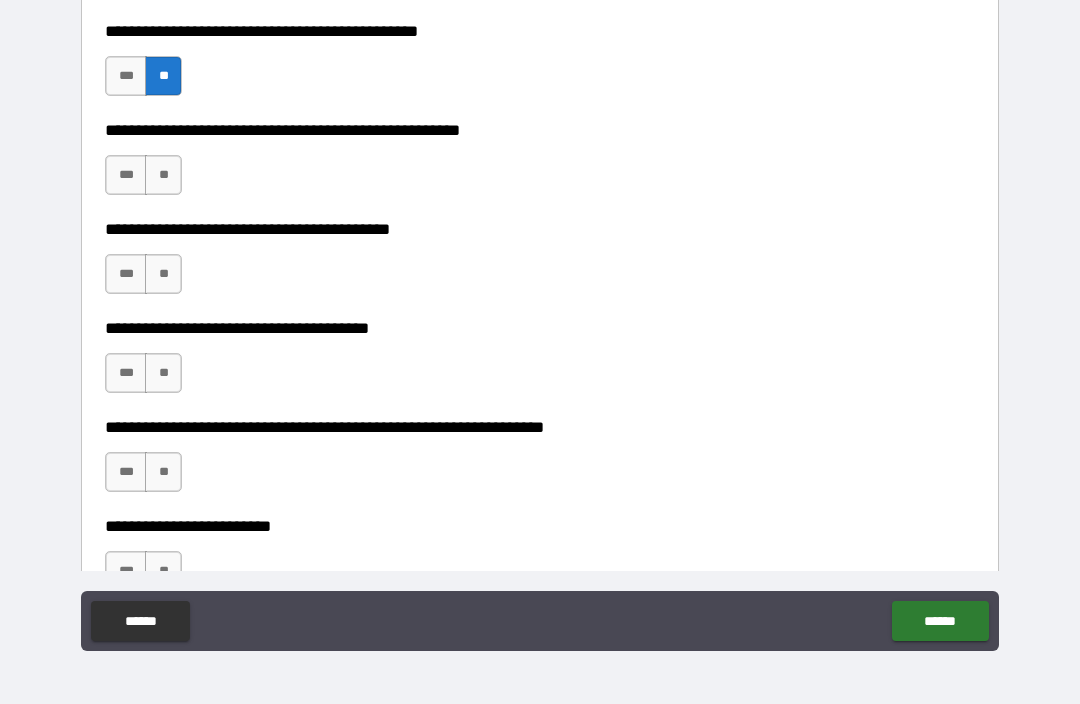 click on "***" at bounding box center [126, 175] 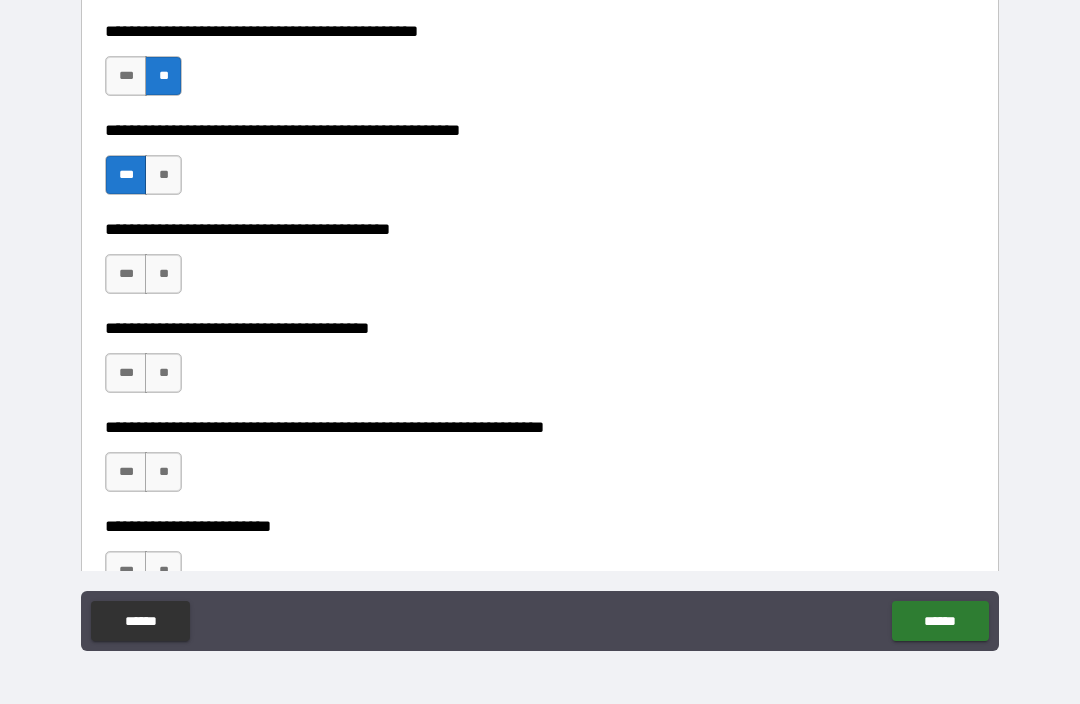 click on "***" at bounding box center (126, 274) 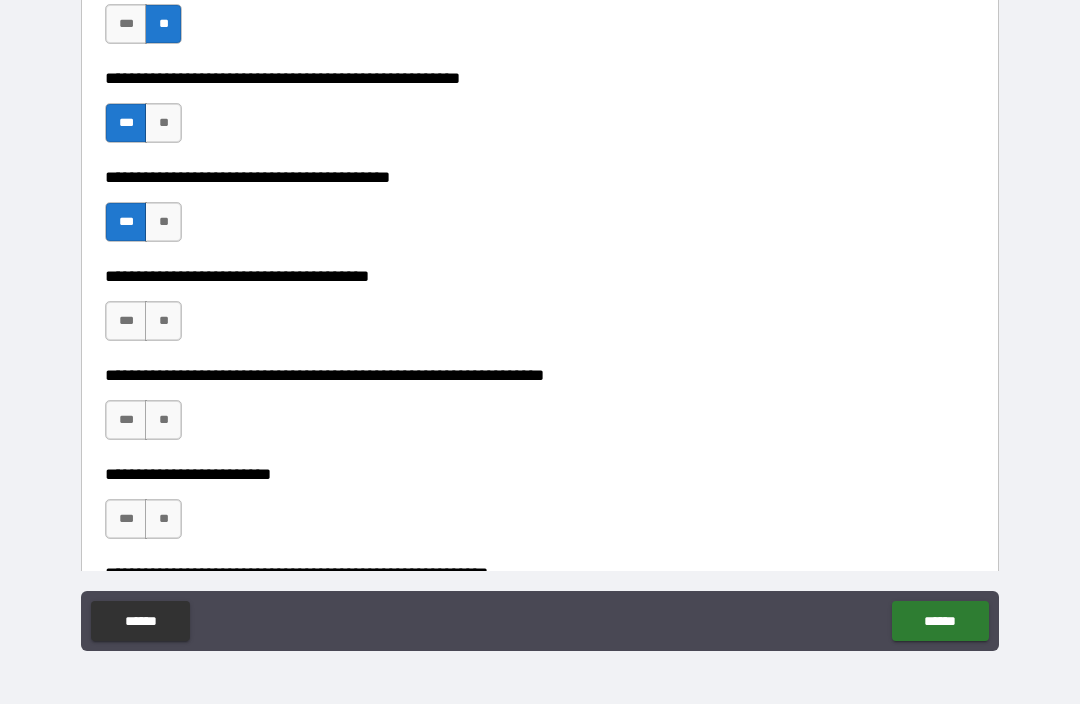 scroll, scrollTop: 7519, scrollLeft: 0, axis: vertical 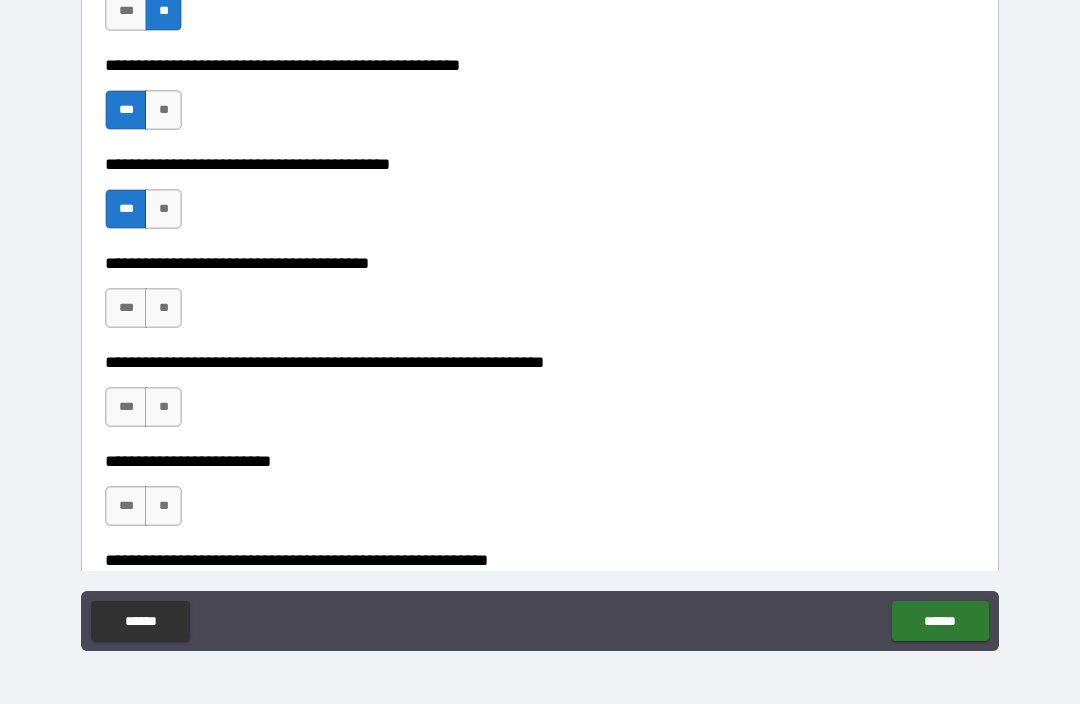 click on "**" at bounding box center [163, 308] 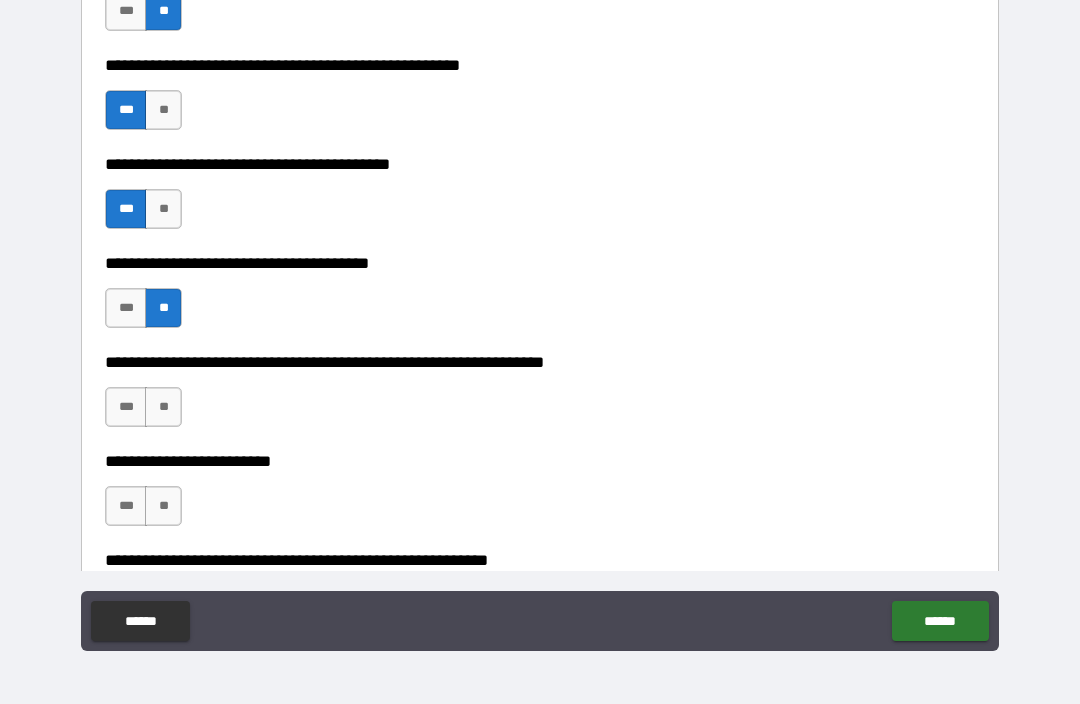 click on "***" at bounding box center [126, 407] 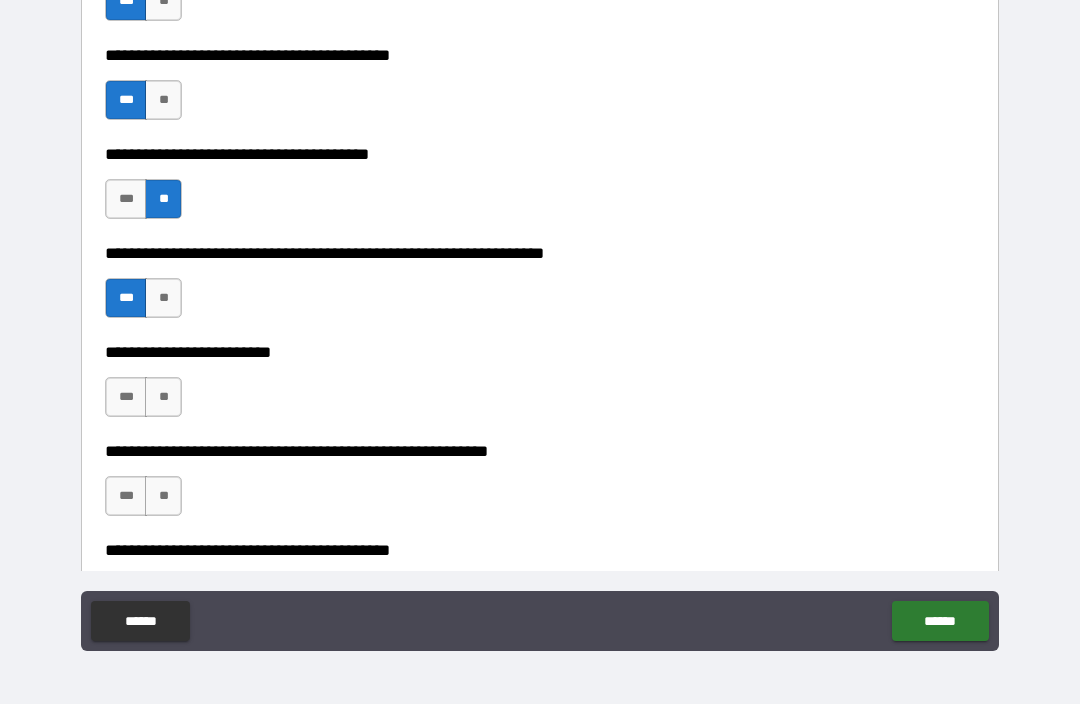 scroll, scrollTop: 7730, scrollLeft: 0, axis: vertical 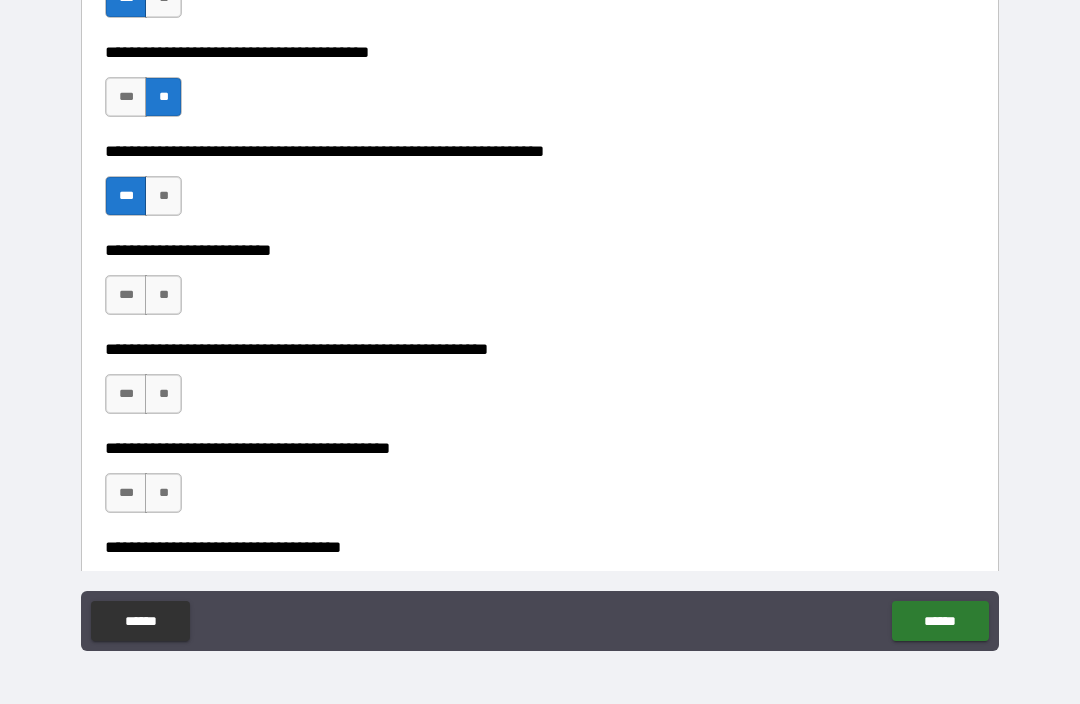 click on "***" at bounding box center [126, 295] 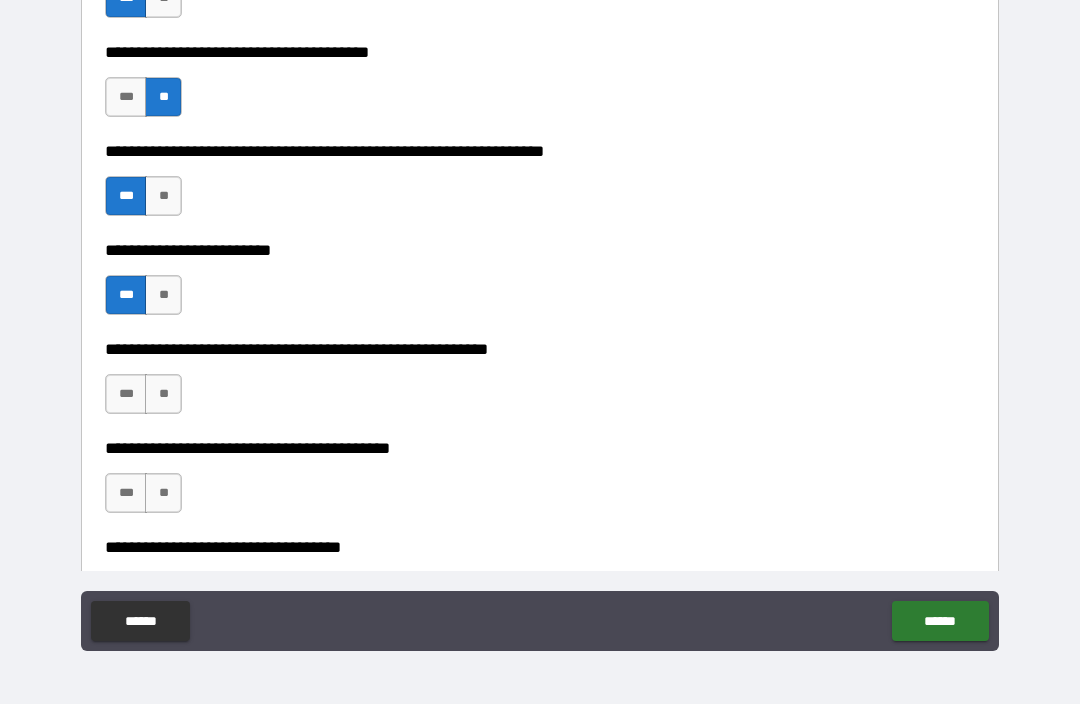 click on "**" at bounding box center [163, 394] 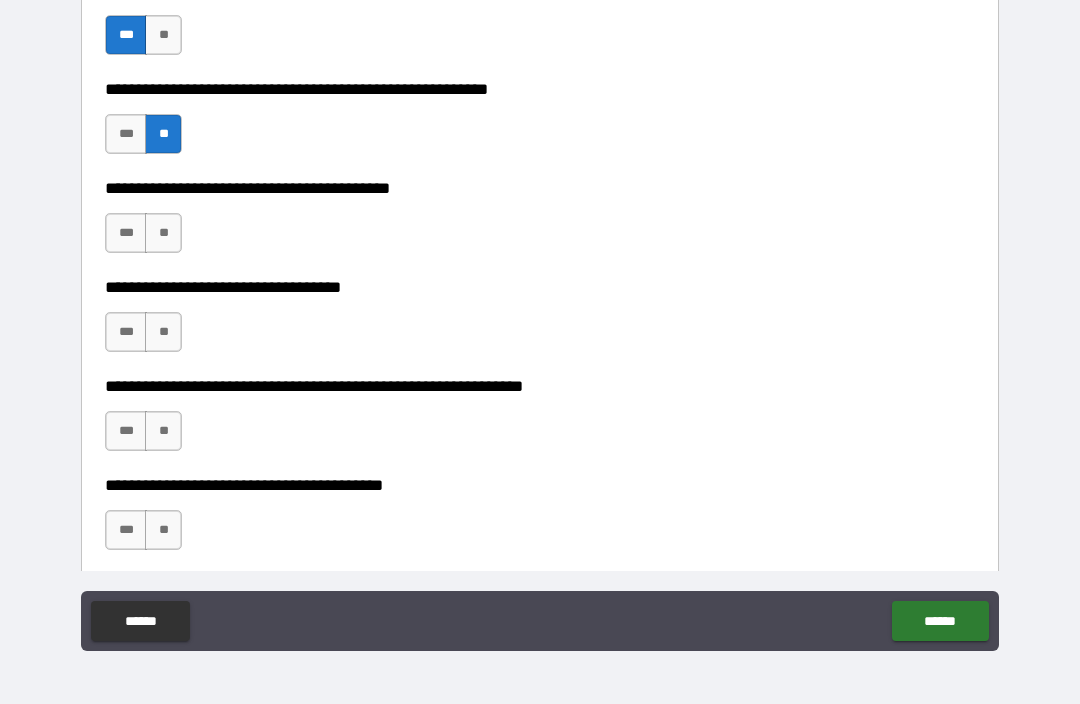scroll, scrollTop: 7991, scrollLeft: 0, axis: vertical 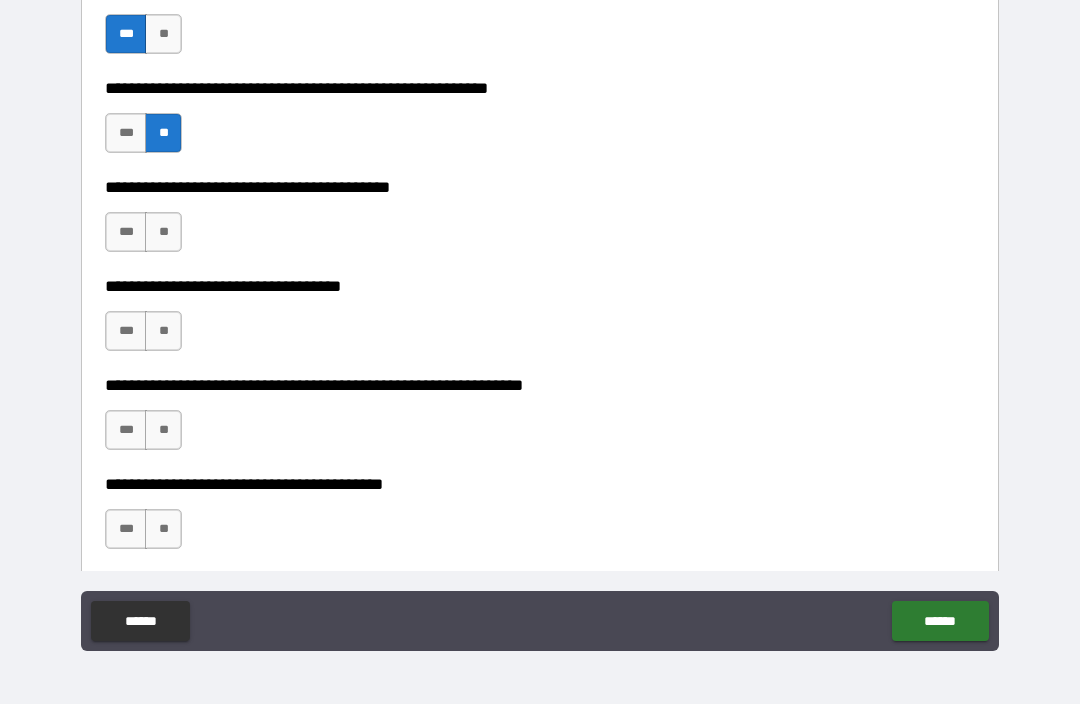 click on "**" at bounding box center [163, 232] 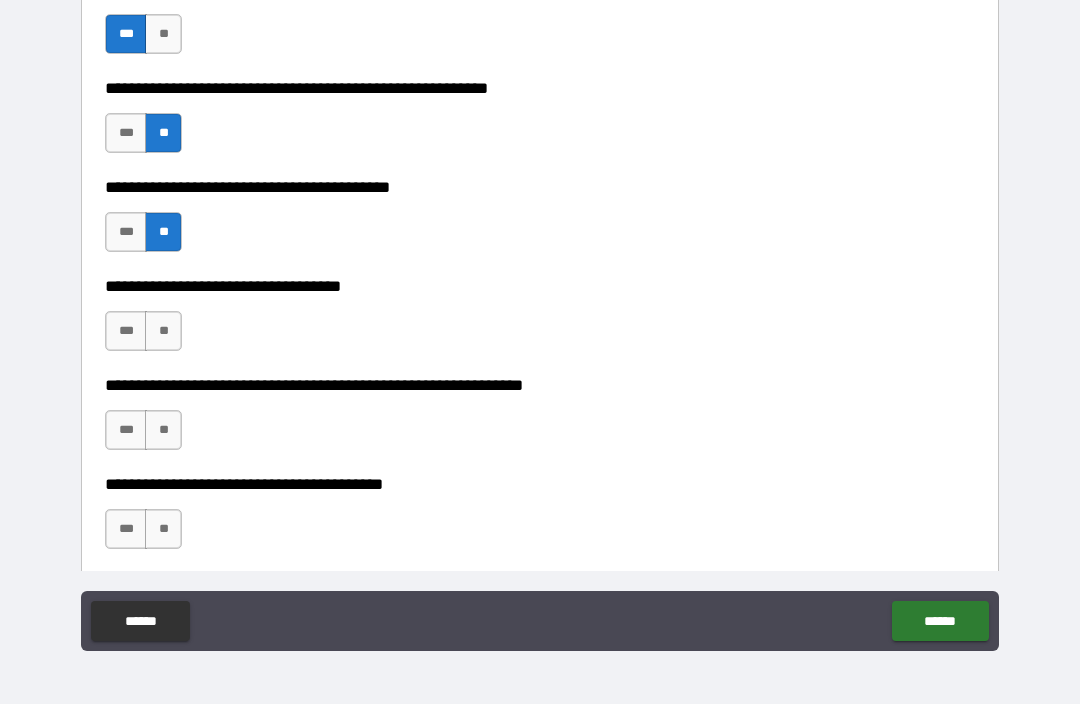 click on "***" at bounding box center [126, 331] 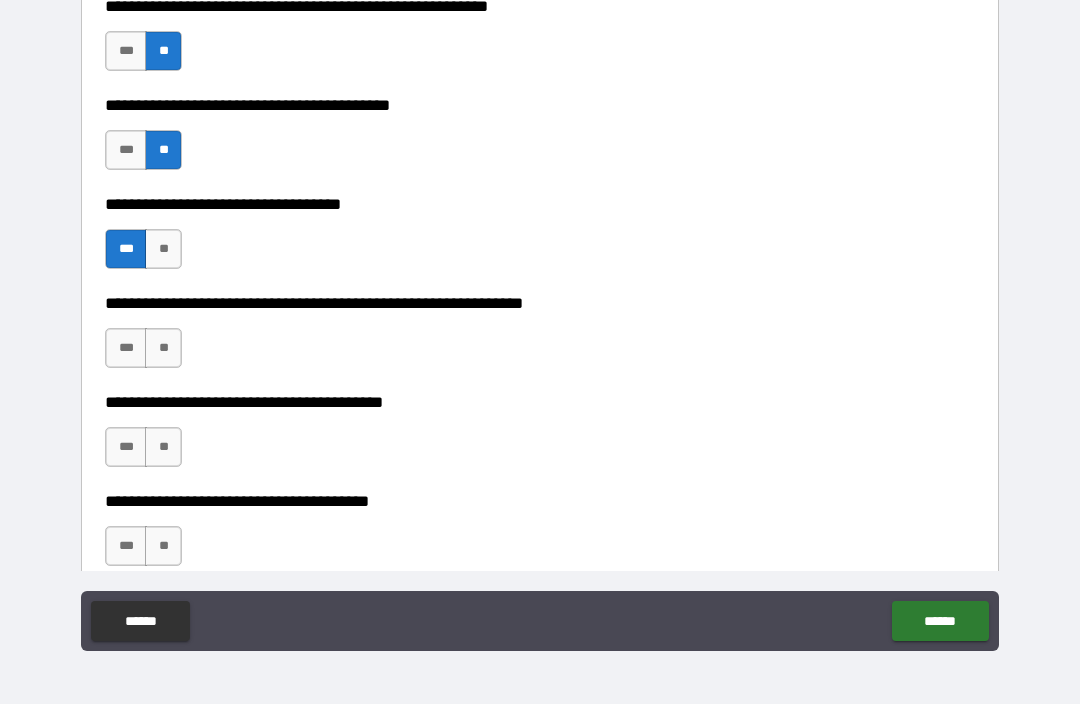 scroll, scrollTop: 8140, scrollLeft: 0, axis: vertical 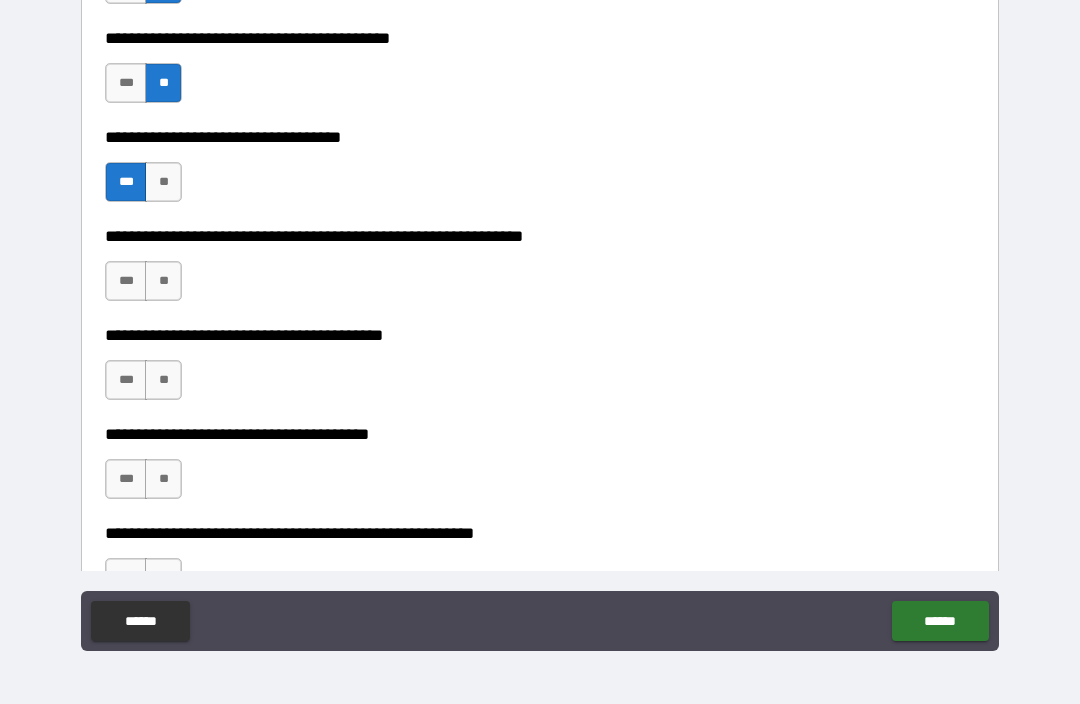 click on "**" at bounding box center (163, 281) 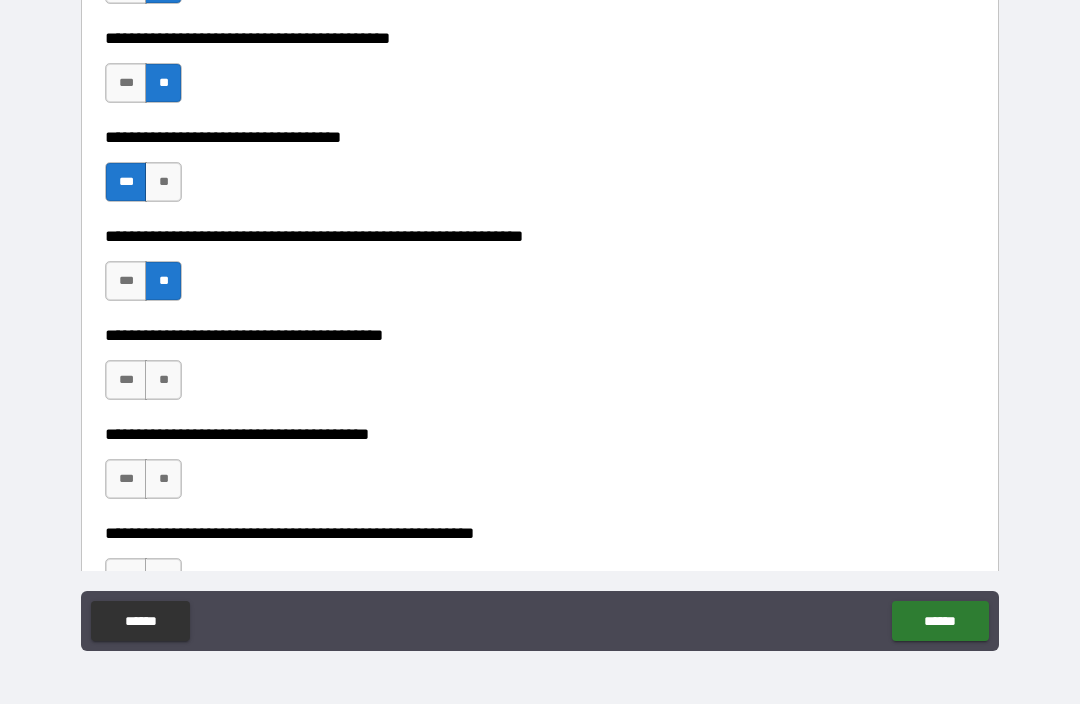 click on "***" at bounding box center [126, 380] 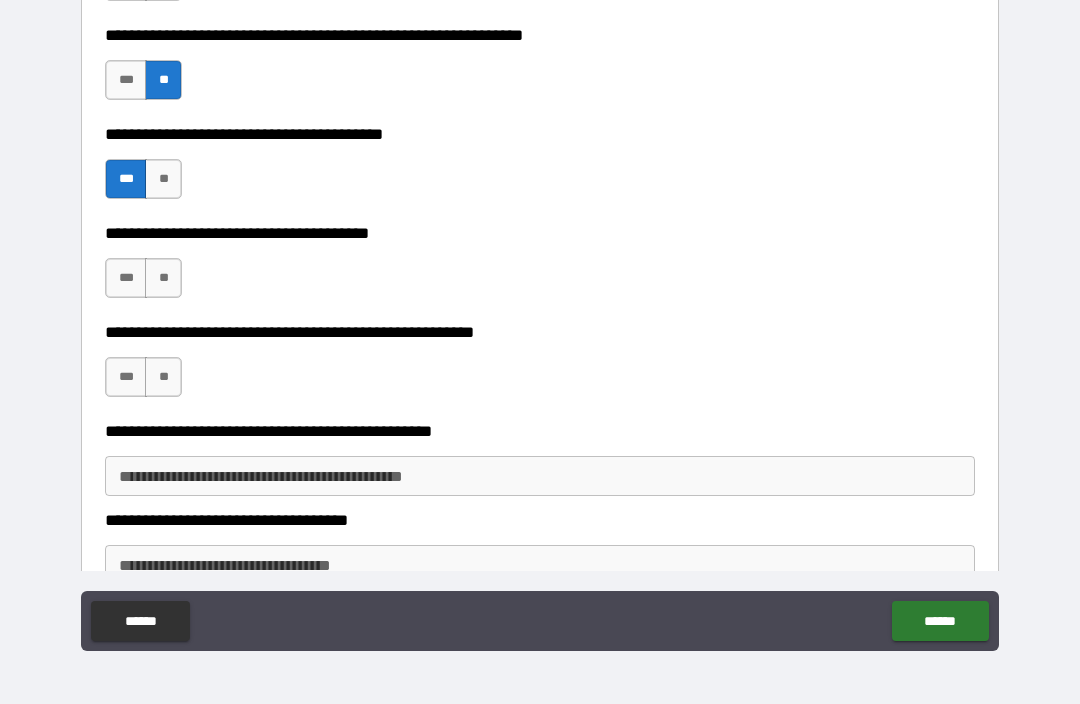 scroll, scrollTop: 8349, scrollLeft: 0, axis: vertical 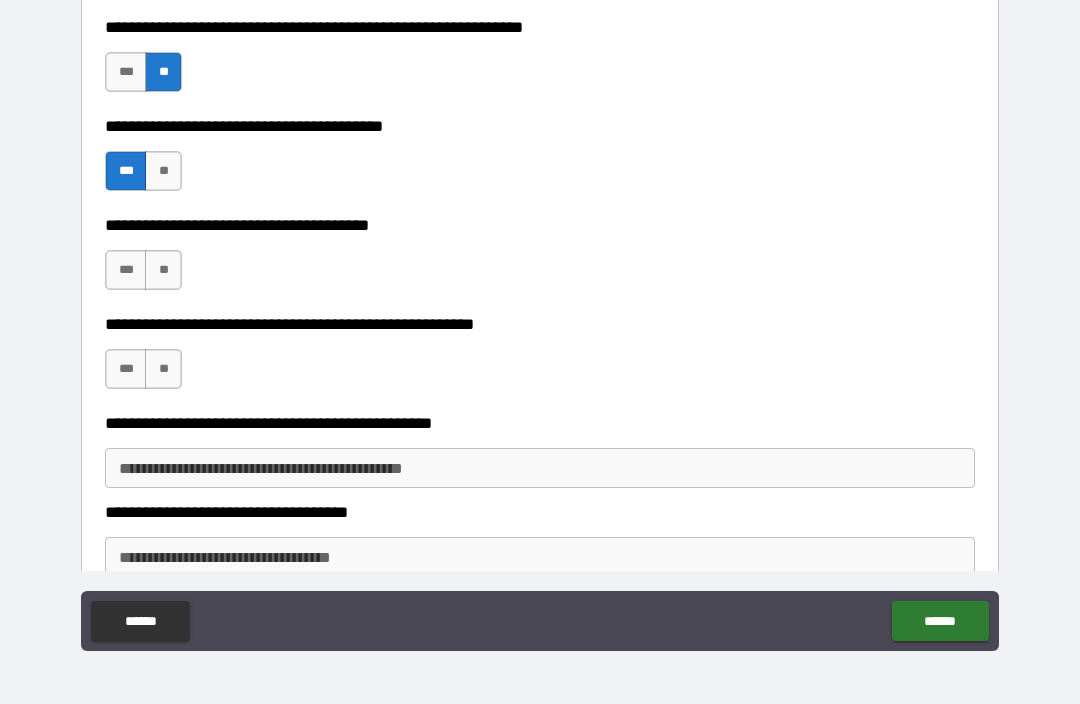 click on "***" at bounding box center (126, 270) 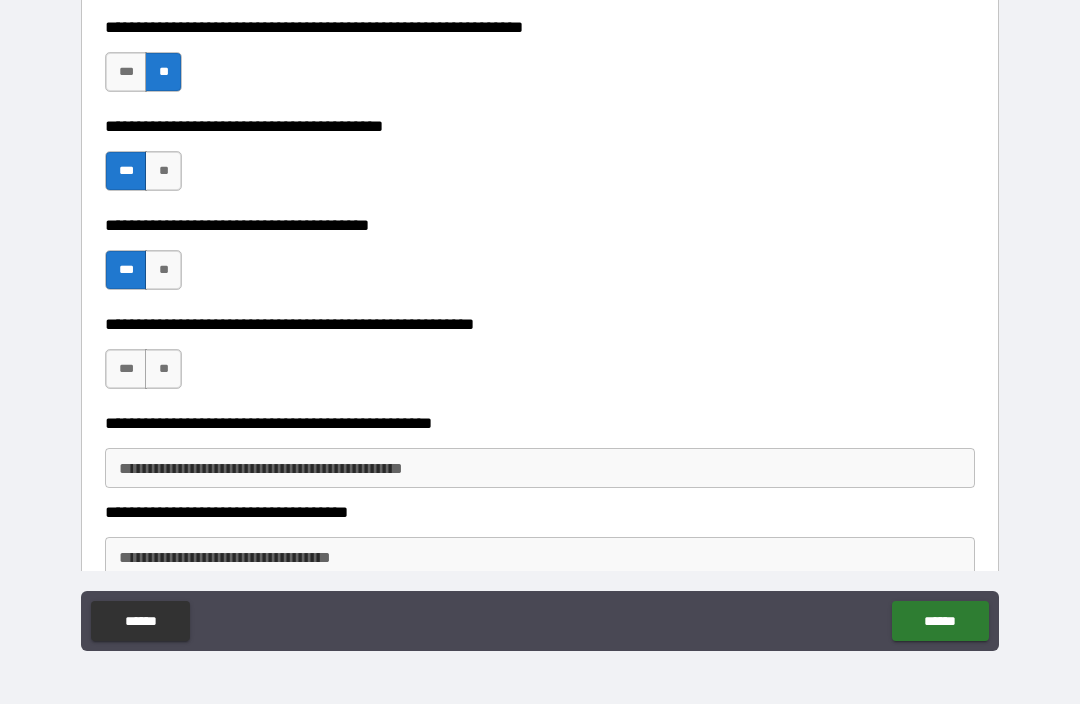 click on "***" at bounding box center (126, 369) 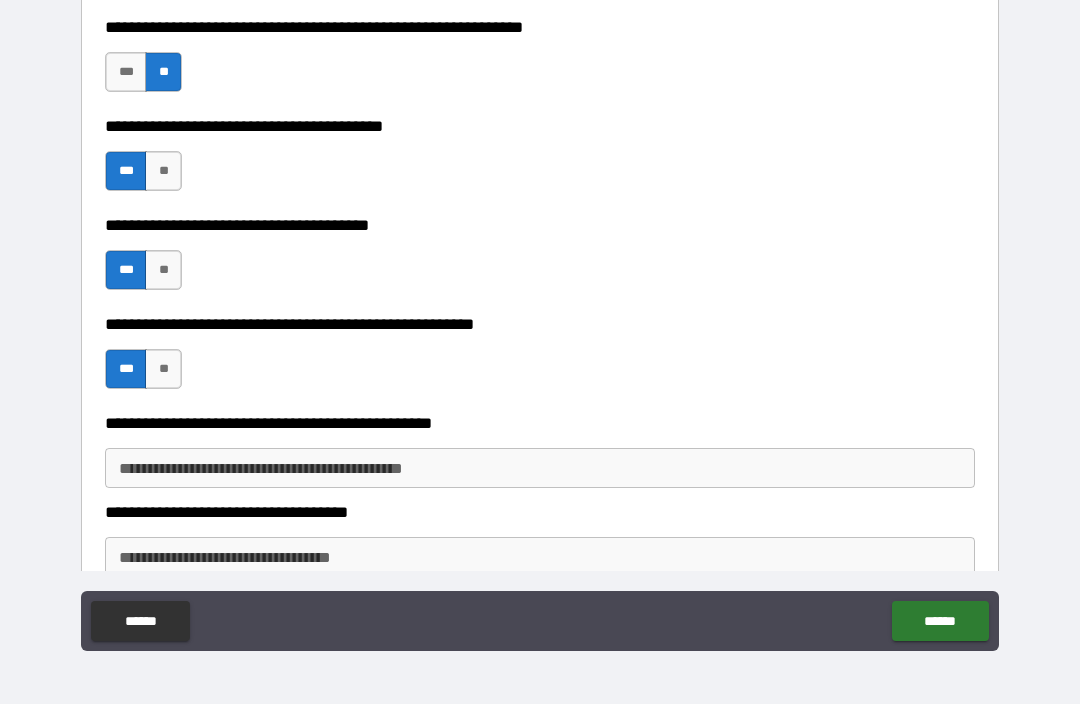 type on "*" 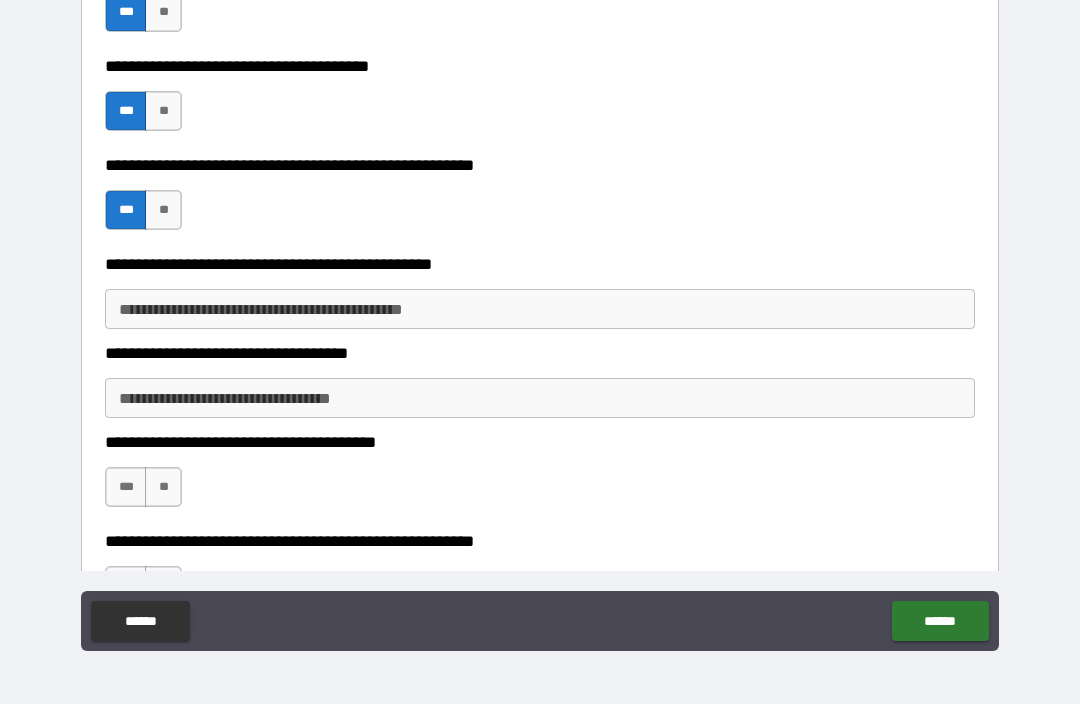 scroll, scrollTop: 8504, scrollLeft: 0, axis: vertical 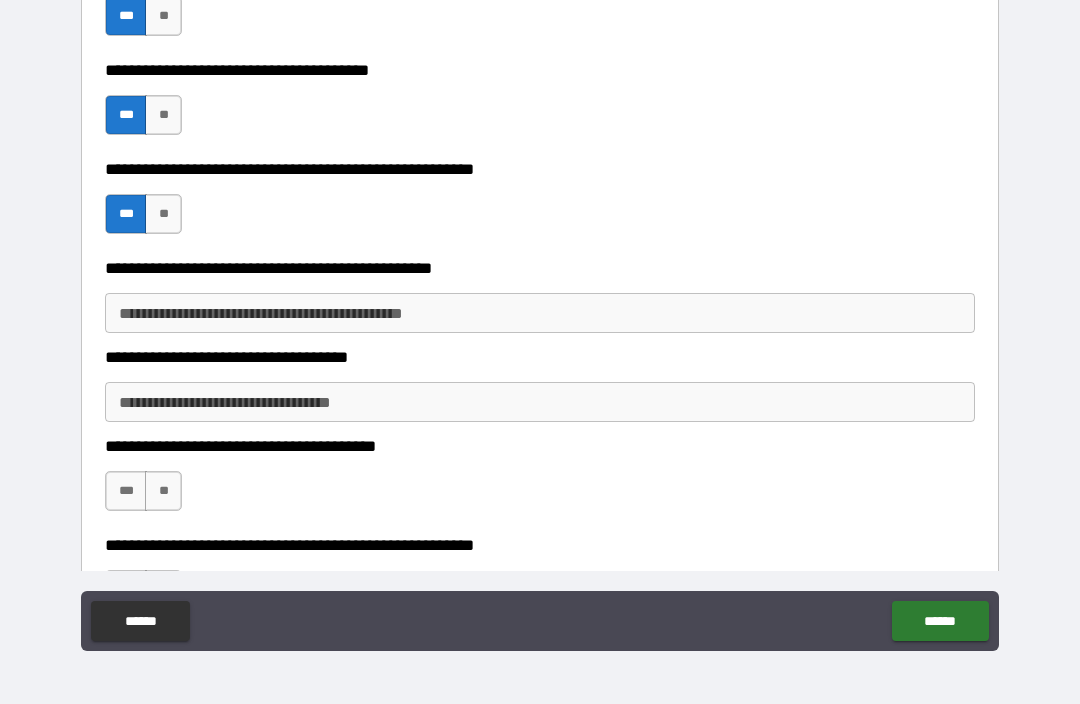 click on "**********" at bounding box center [540, 313] 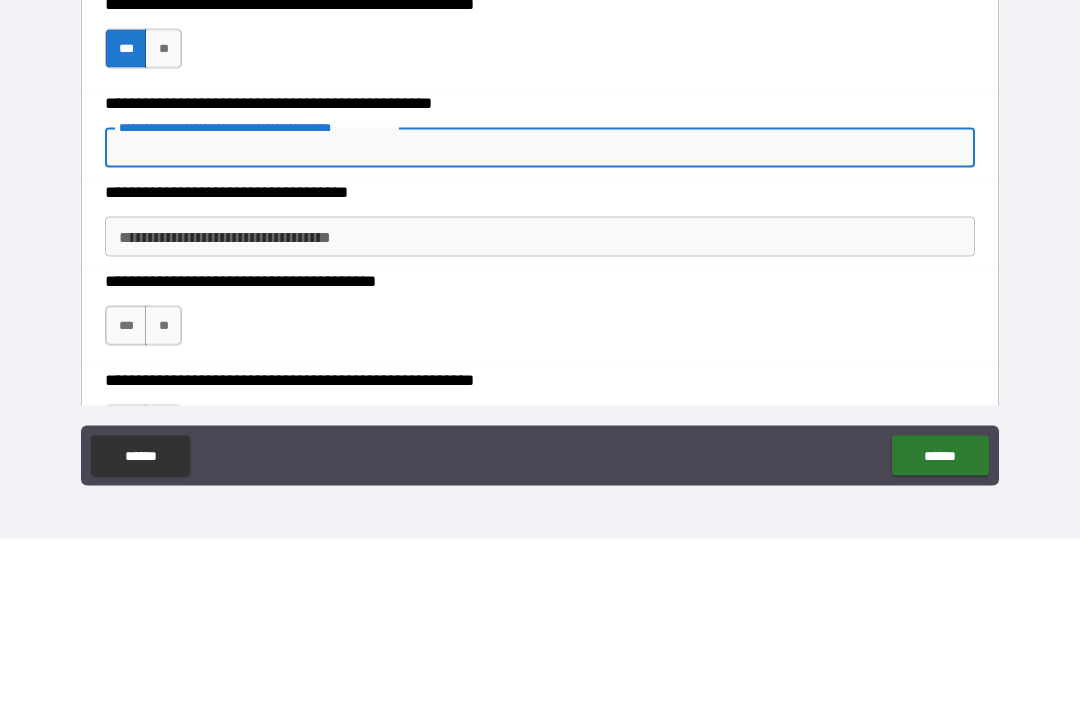 type on "*" 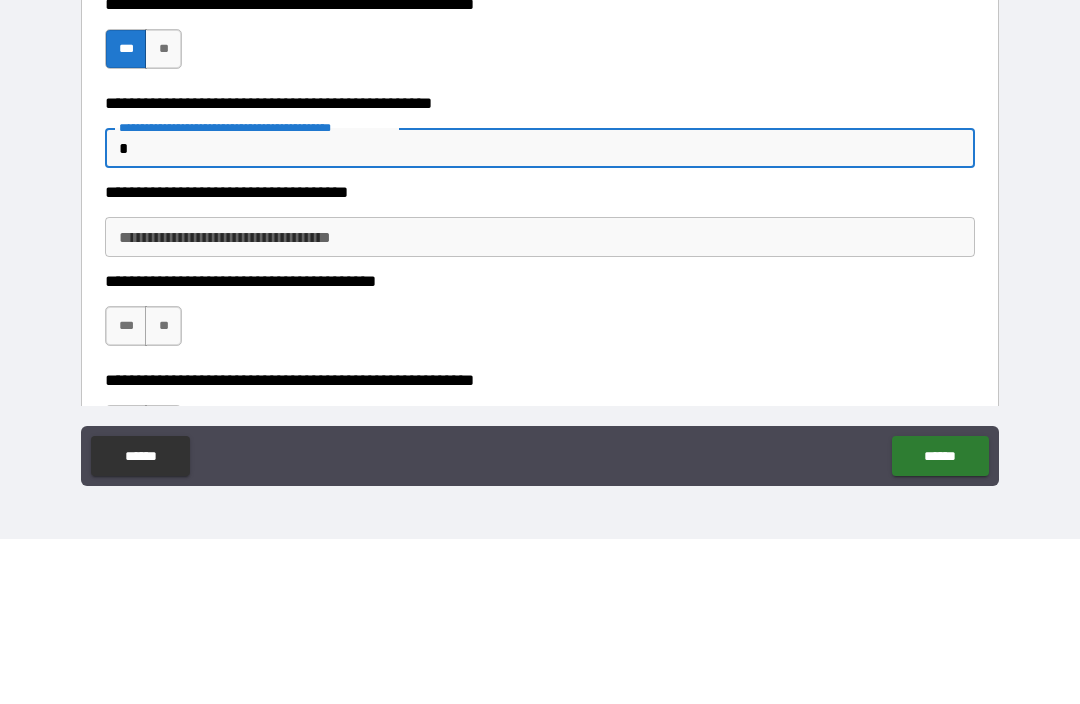 type on "*" 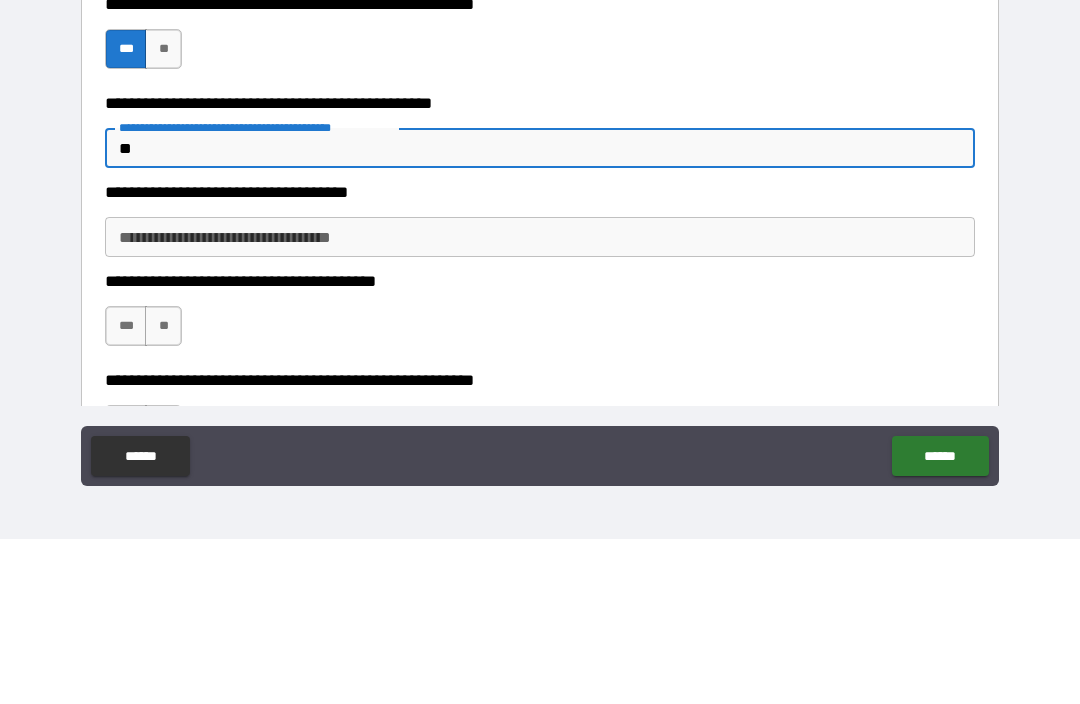 type on "*" 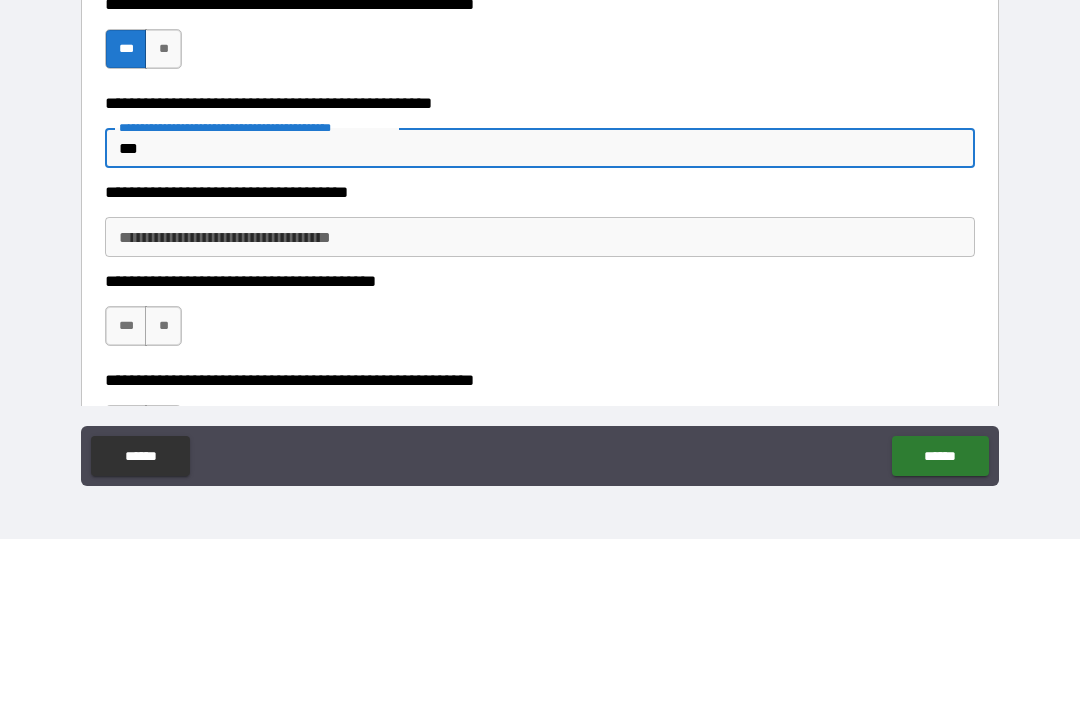 type on "*" 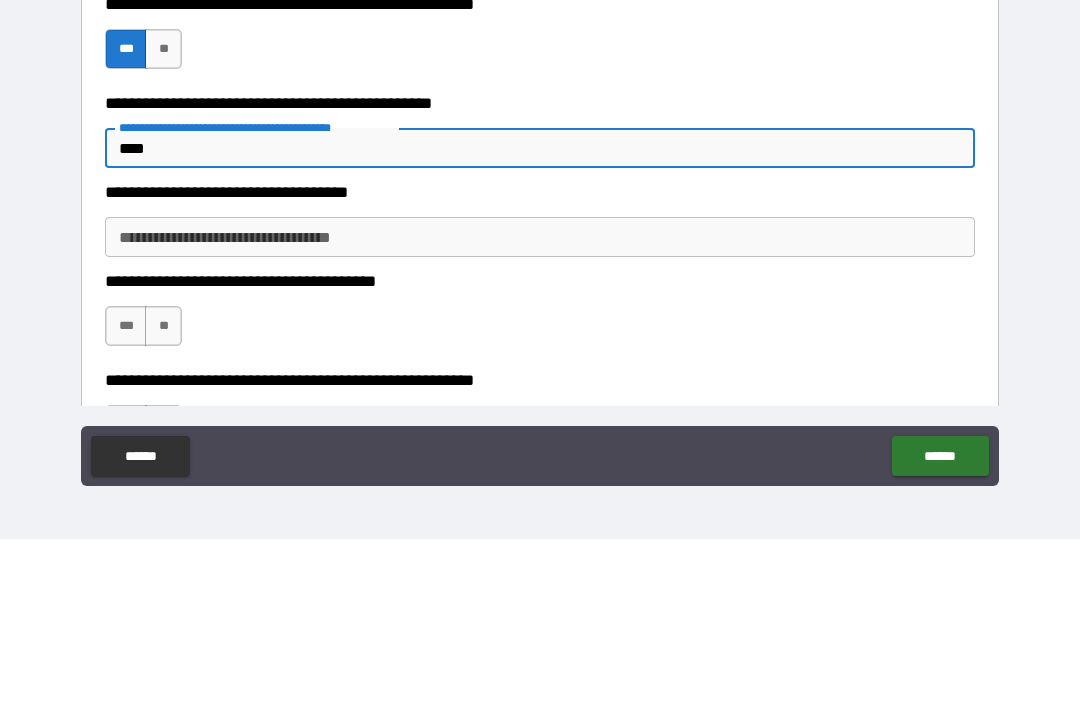 type on "*" 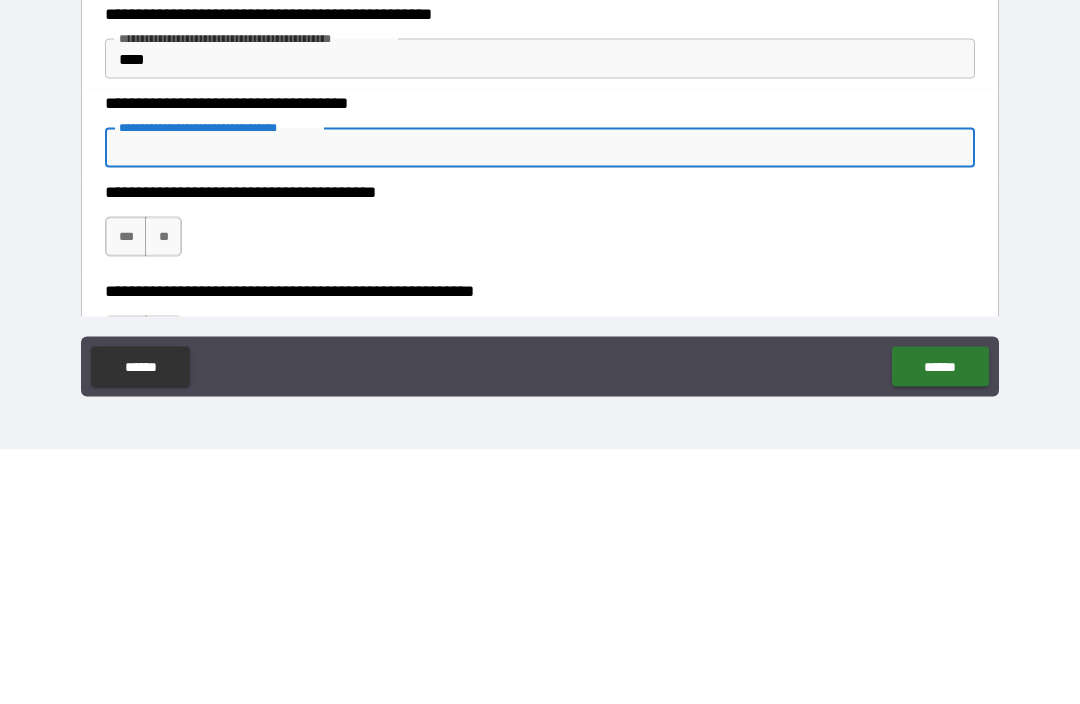 type on "*" 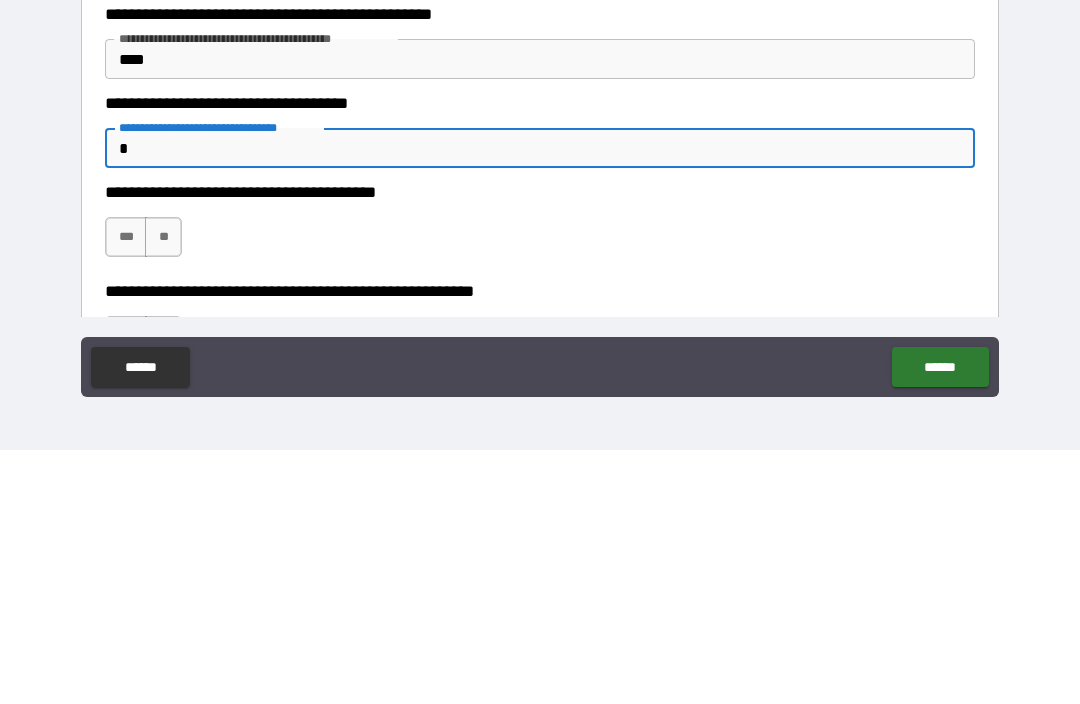 type on "*" 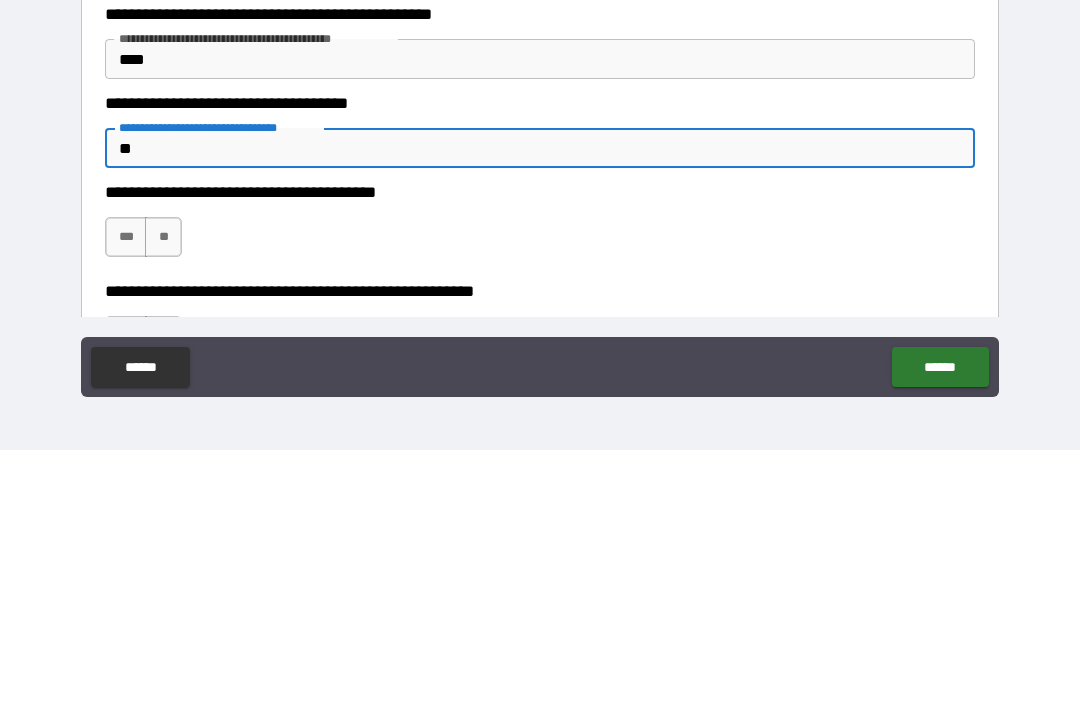 type on "*" 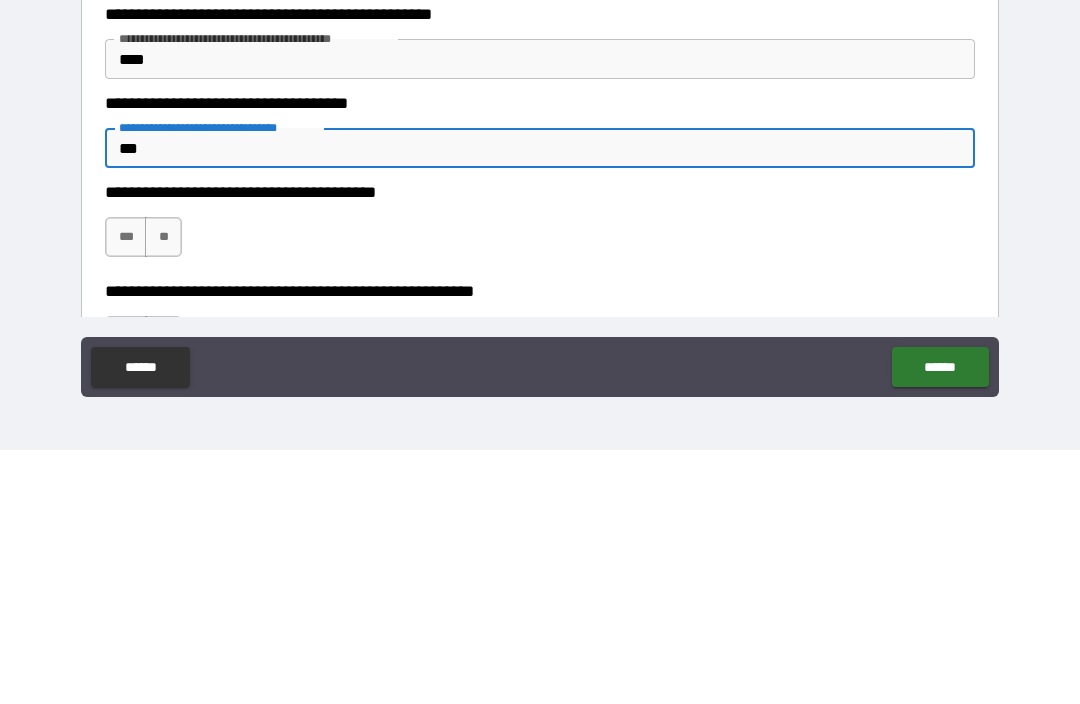 type on "*" 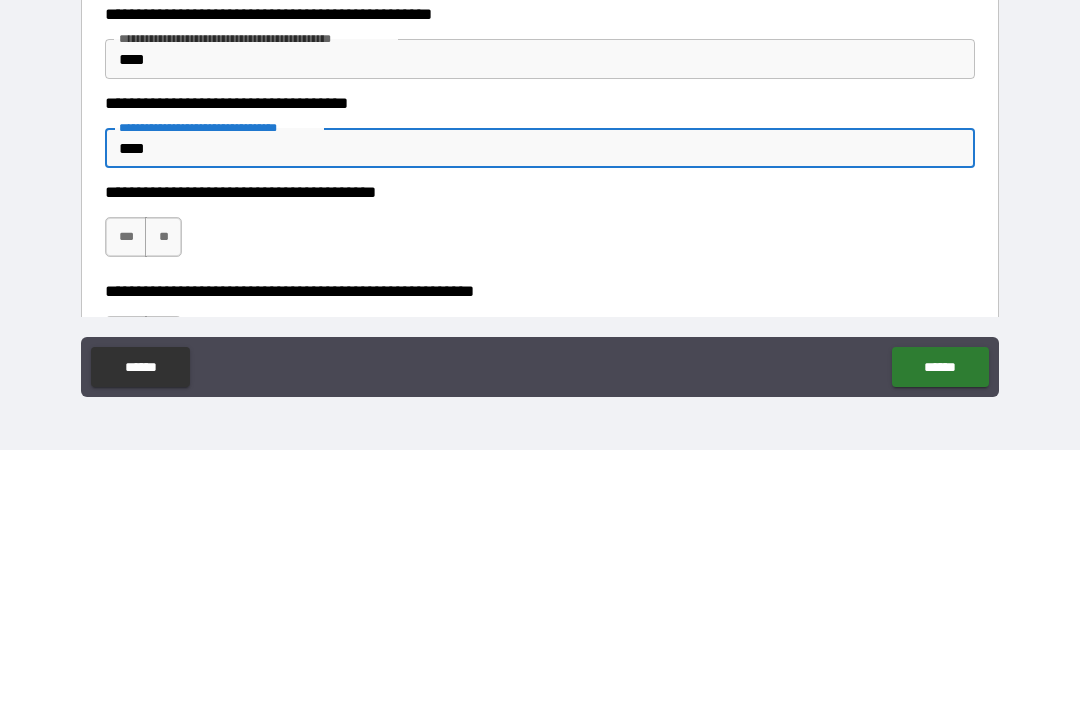 type on "*" 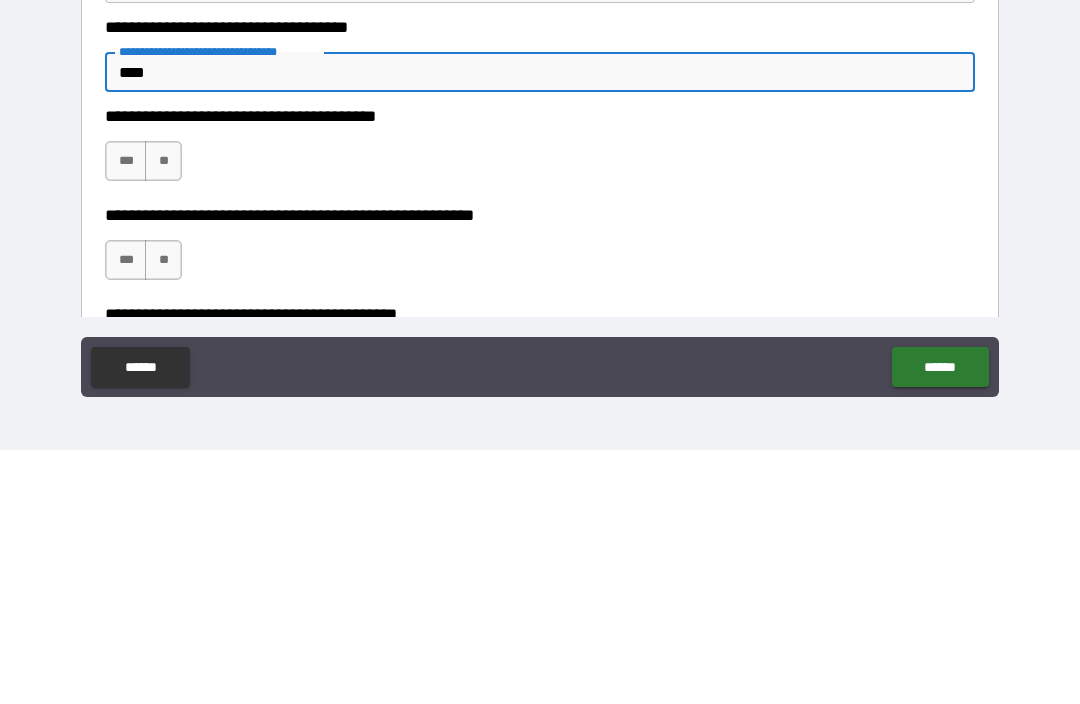 scroll, scrollTop: 8601, scrollLeft: 0, axis: vertical 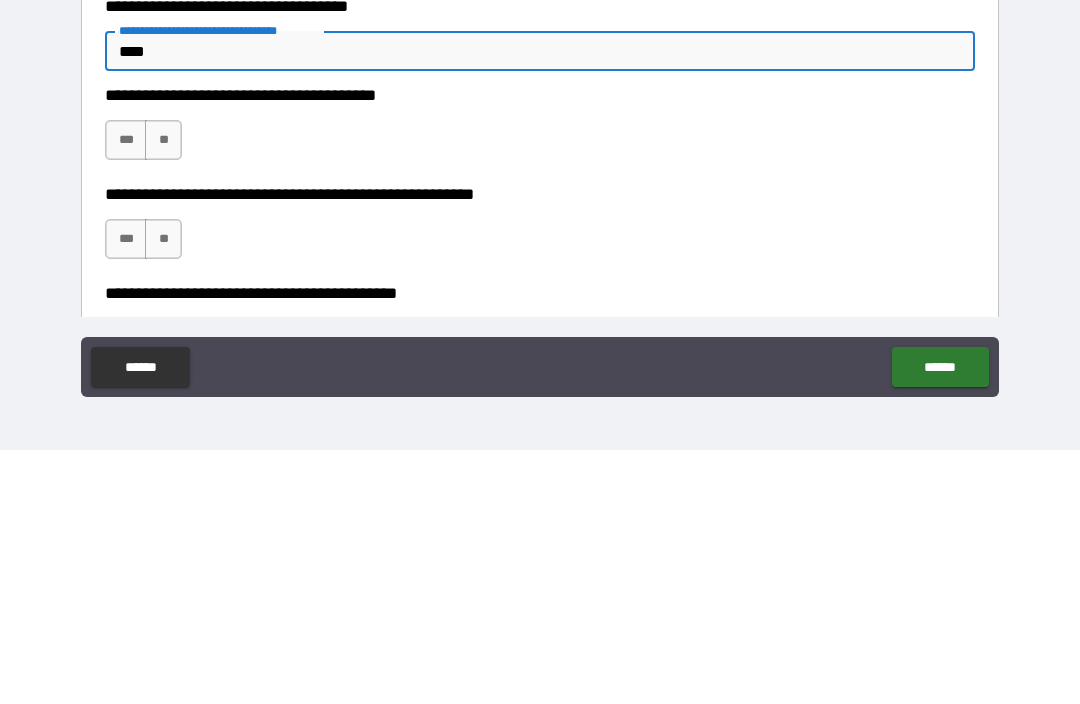type on "****" 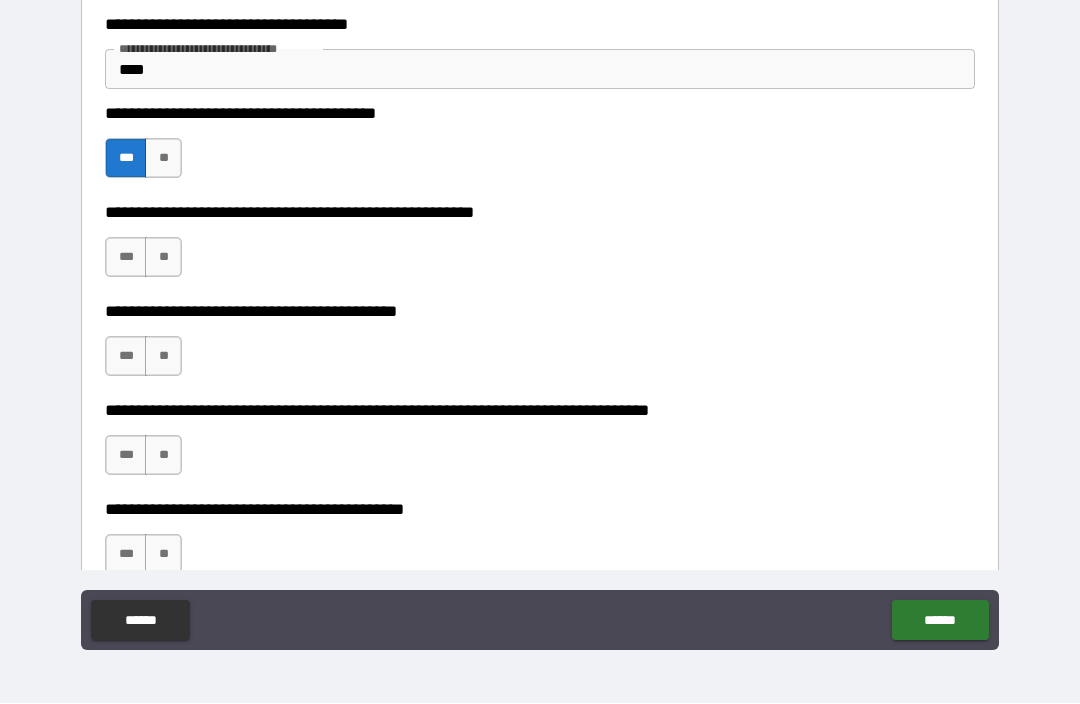 scroll, scrollTop: 8872, scrollLeft: 0, axis: vertical 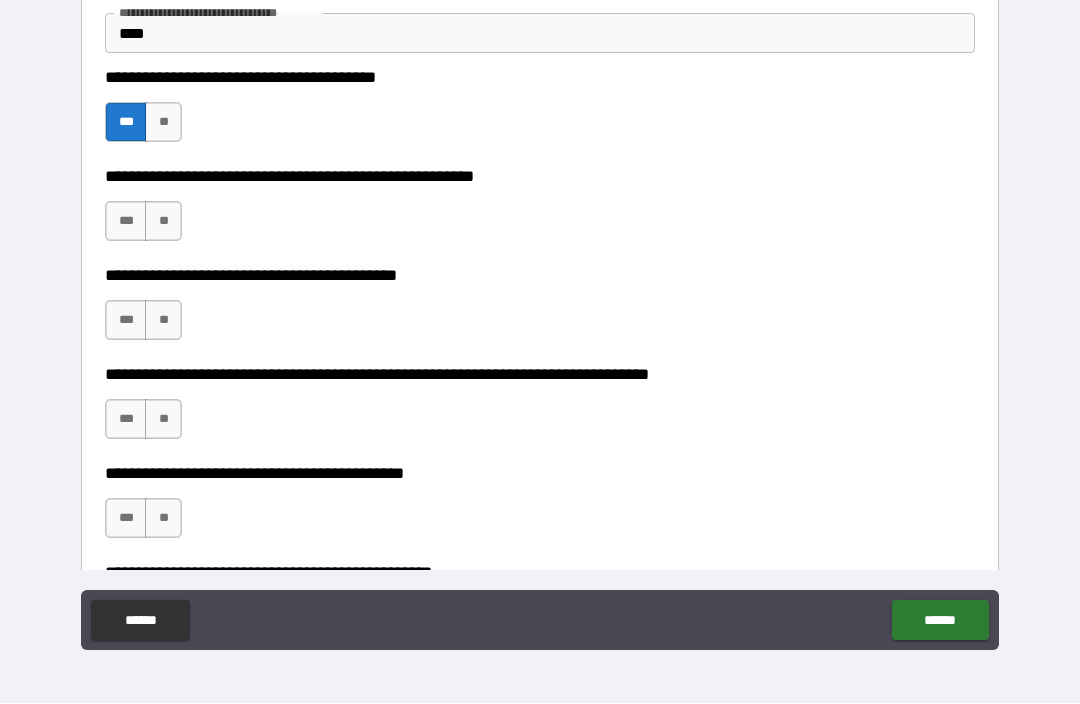 click on "***" at bounding box center (126, 321) 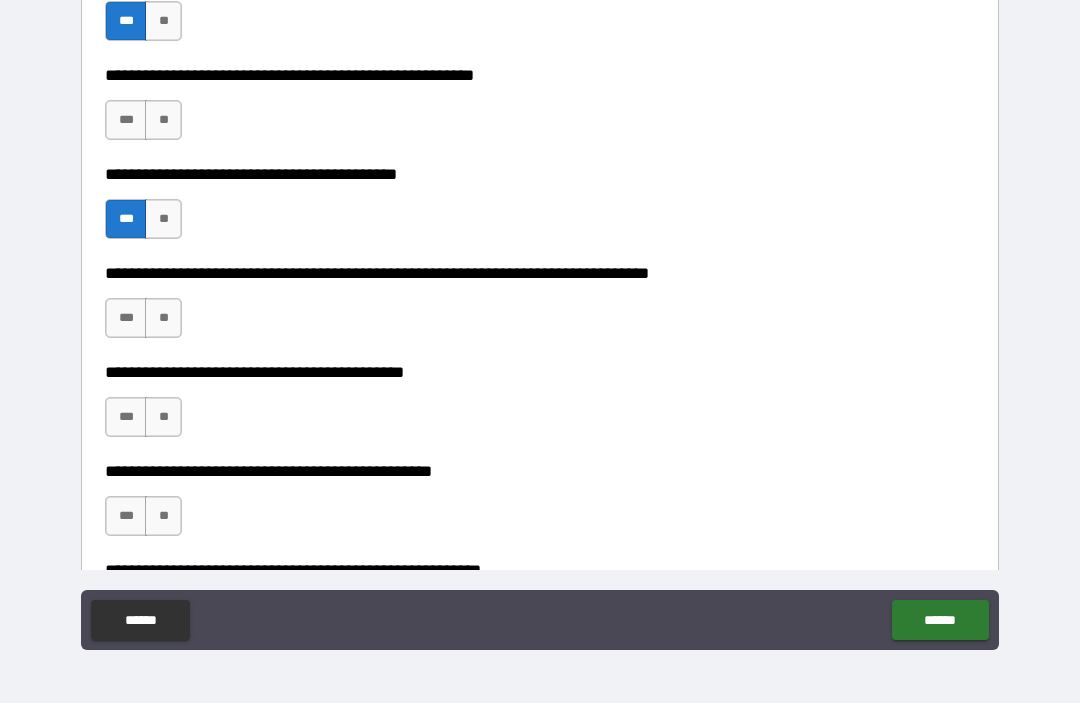 scroll, scrollTop: 8987, scrollLeft: 0, axis: vertical 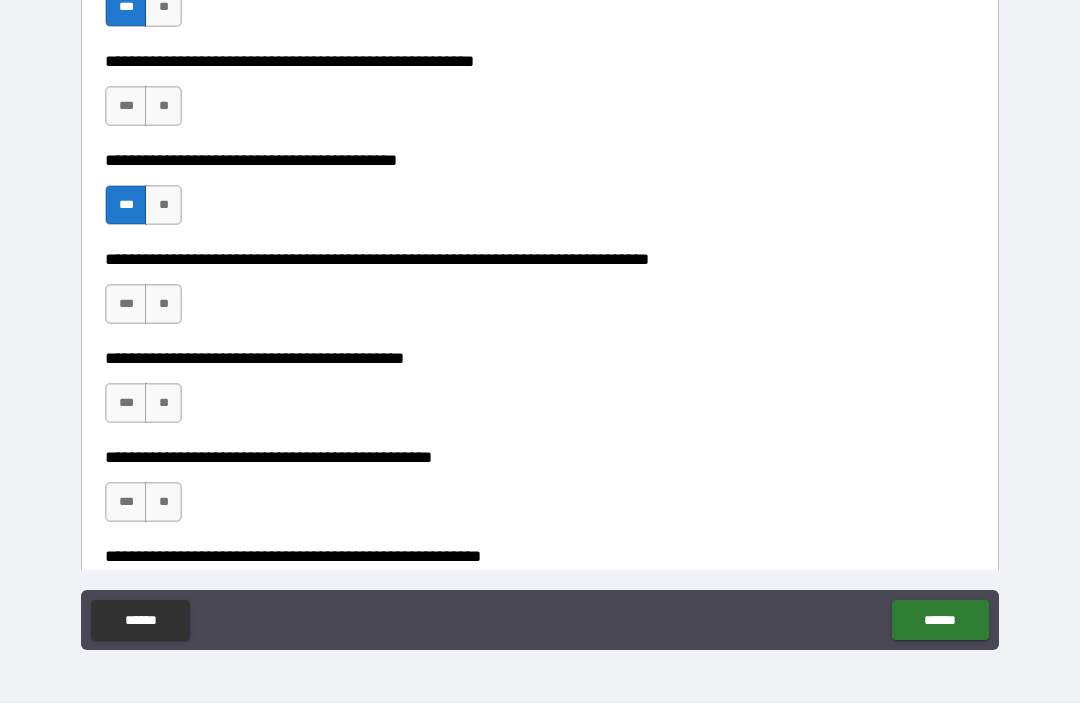 click on "**" at bounding box center (163, 305) 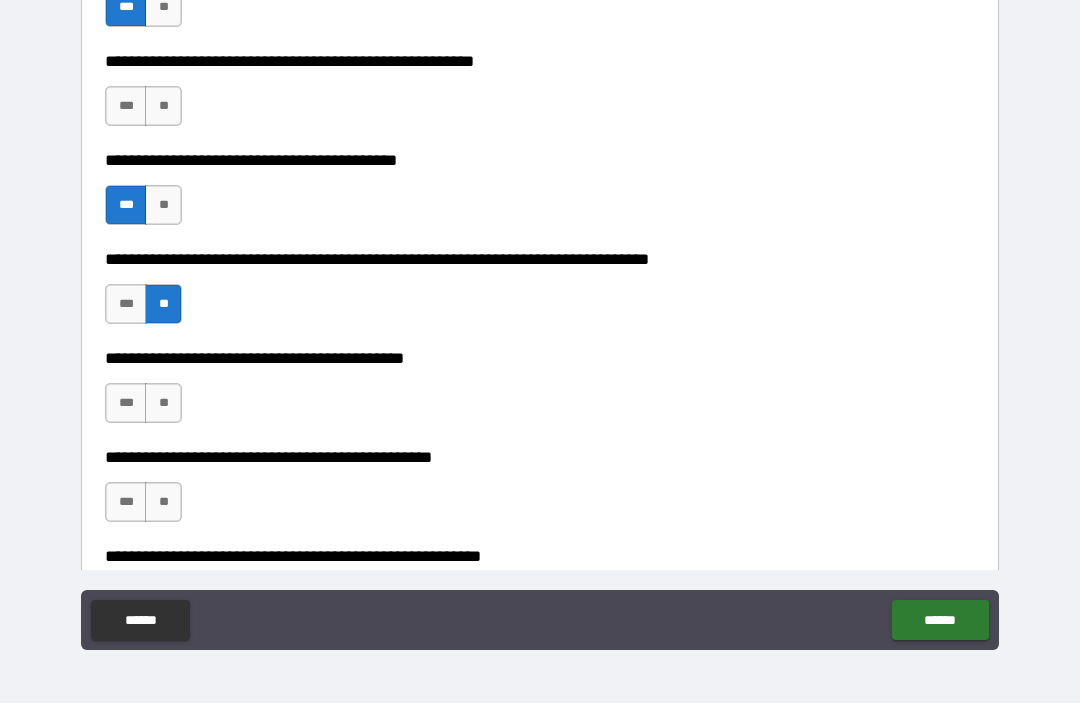 click on "**" at bounding box center (163, 404) 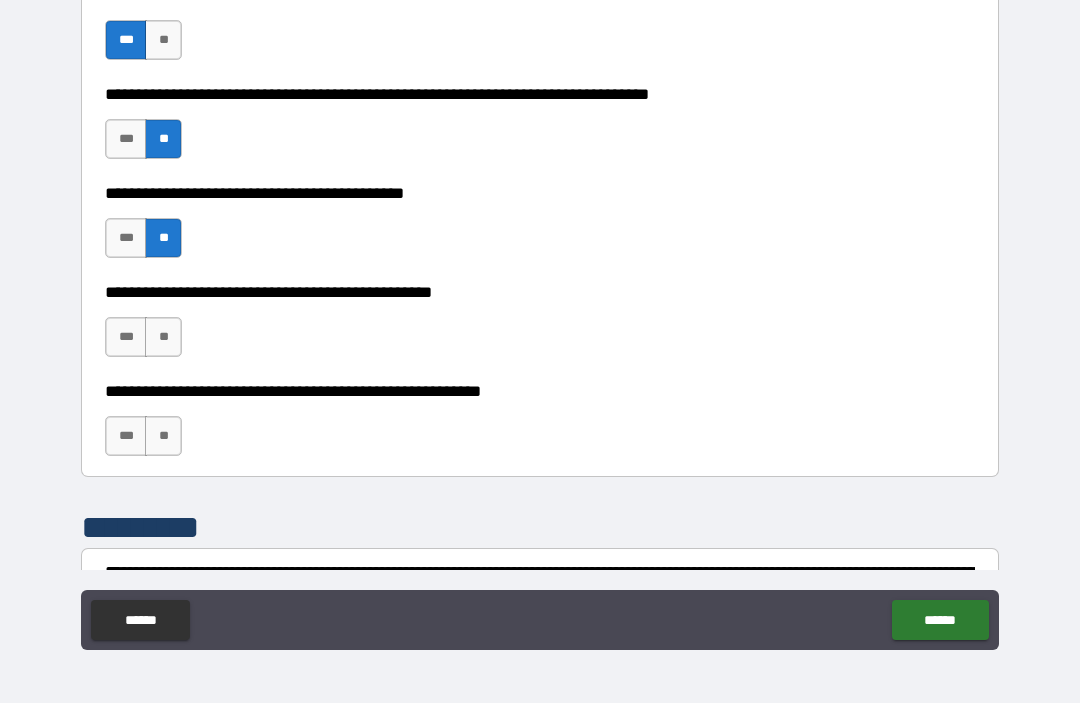 scroll, scrollTop: 9160, scrollLeft: 0, axis: vertical 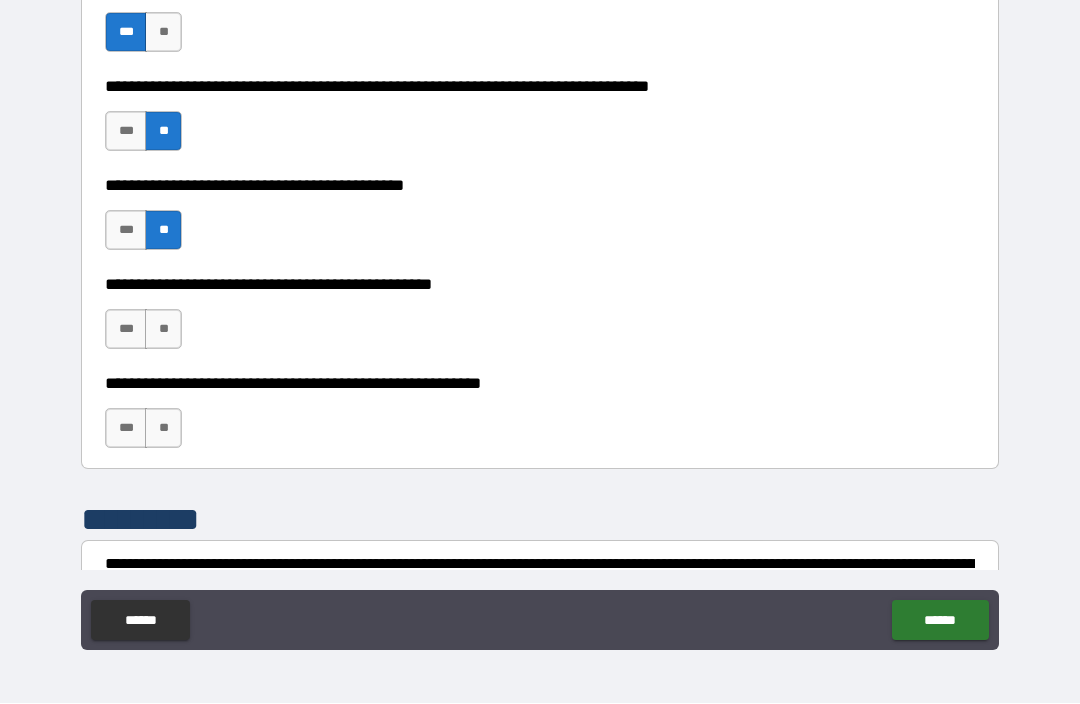 click on "**" at bounding box center [163, 330] 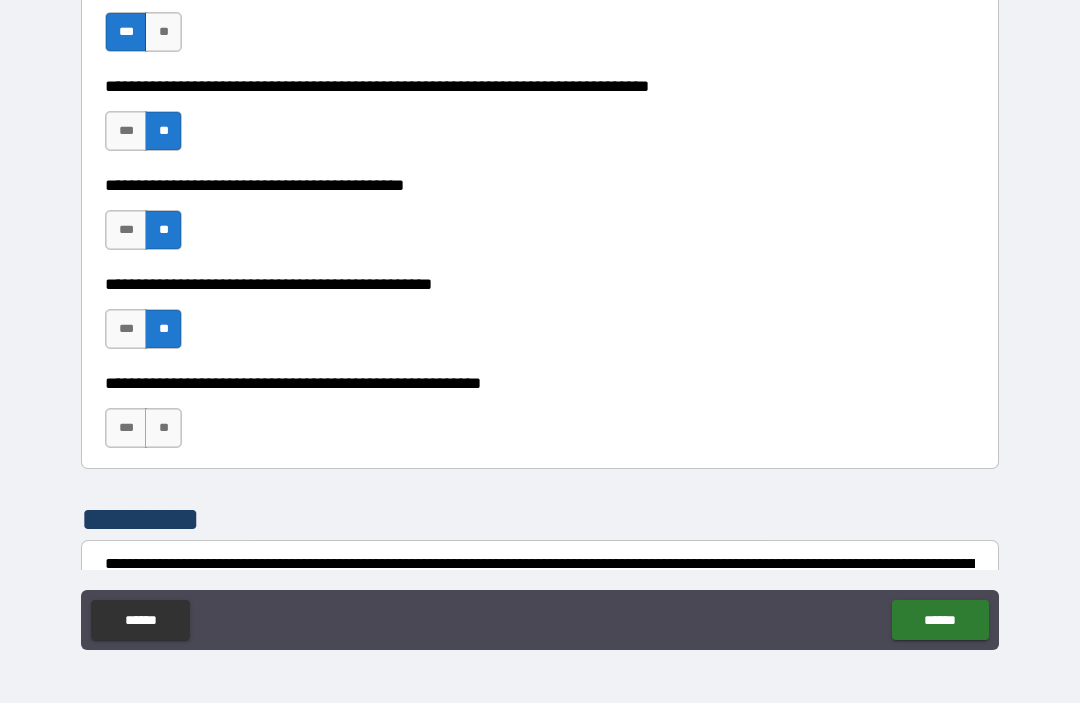 click on "**" at bounding box center [163, 429] 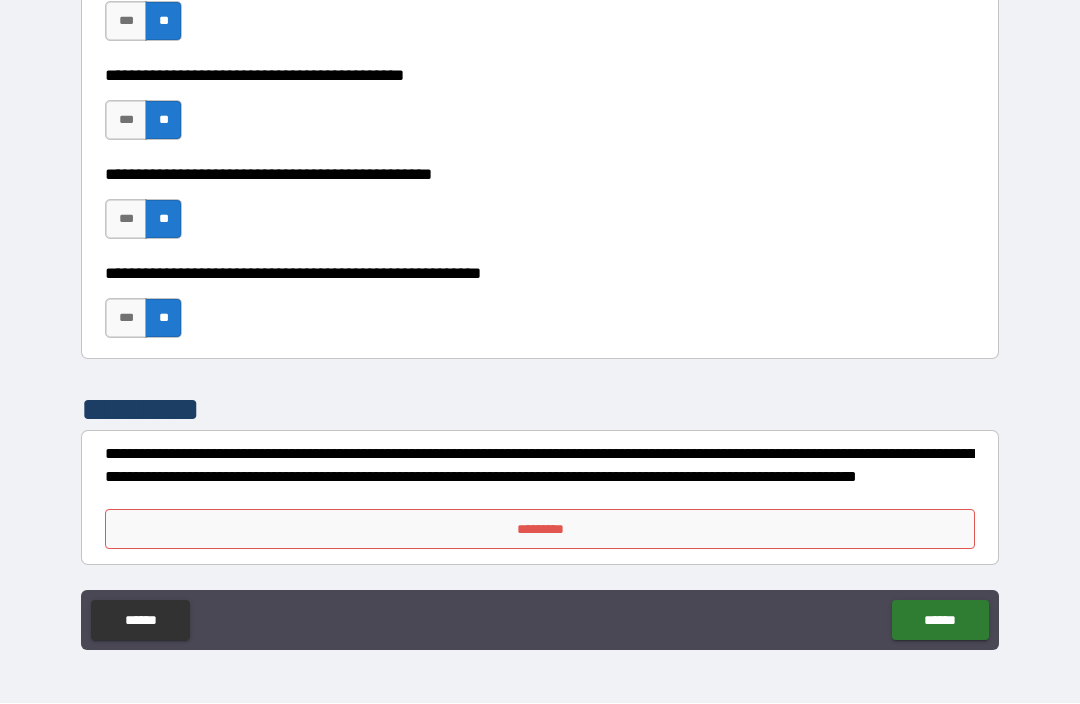 scroll, scrollTop: 9264, scrollLeft: 0, axis: vertical 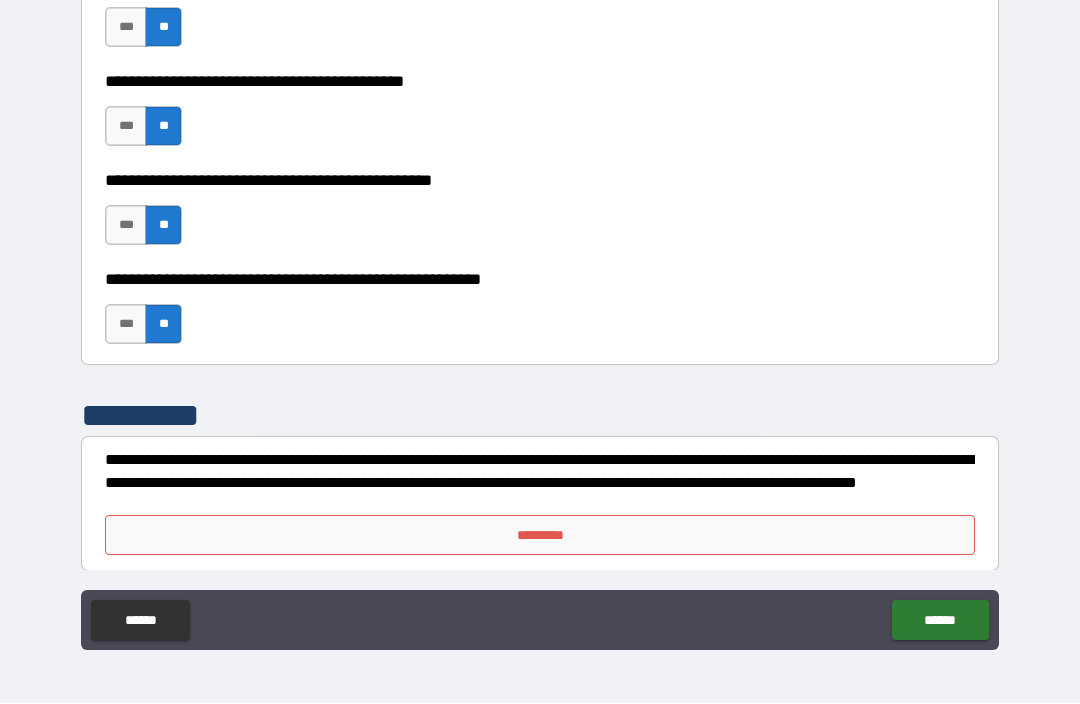 click on "*********" at bounding box center (540, 536) 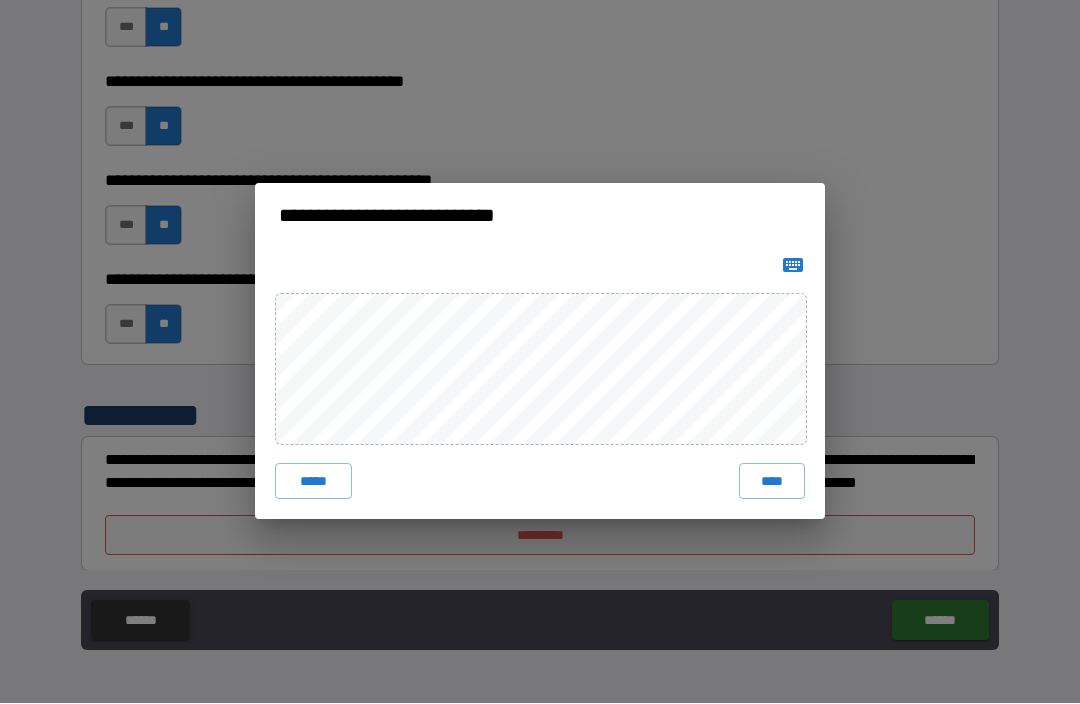 click on "*****" at bounding box center [313, 482] 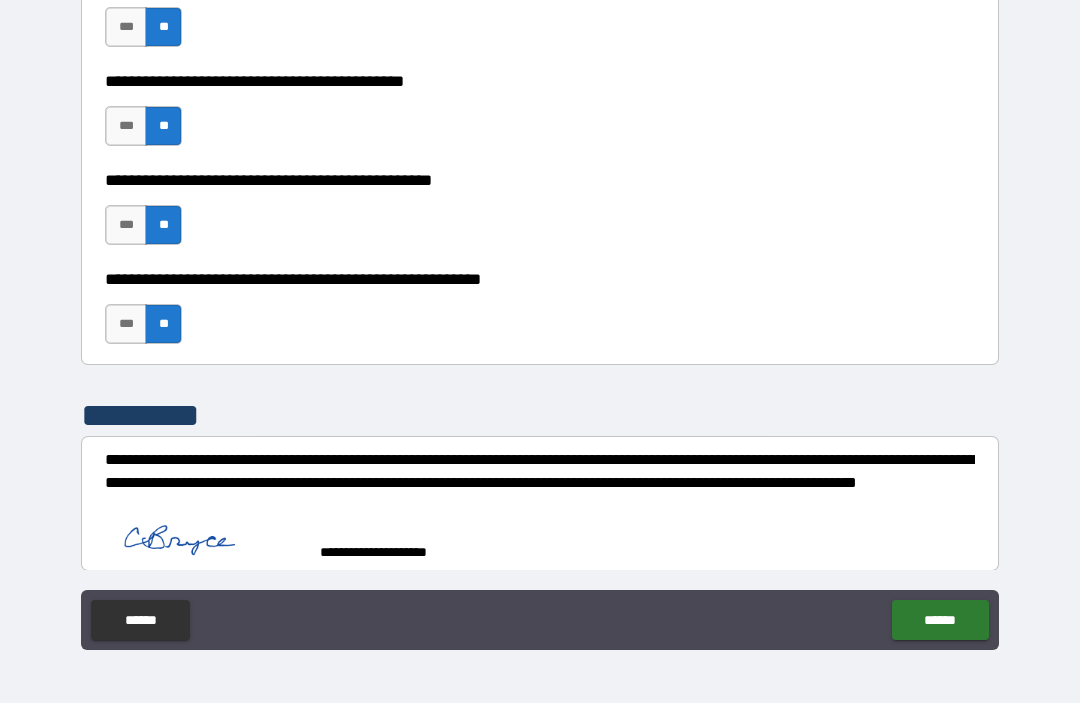 scroll, scrollTop: 9260, scrollLeft: 0, axis: vertical 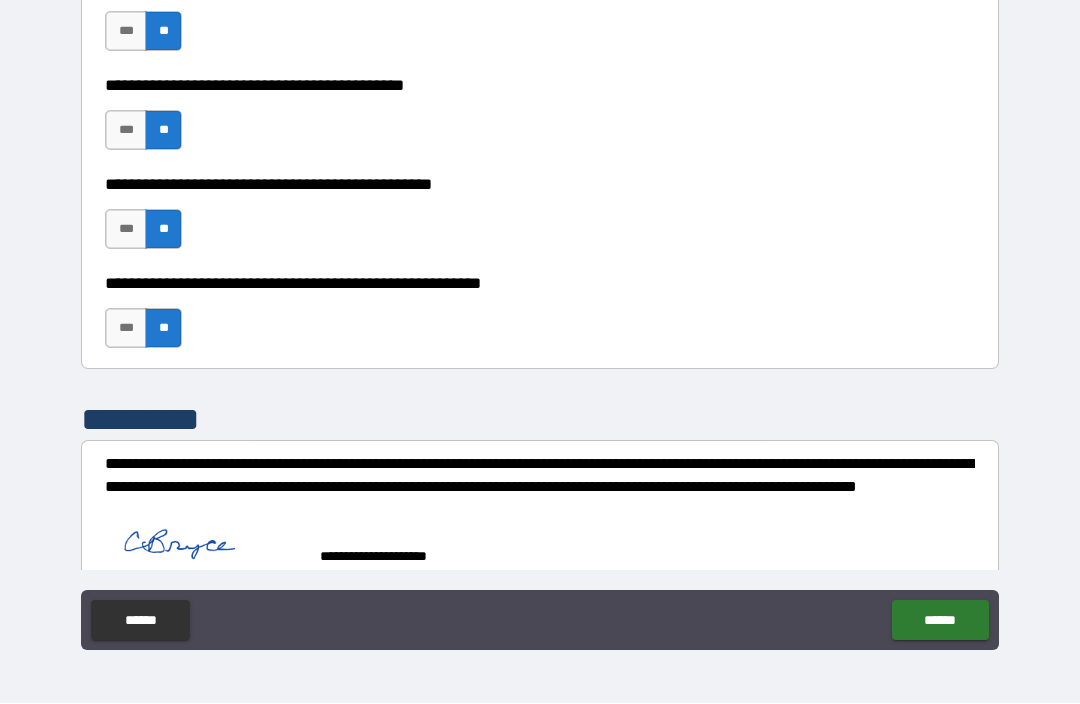 type on "*" 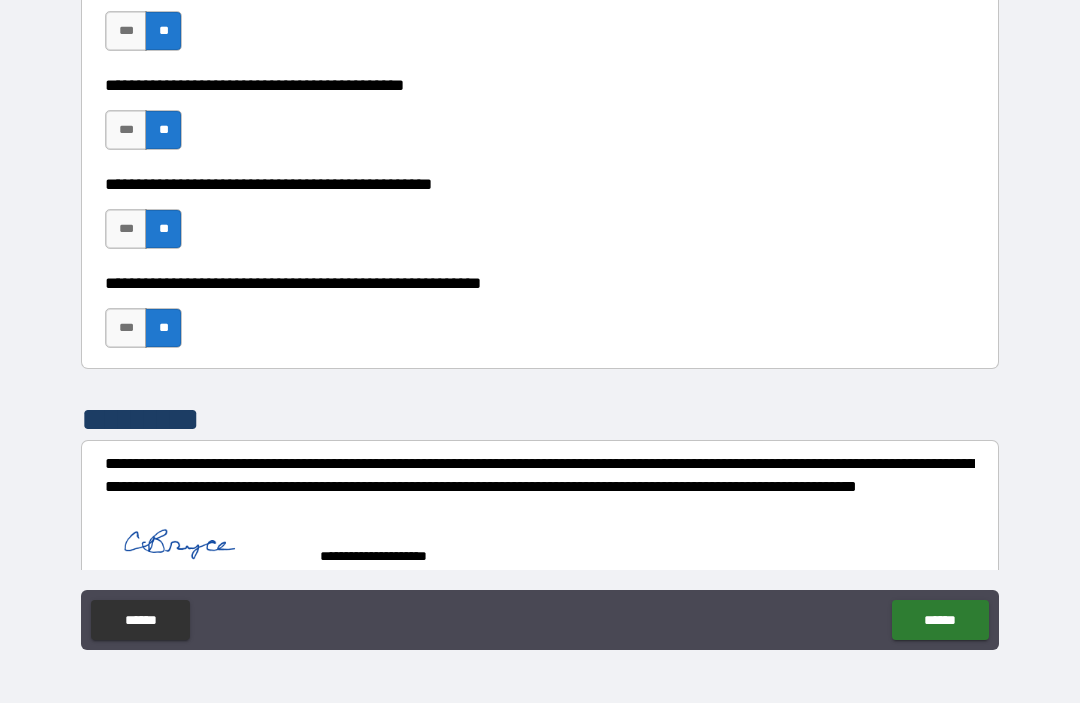 click on "******" at bounding box center (940, 621) 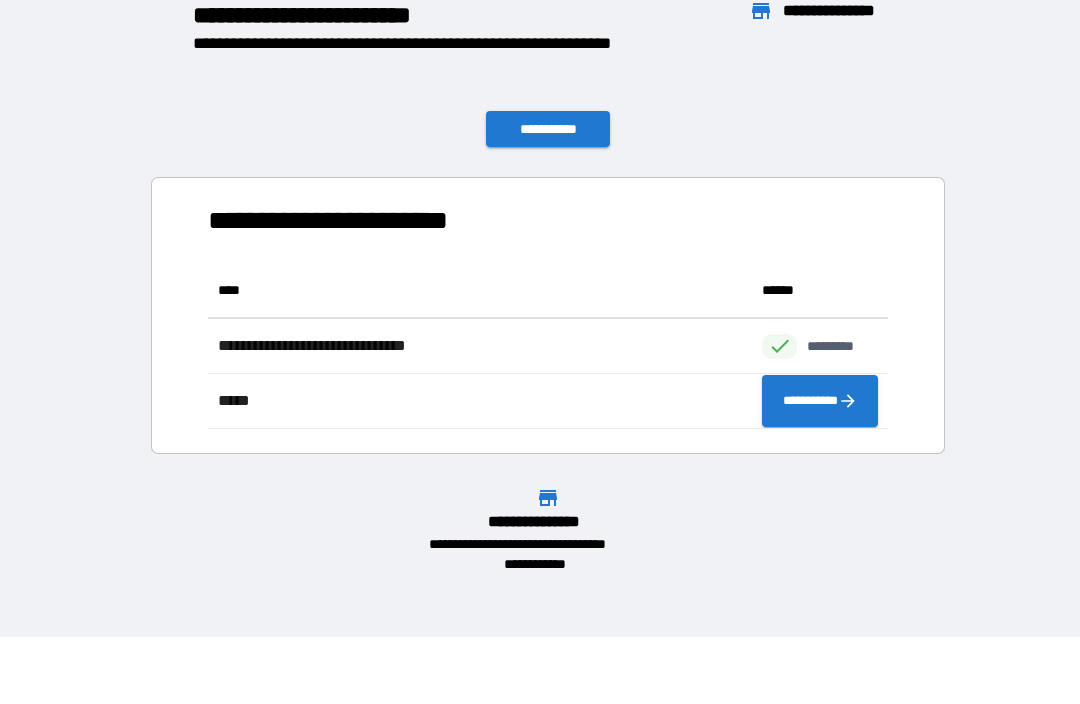 scroll, scrollTop: 1, scrollLeft: 1, axis: both 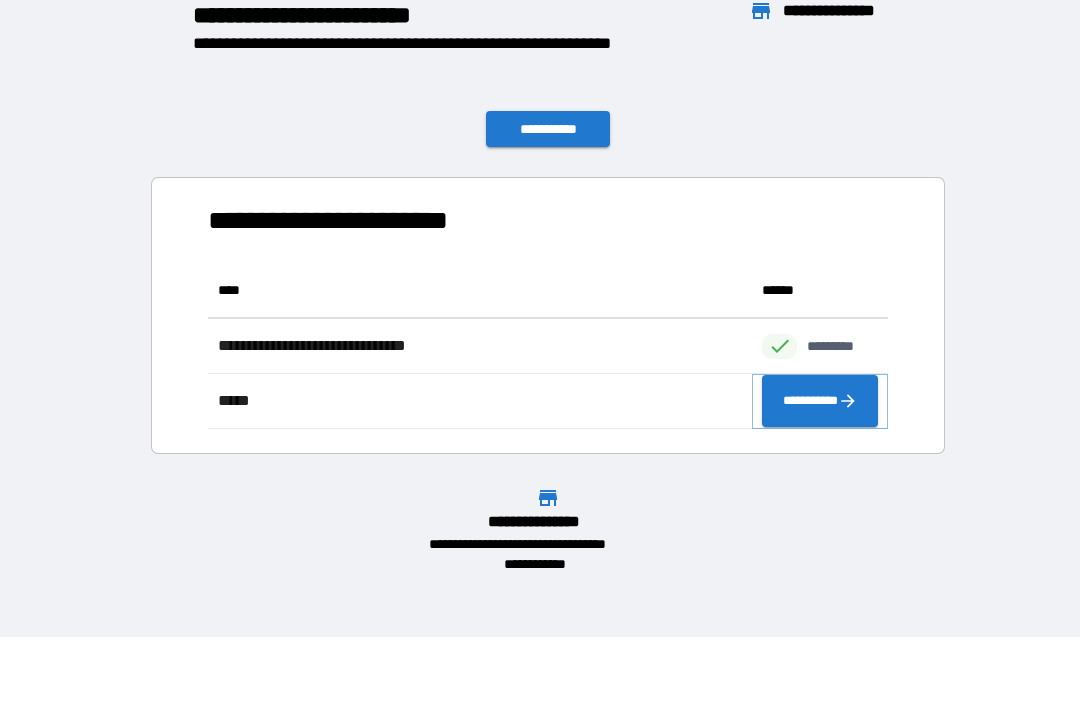 click on "**********" at bounding box center [820, 402] 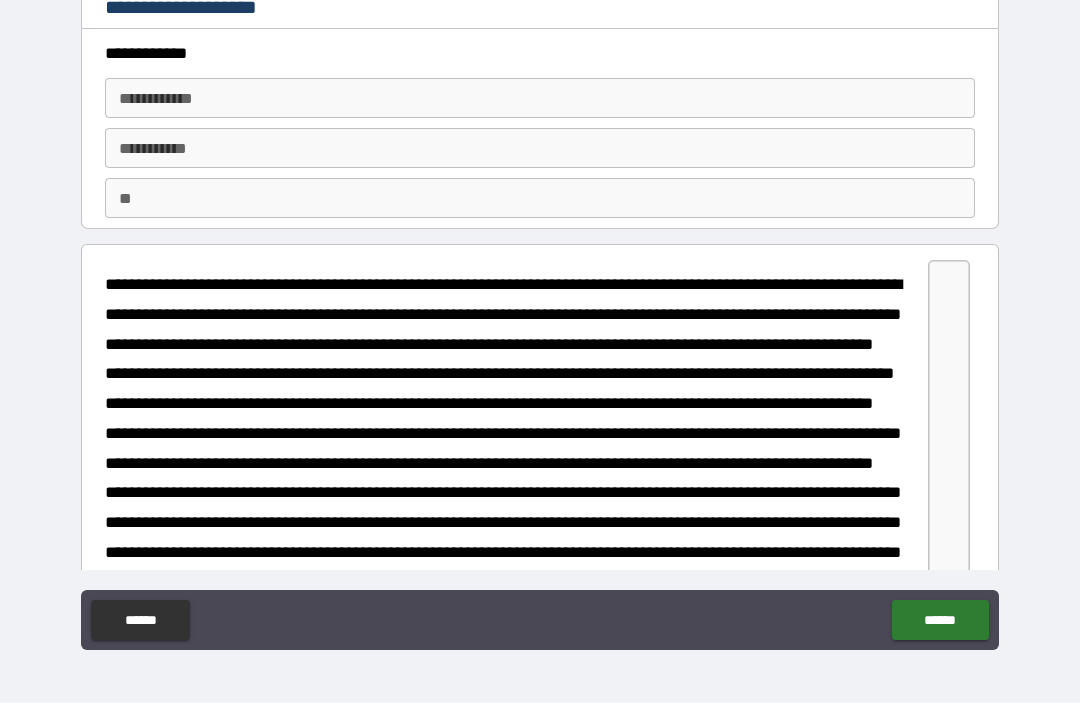 scroll, scrollTop: 0, scrollLeft: 0, axis: both 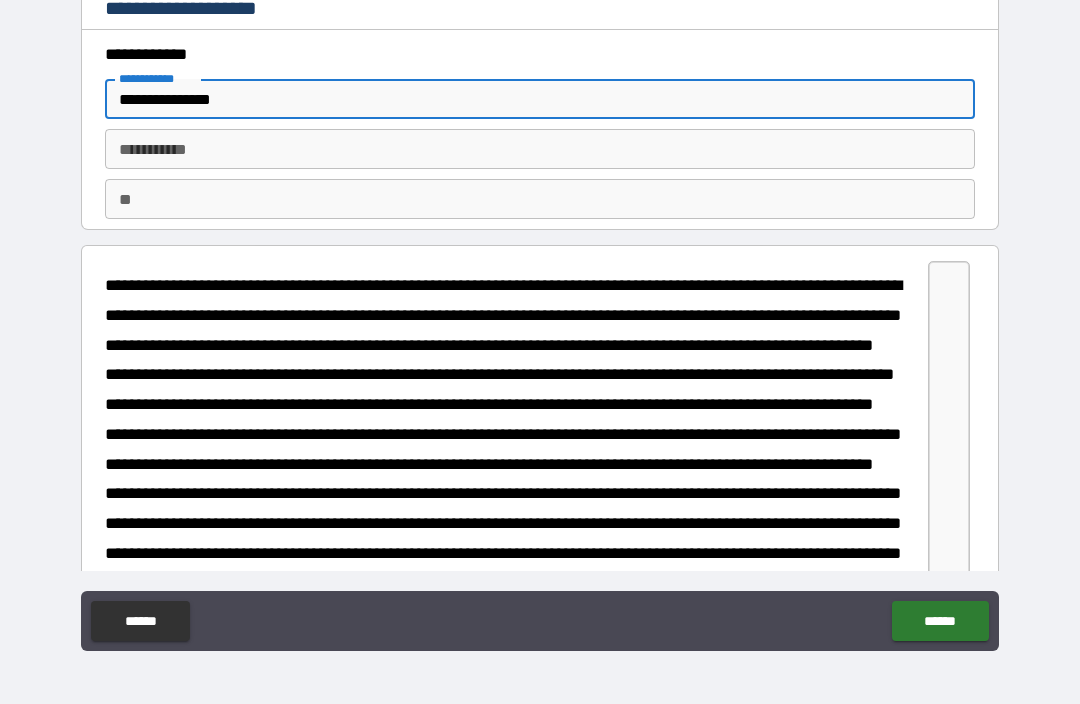type on "**********" 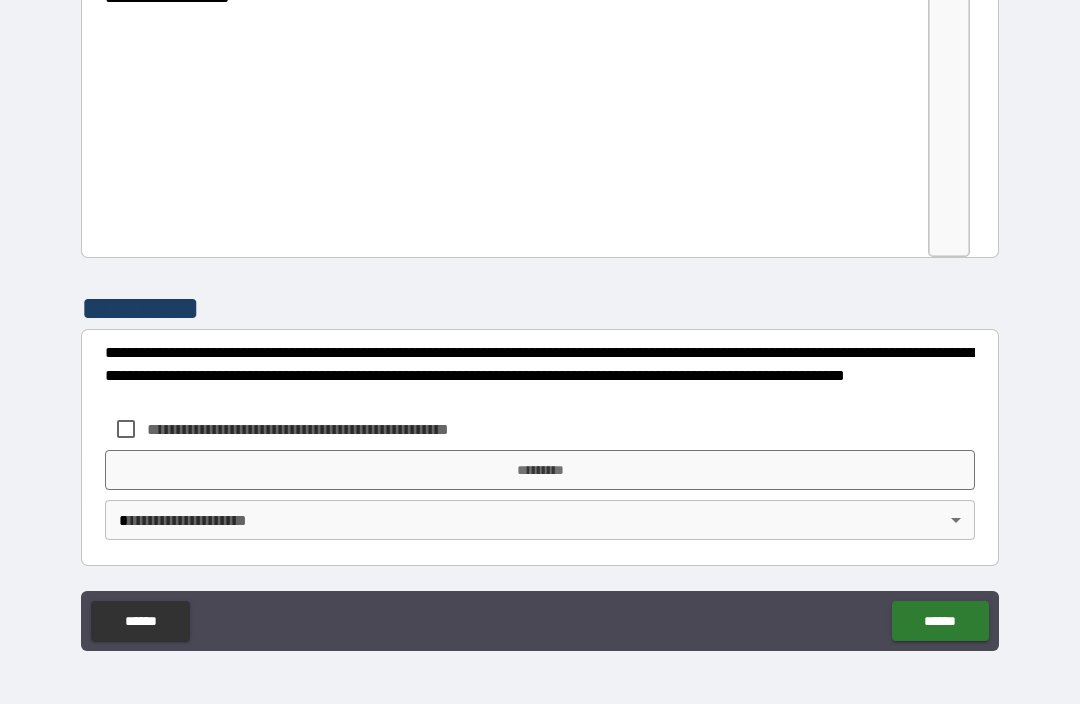 scroll, scrollTop: 3233, scrollLeft: 0, axis: vertical 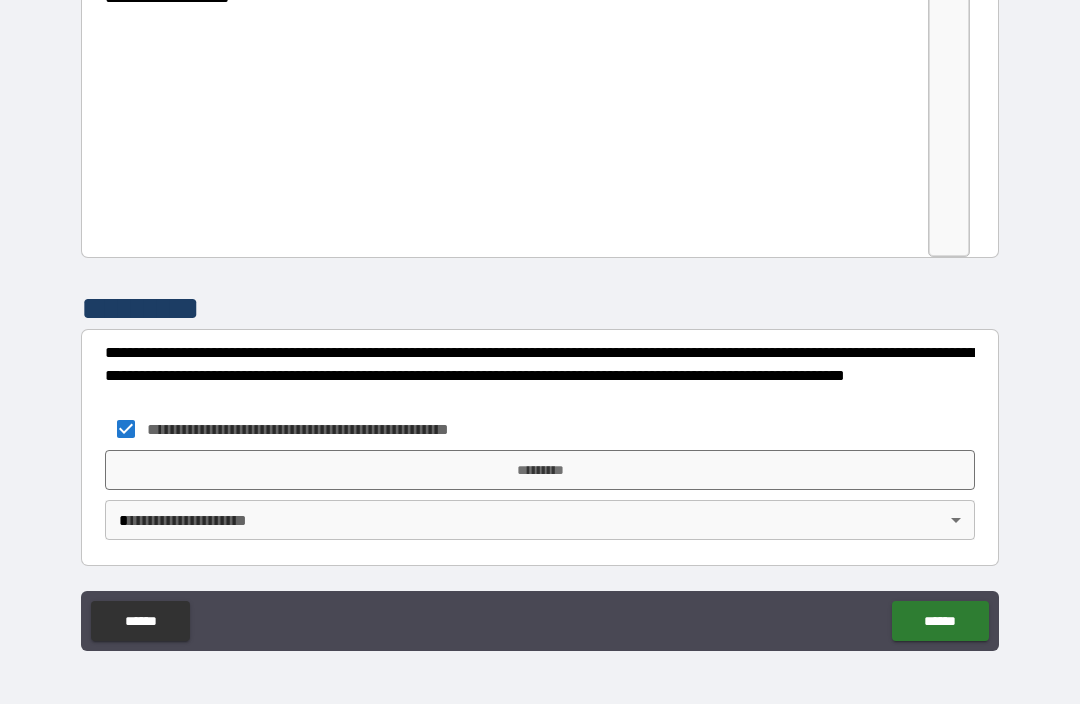 click on "*********" at bounding box center [540, 470] 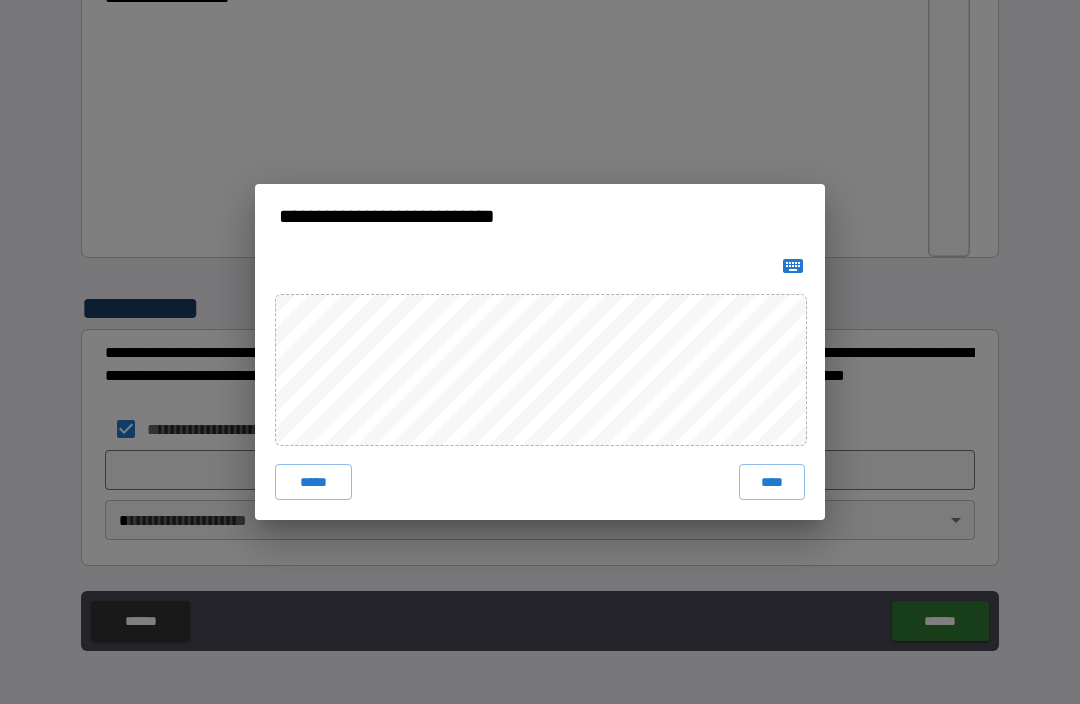 click on "****" at bounding box center [772, 482] 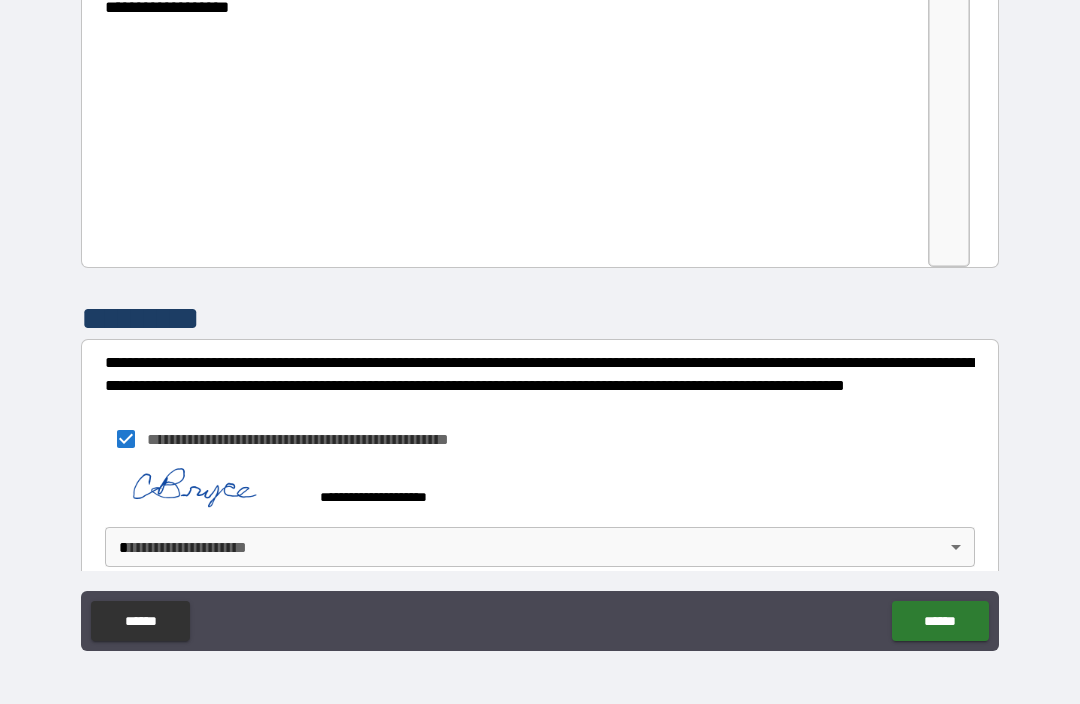 click on "******" at bounding box center [940, 621] 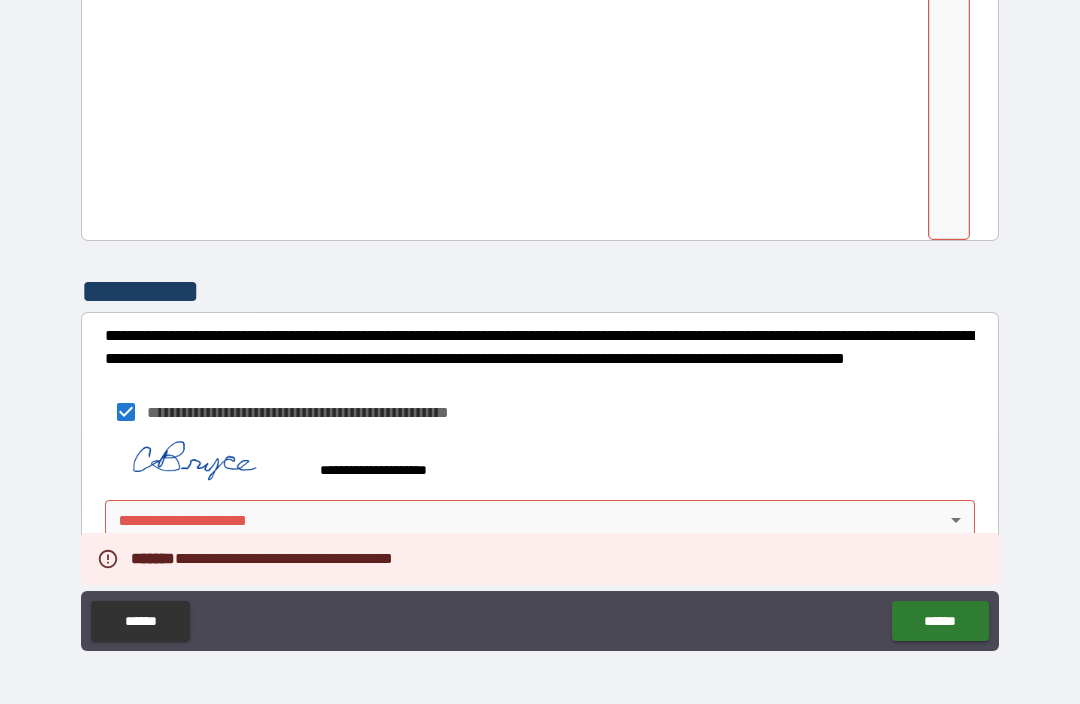 scroll, scrollTop: 3250, scrollLeft: 0, axis: vertical 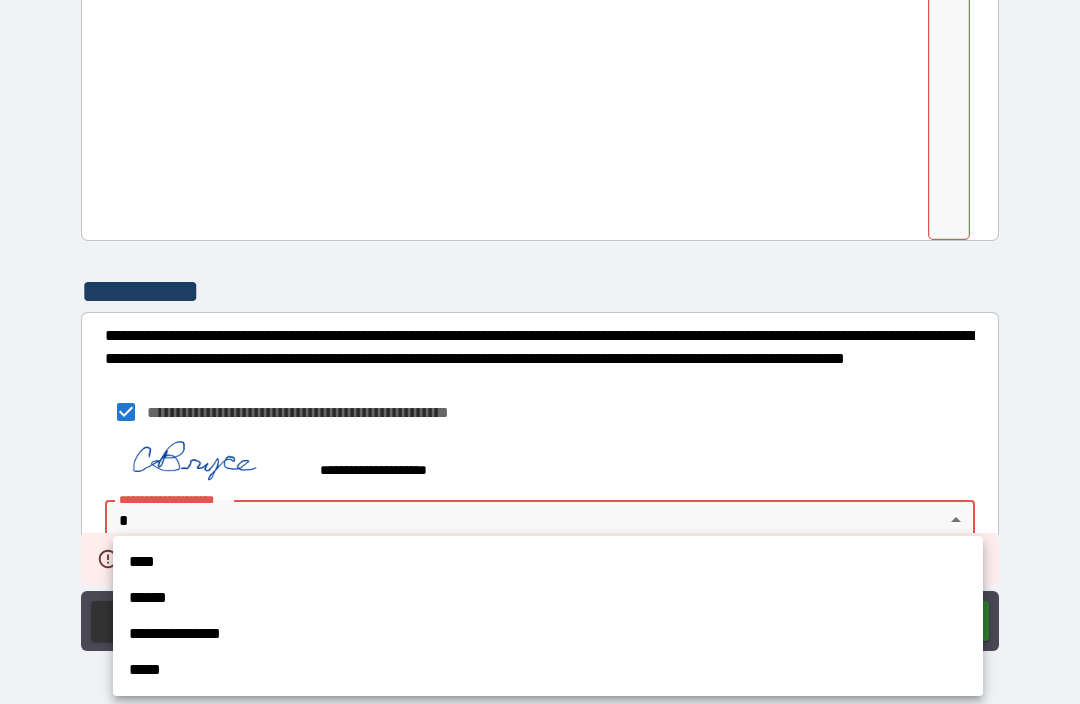 click on "****" at bounding box center [548, 562] 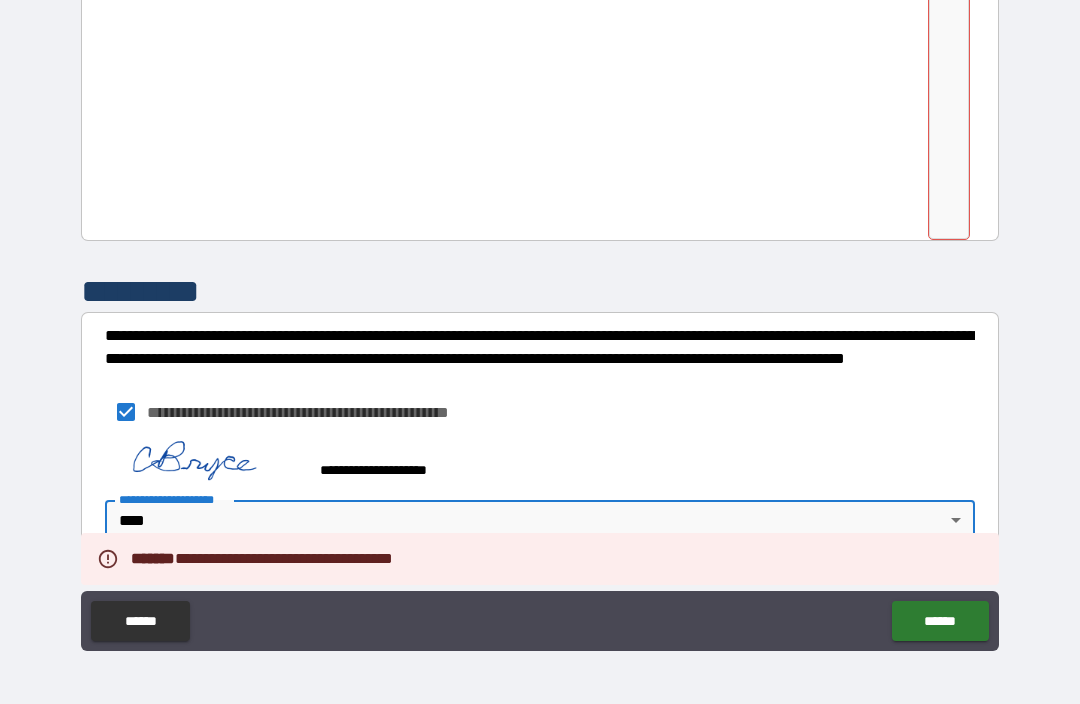 type on "****" 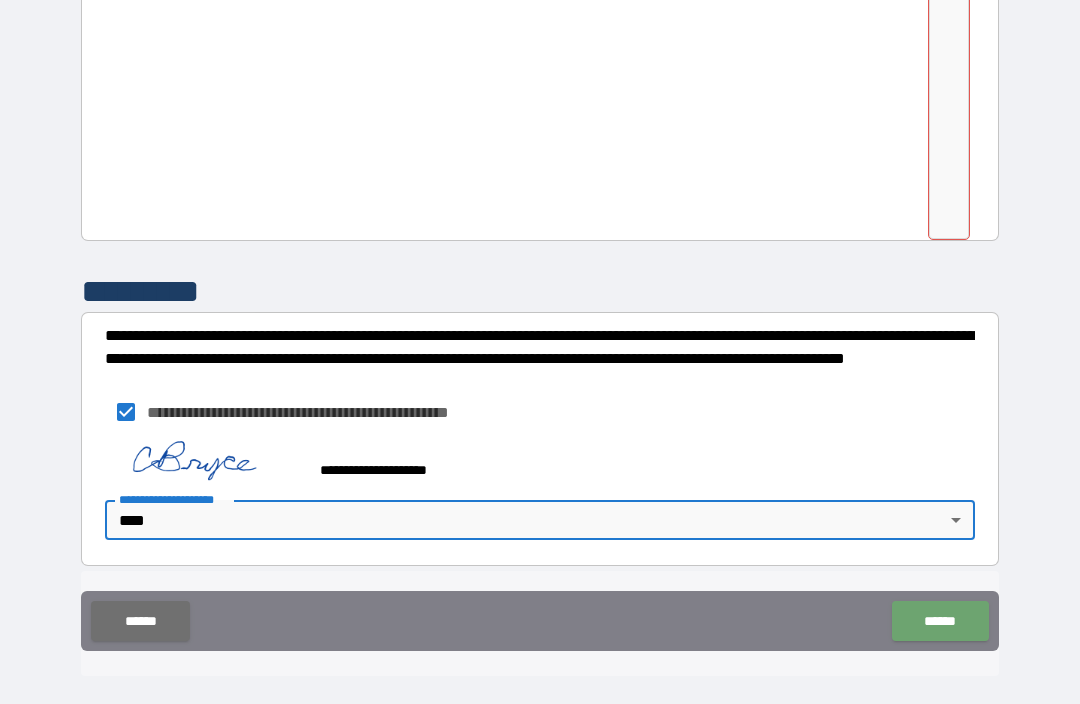 click on "******" at bounding box center (940, 621) 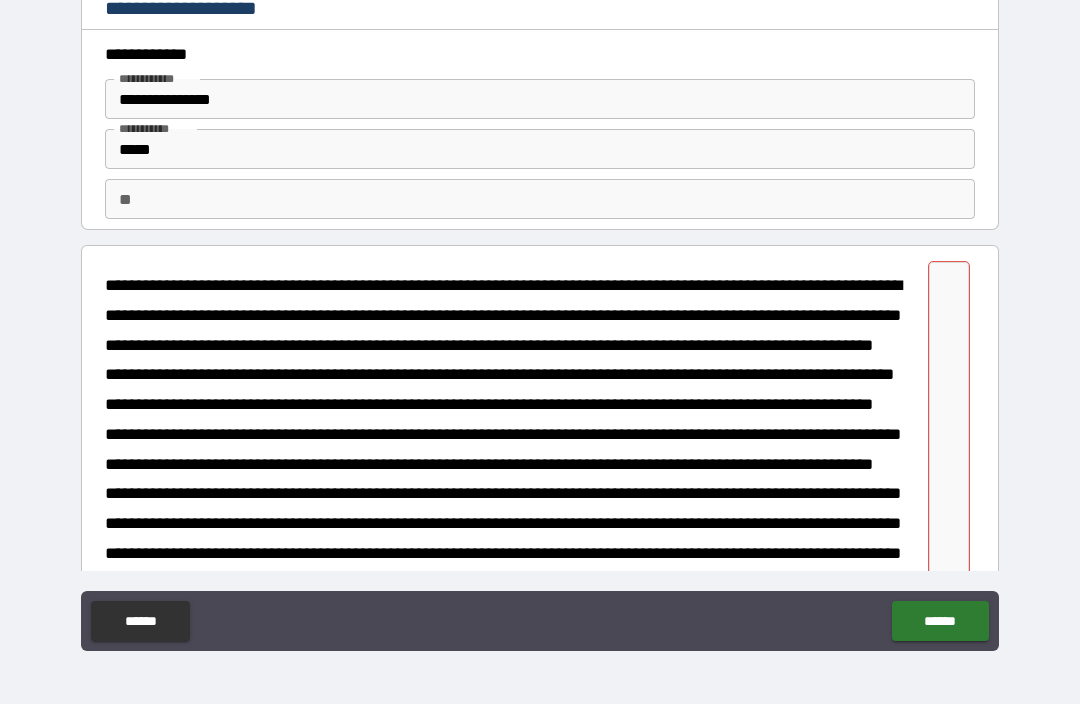 scroll, scrollTop: 0, scrollLeft: 0, axis: both 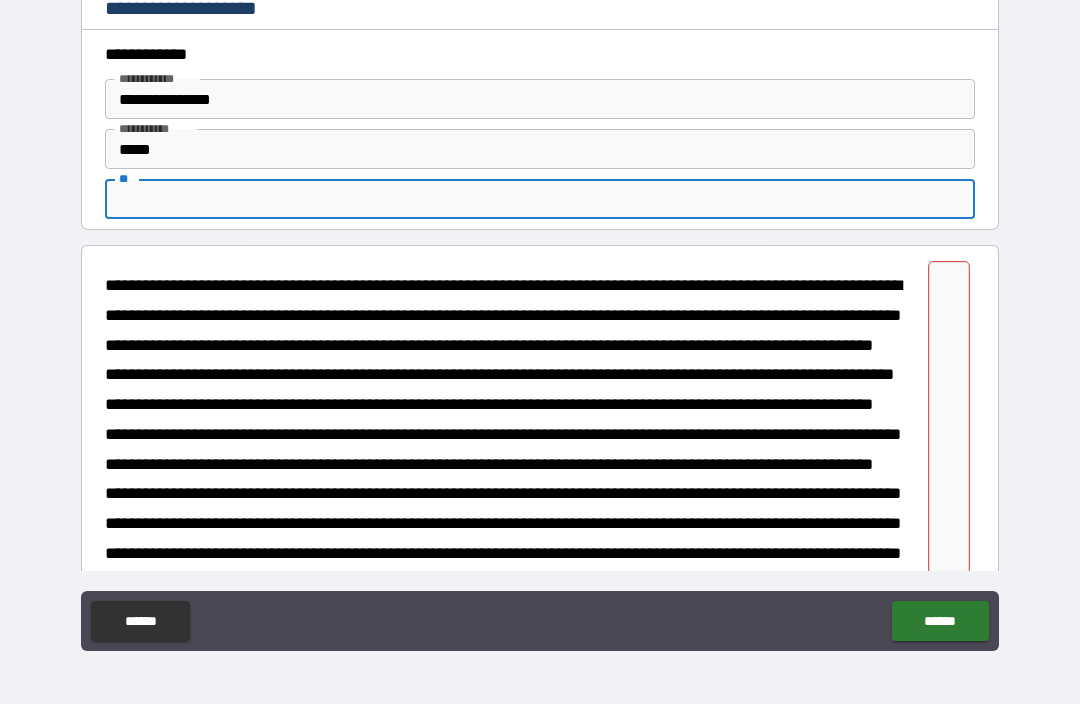 type on "*" 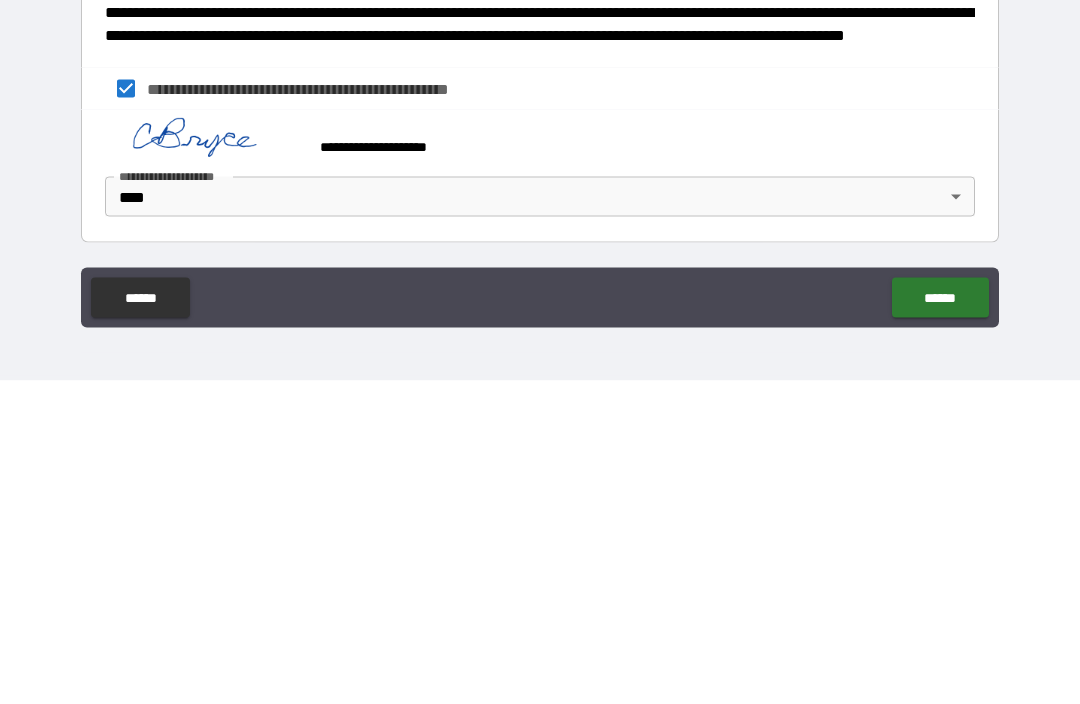 scroll, scrollTop: 3250, scrollLeft: 0, axis: vertical 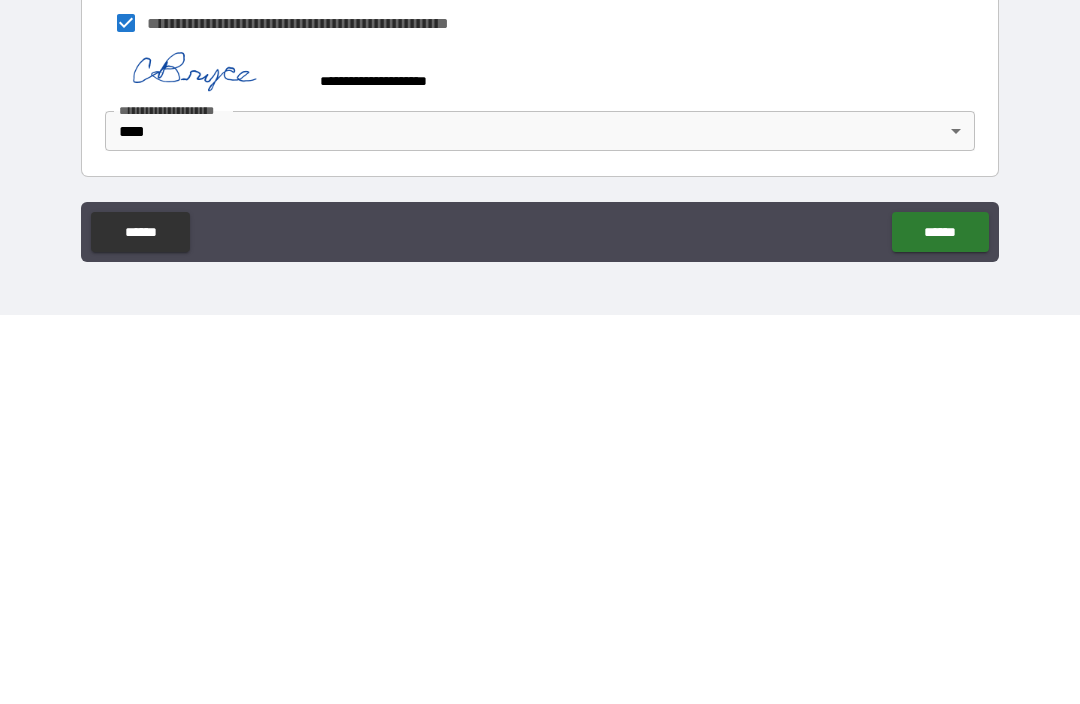 type on "*" 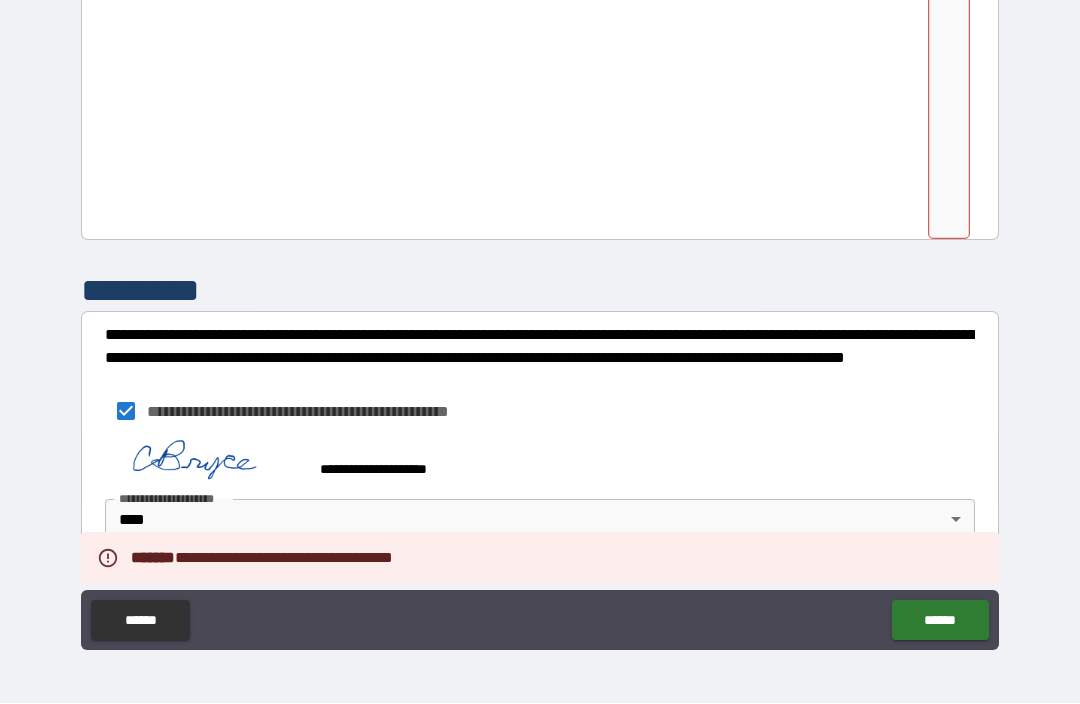 click on "******" at bounding box center [140, 621] 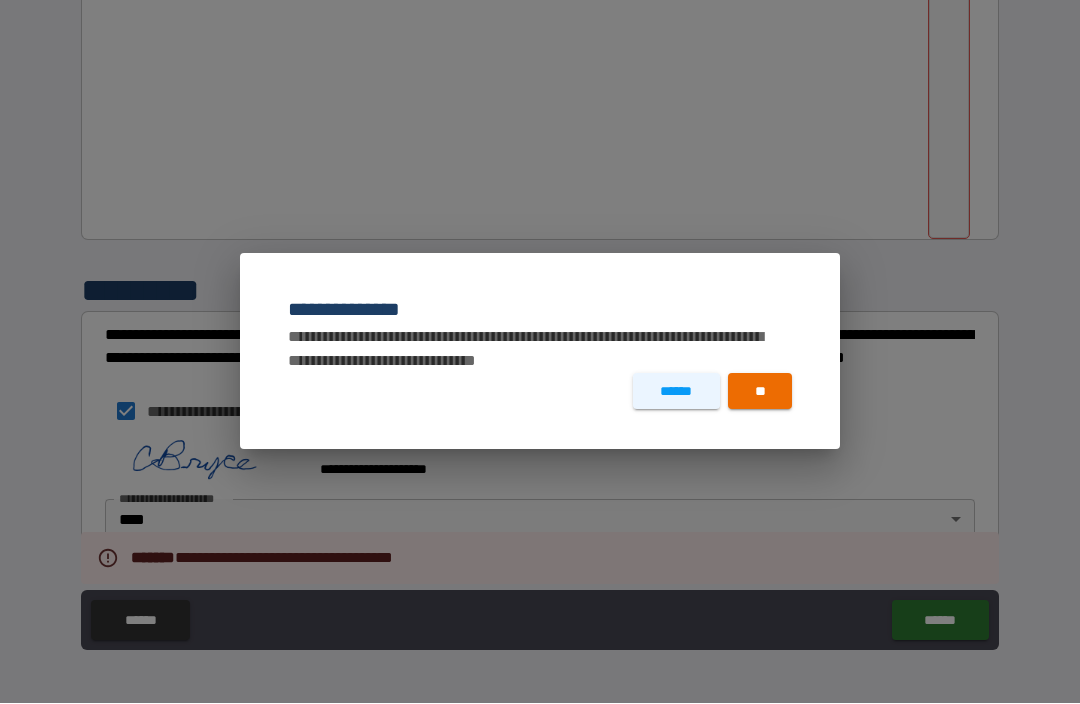 click on "**" at bounding box center (760, 392) 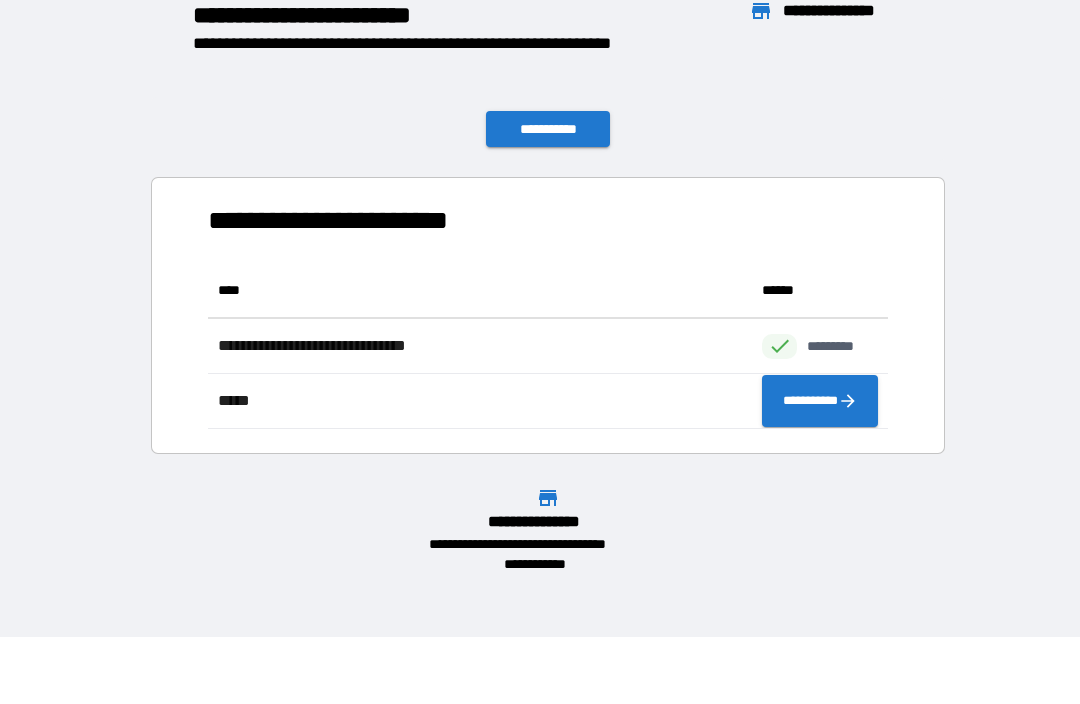 scroll, scrollTop: 1, scrollLeft: 1, axis: both 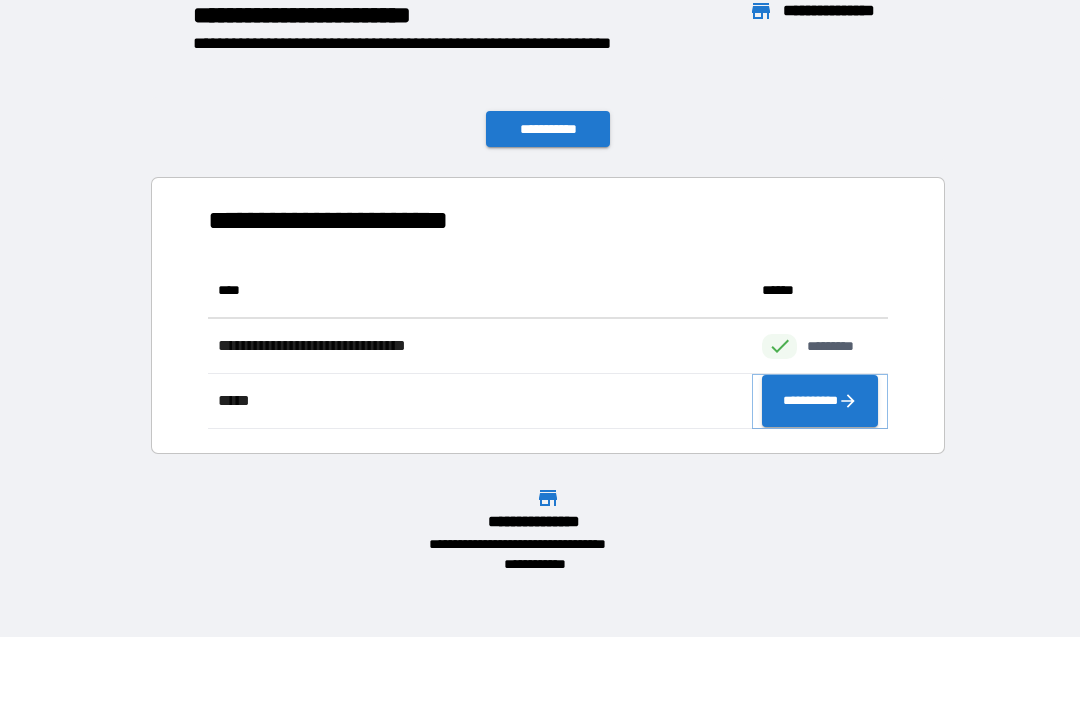 click on "**********" at bounding box center (820, 402) 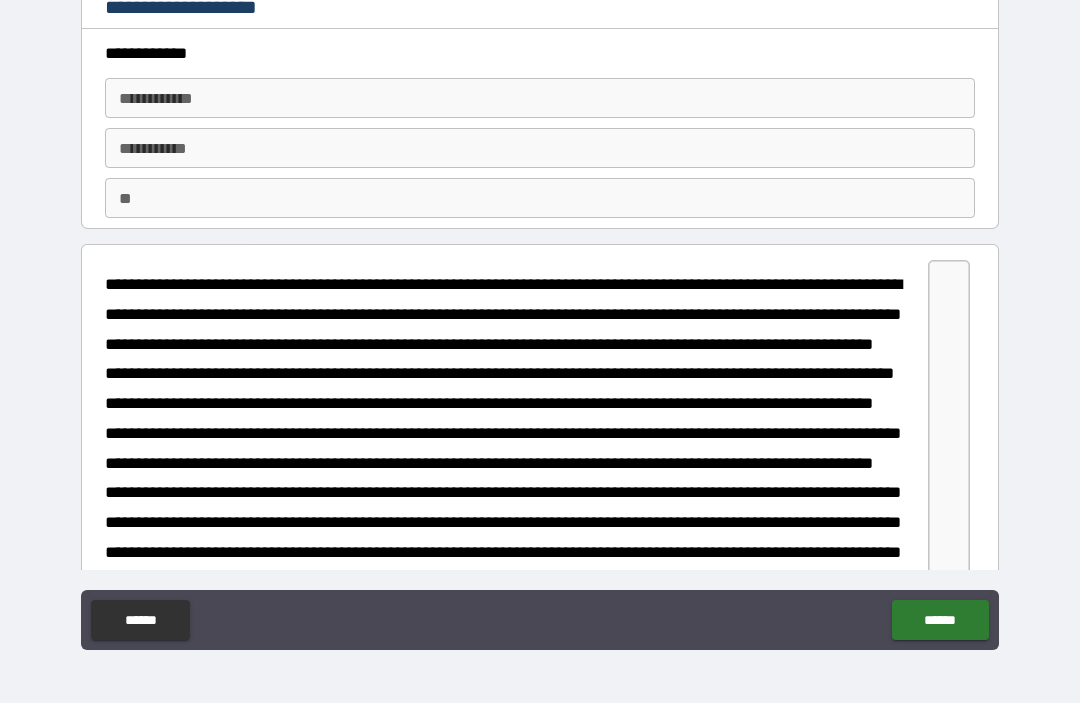 scroll, scrollTop: -1, scrollLeft: 0, axis: vertical 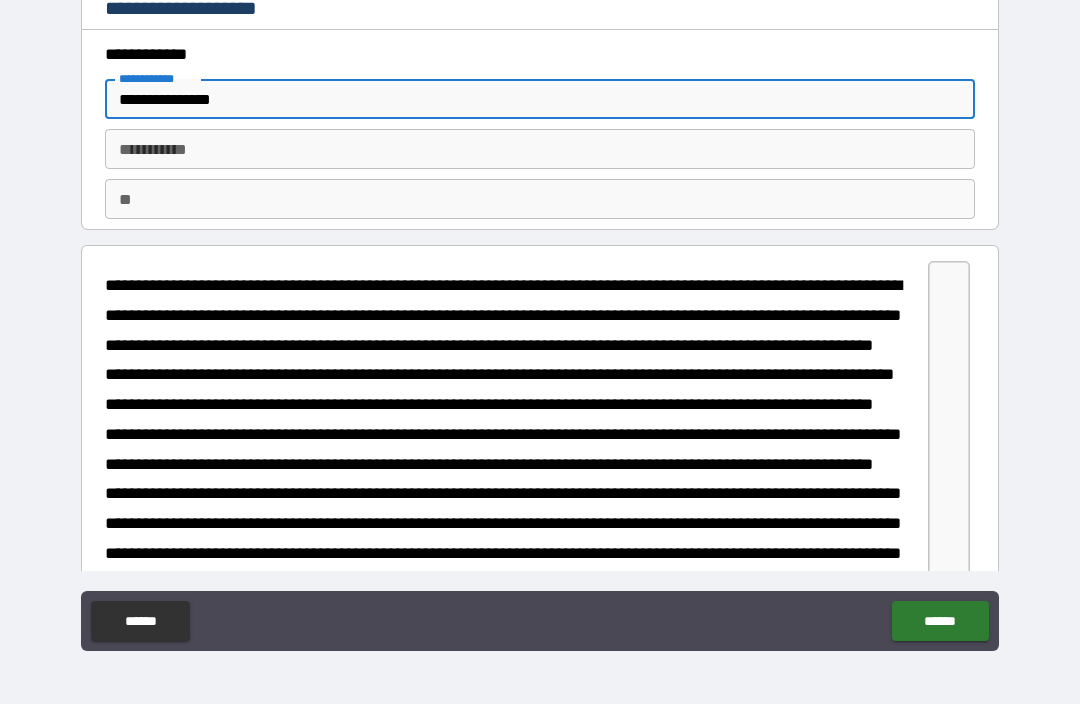 type on "**********" 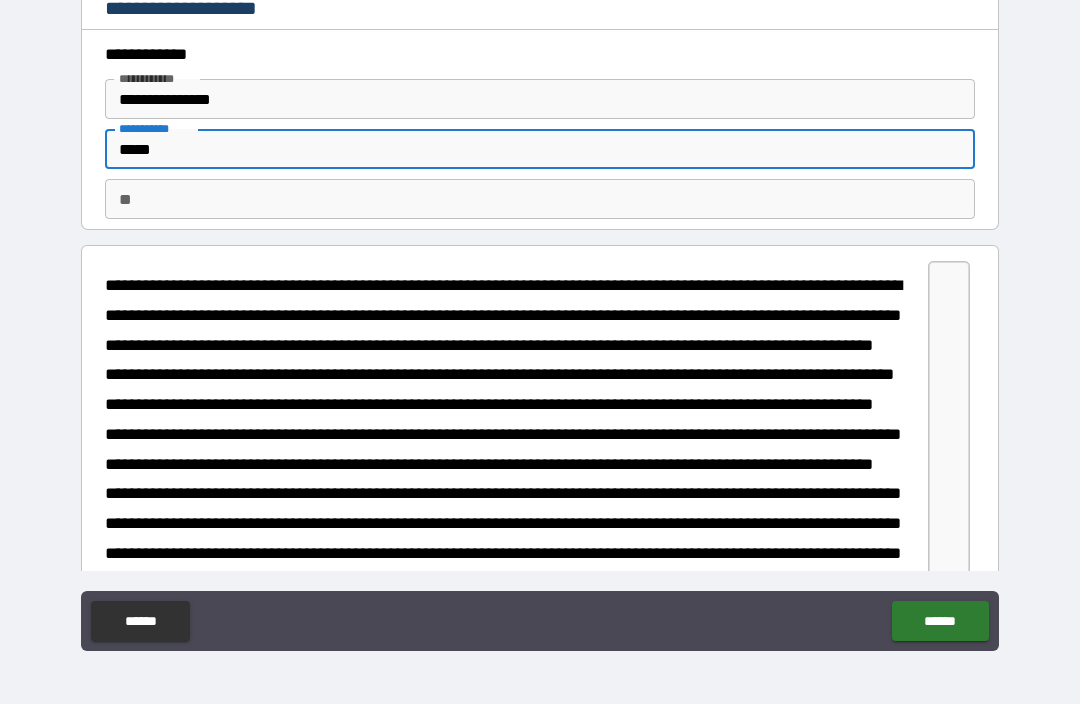 type on "*****" 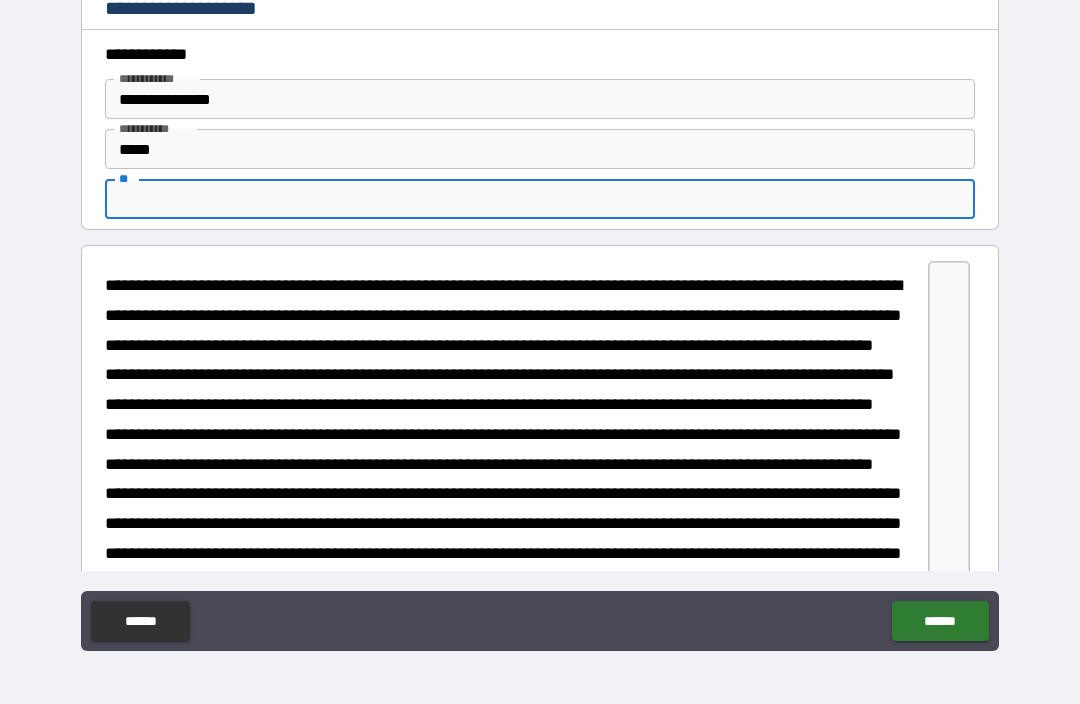 type on "*" 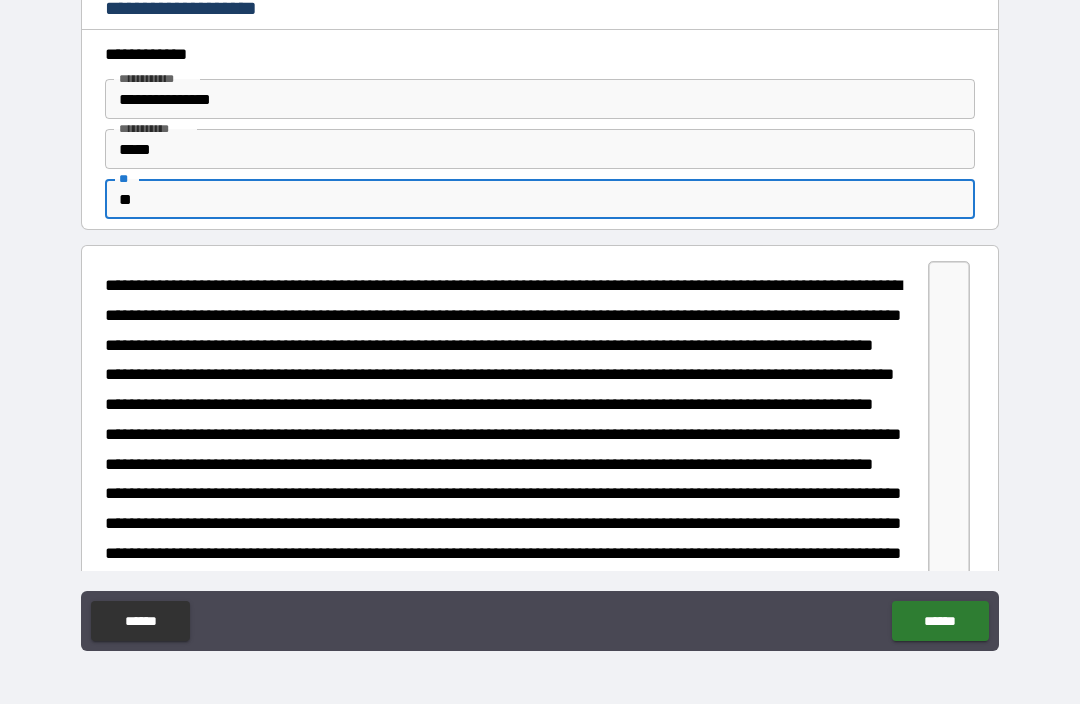 type on "*" 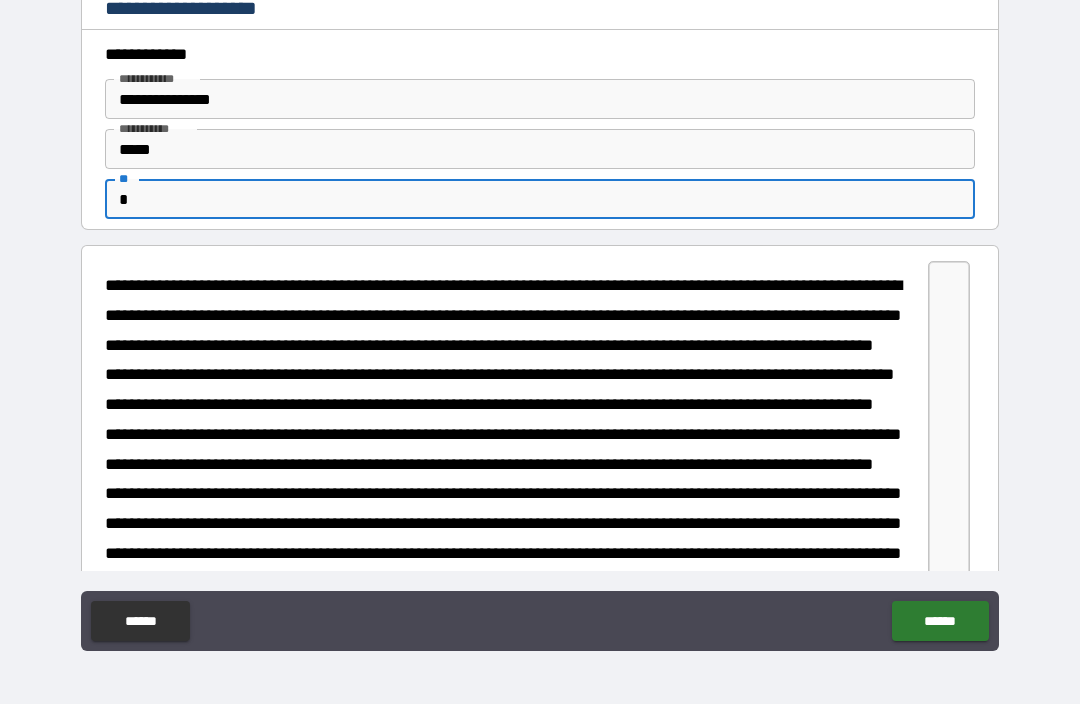 type on "*" 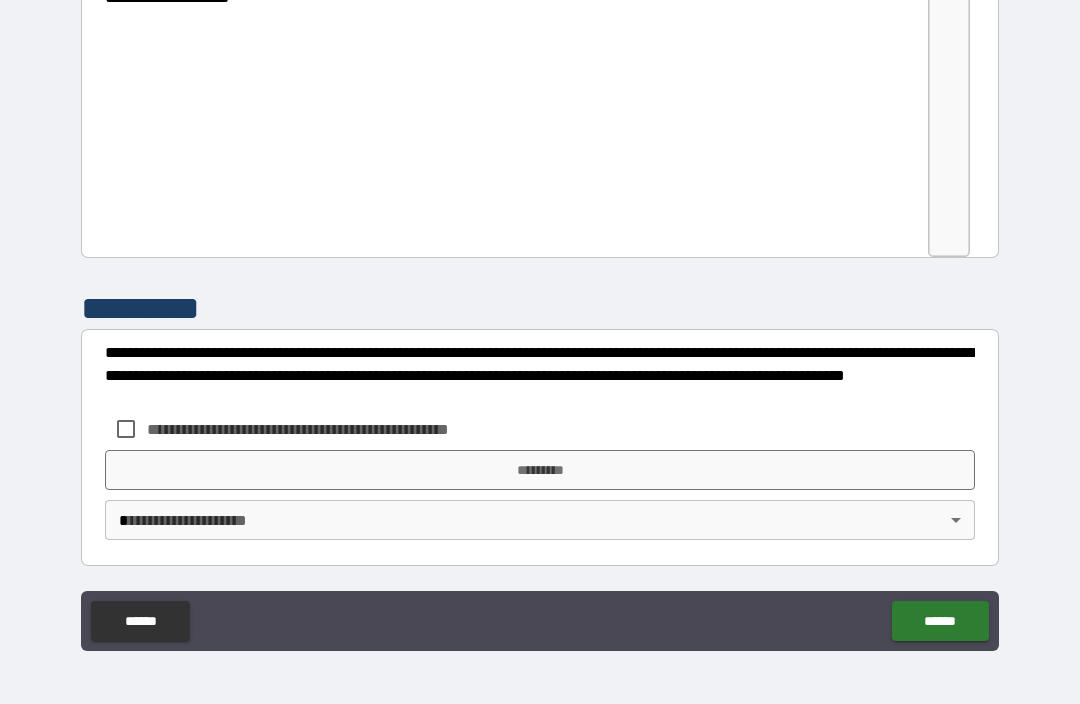 scroll, scrollTop: 3233, scrollLeft: 0, axis: vertical 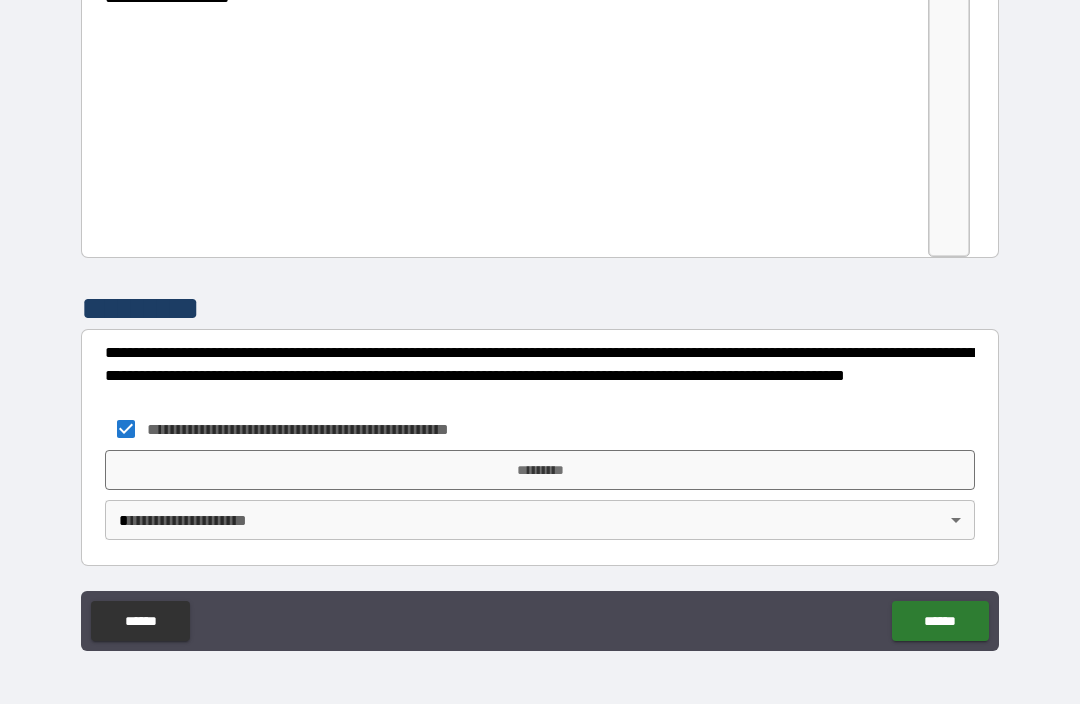 click on "*********" at bounding box center (540, 470) 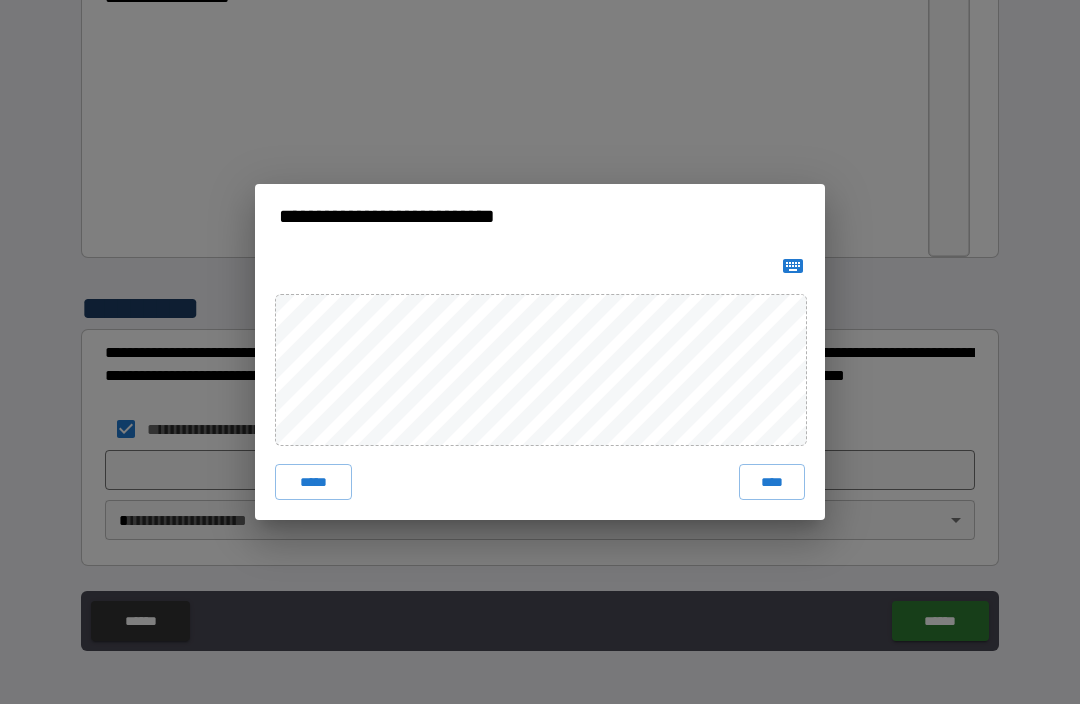 click on "****" at bounding box center [772, 482] 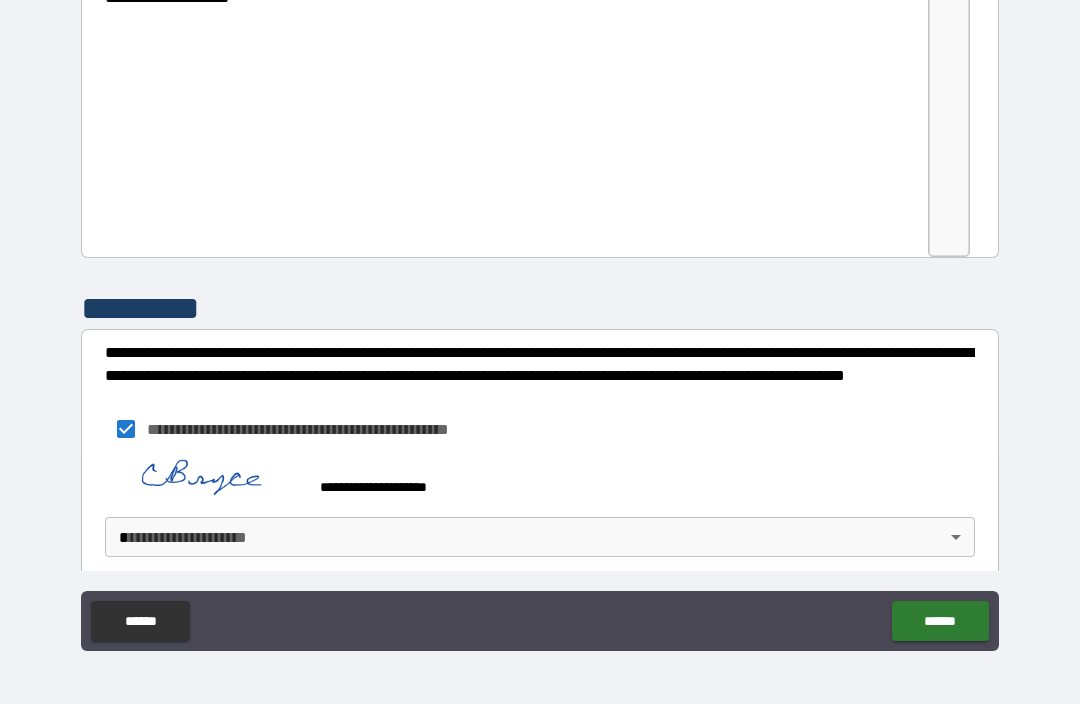 scroll, scrollTop: 3223, scrollLeft: 0, axis: vertical 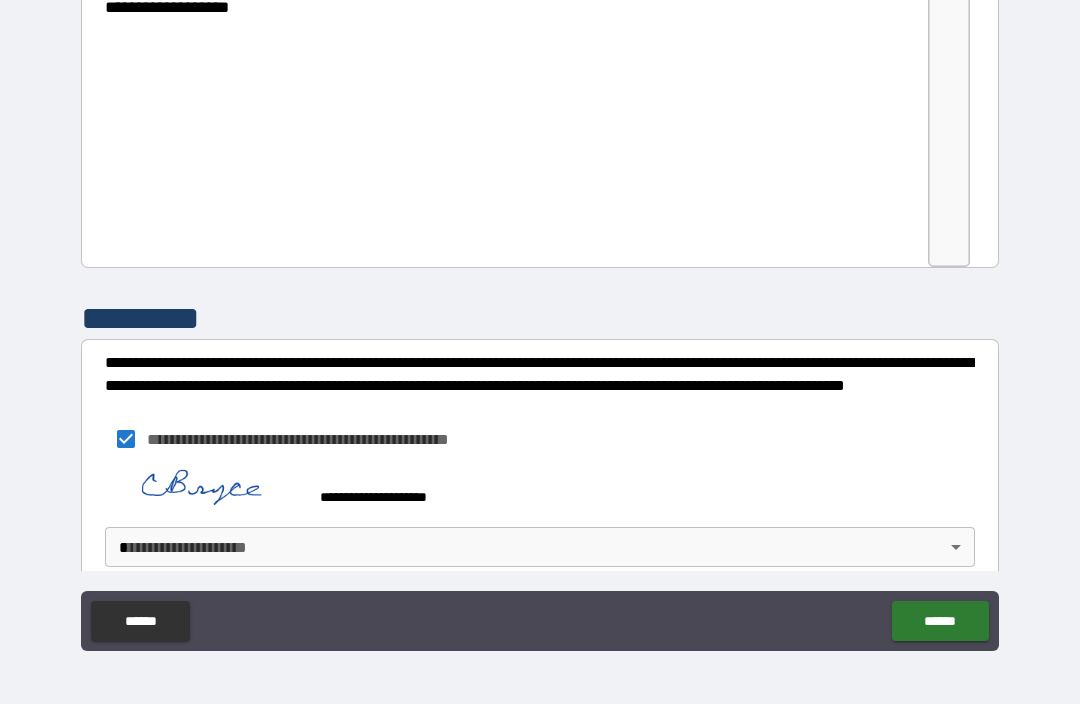 click on "**********" at bounding box center (540, 319) 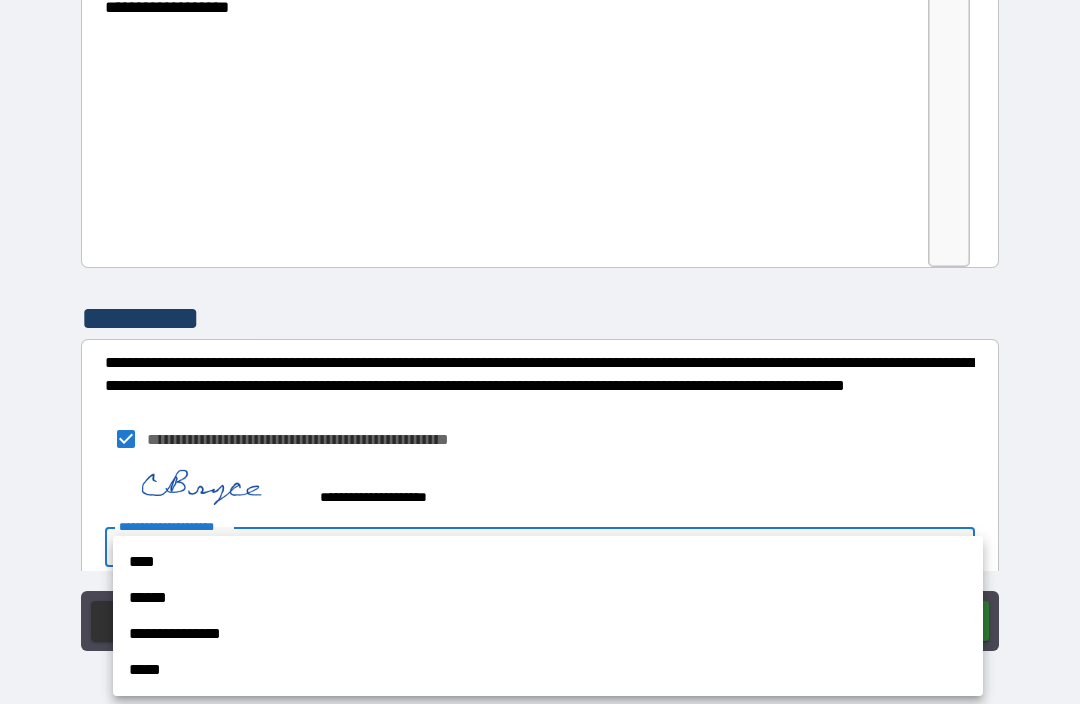 click on "****" at bounding box center (548, 562) 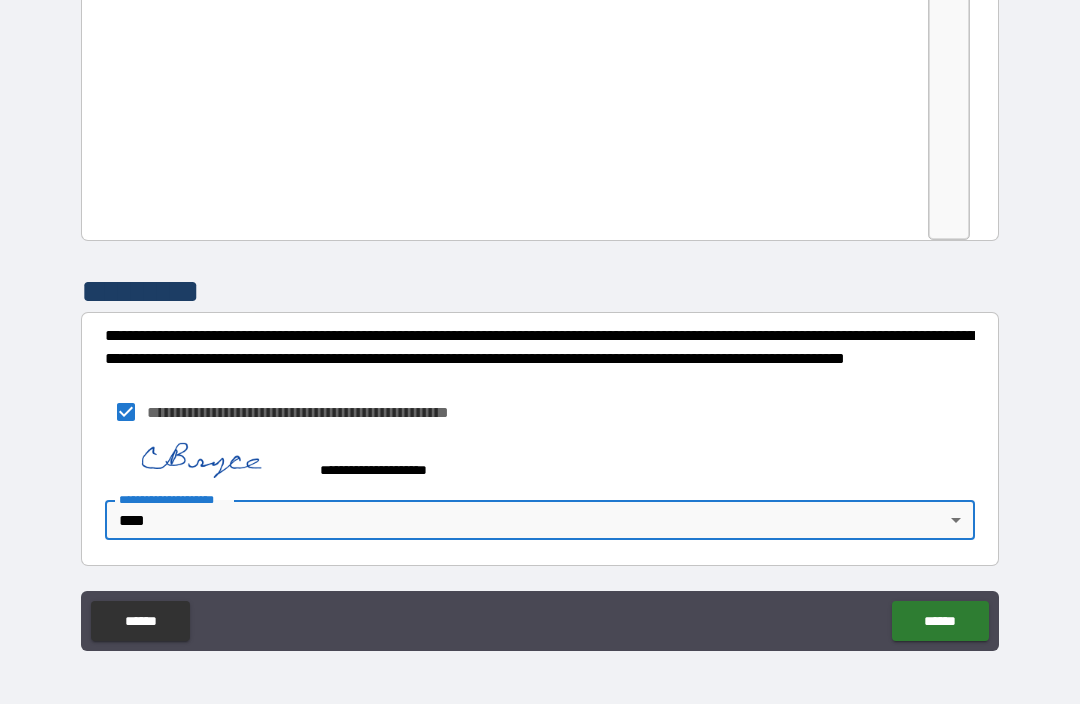 scroll, scrollTop: 3250, scrollLeft: 0, axis: vertical 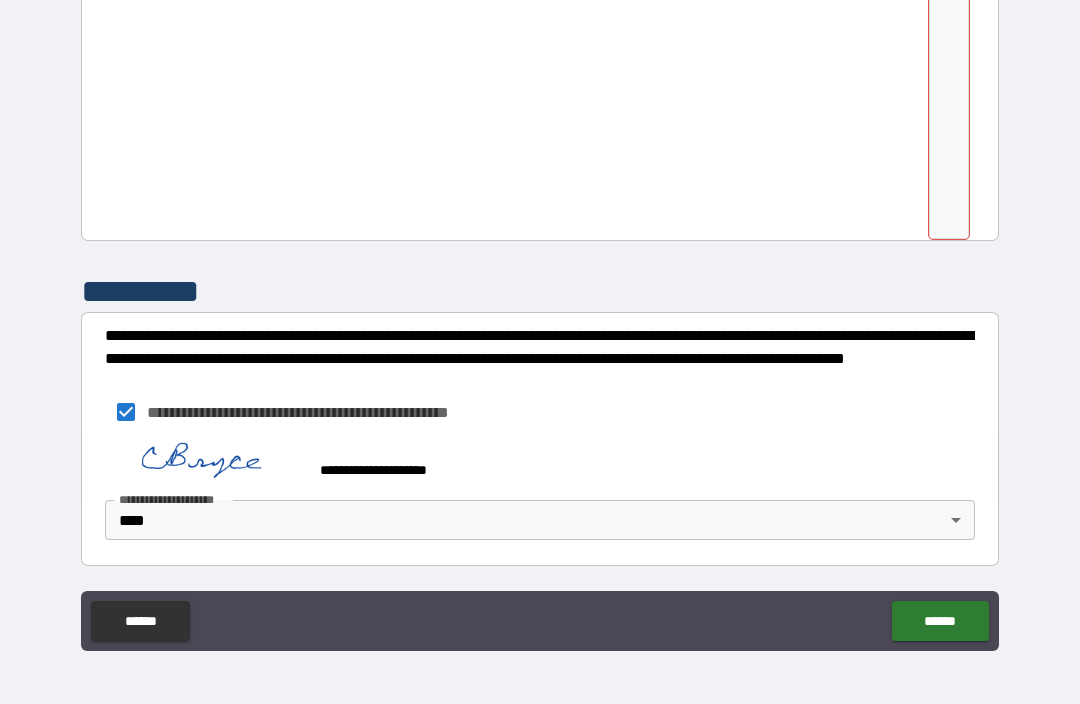 click at bounding box center (949, -1375) 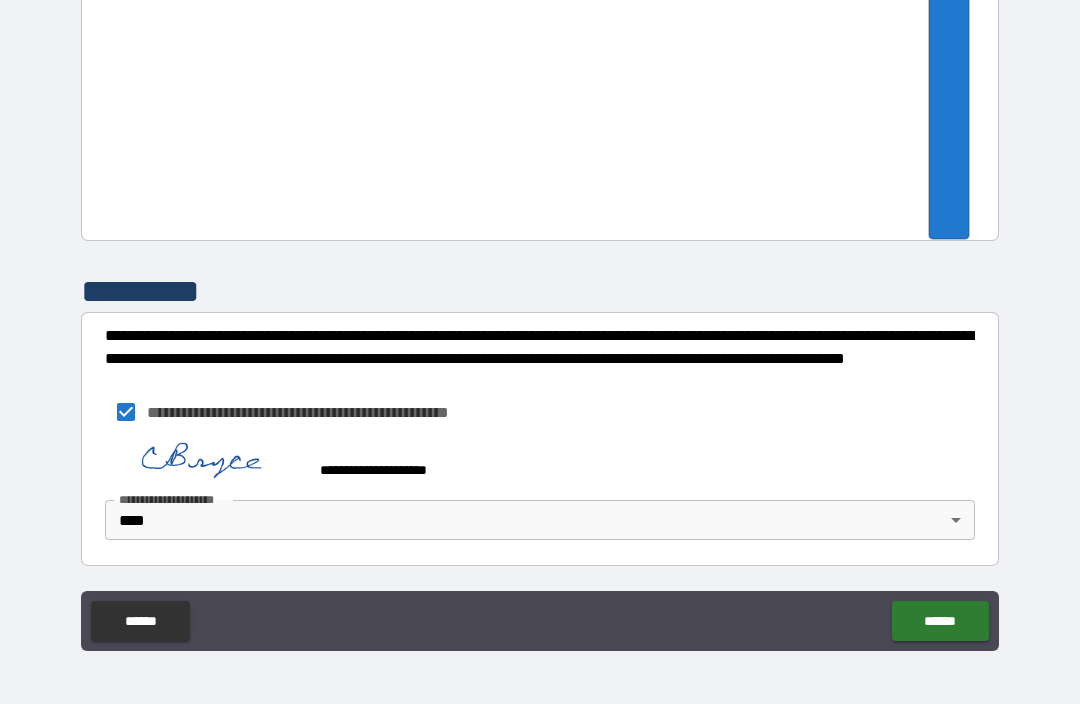 scroll, scrollTop: 3250, scrollLeft: 0, axis: vertical 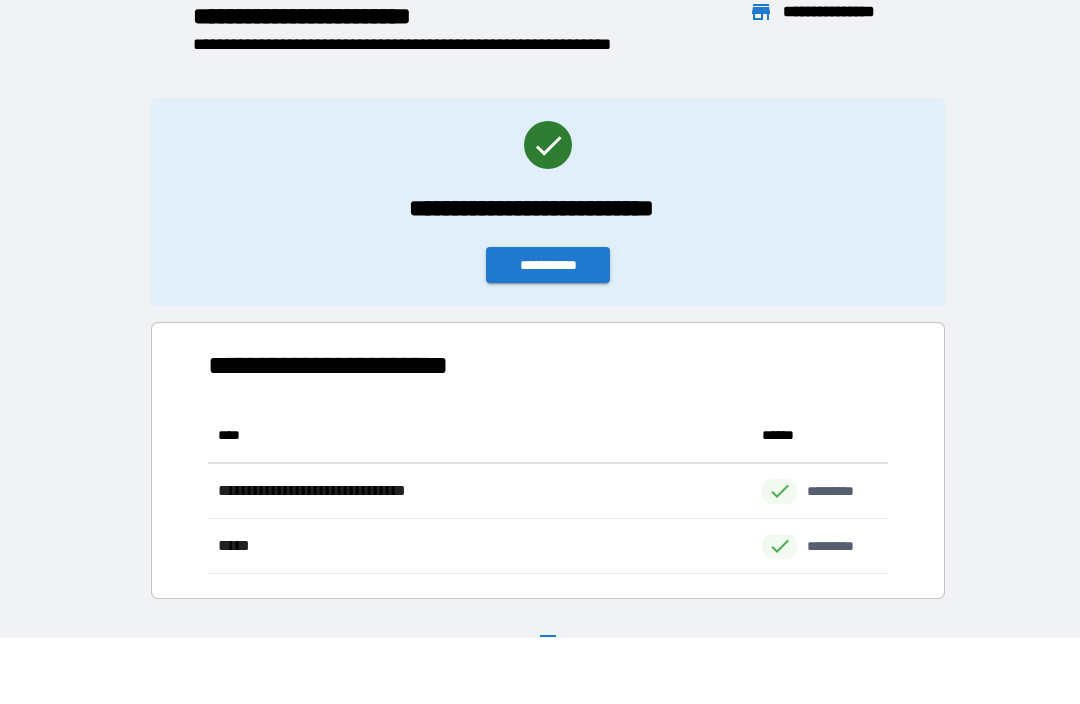 click on "**********" at bounding box center (548, 265) 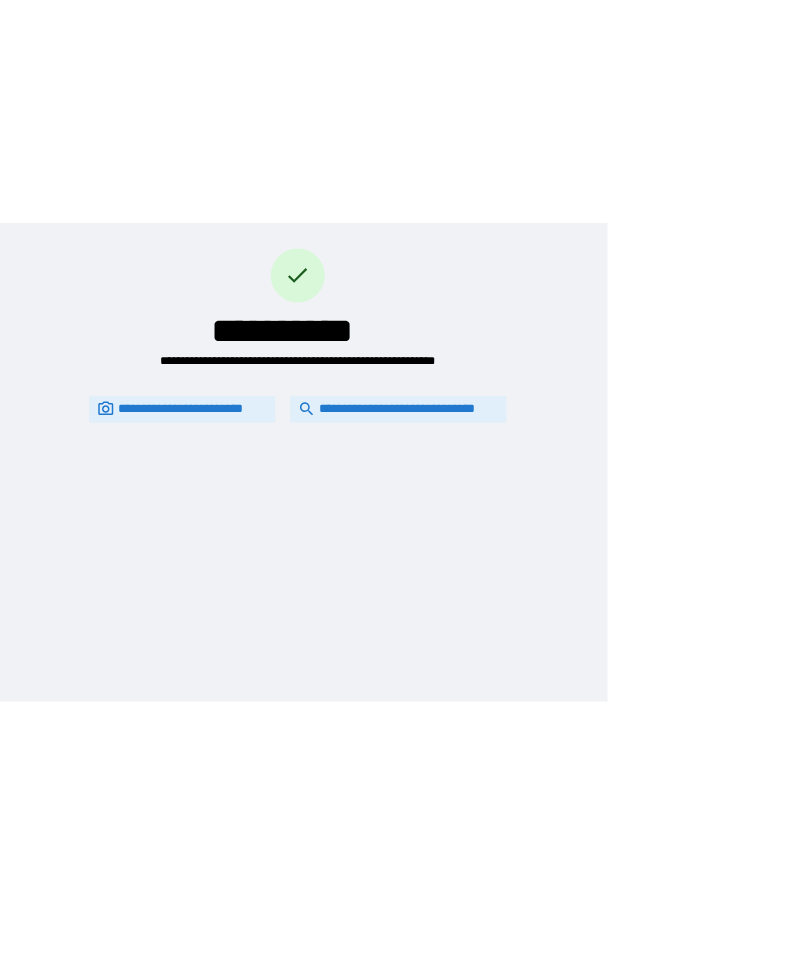 scroll, scrollTop: 0, scrollLeft: 0, axis: both 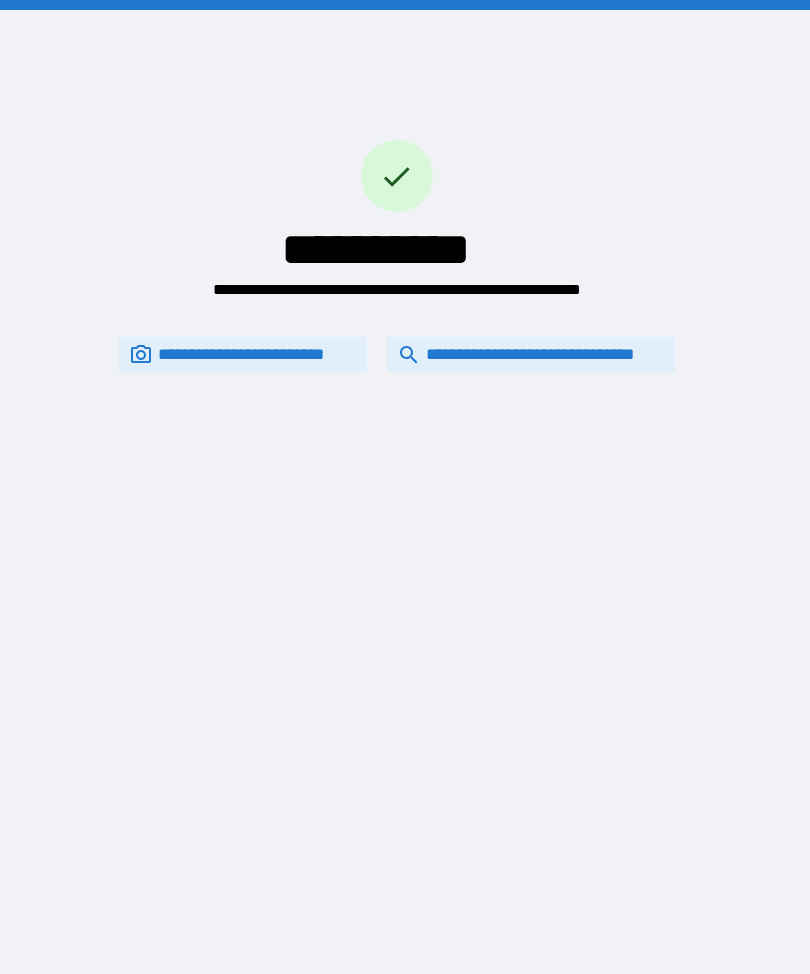 click on "**********" at bounding box center [531, 354] 